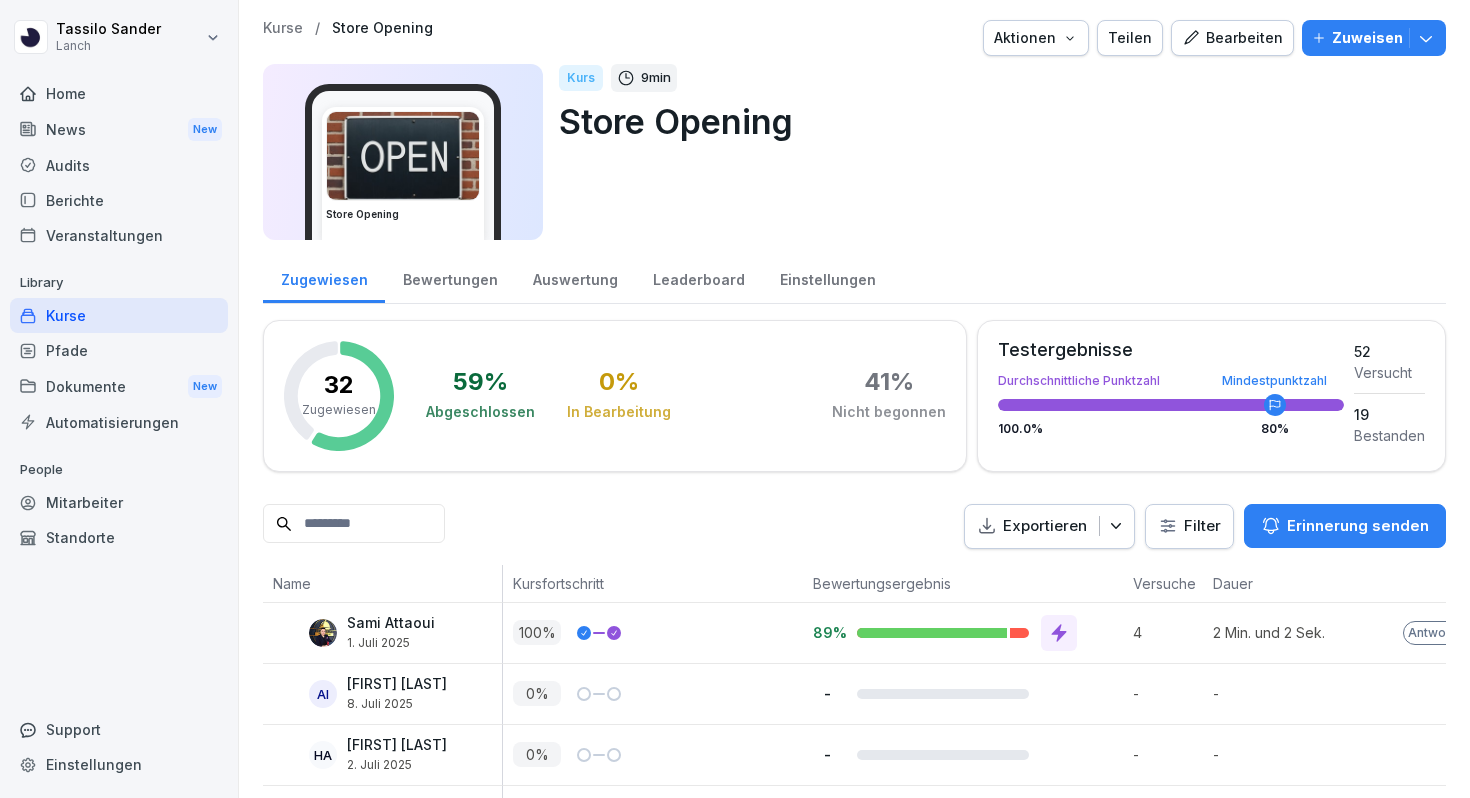 scroll, scrollTop: 0, scrollLeft: 0, axis: both 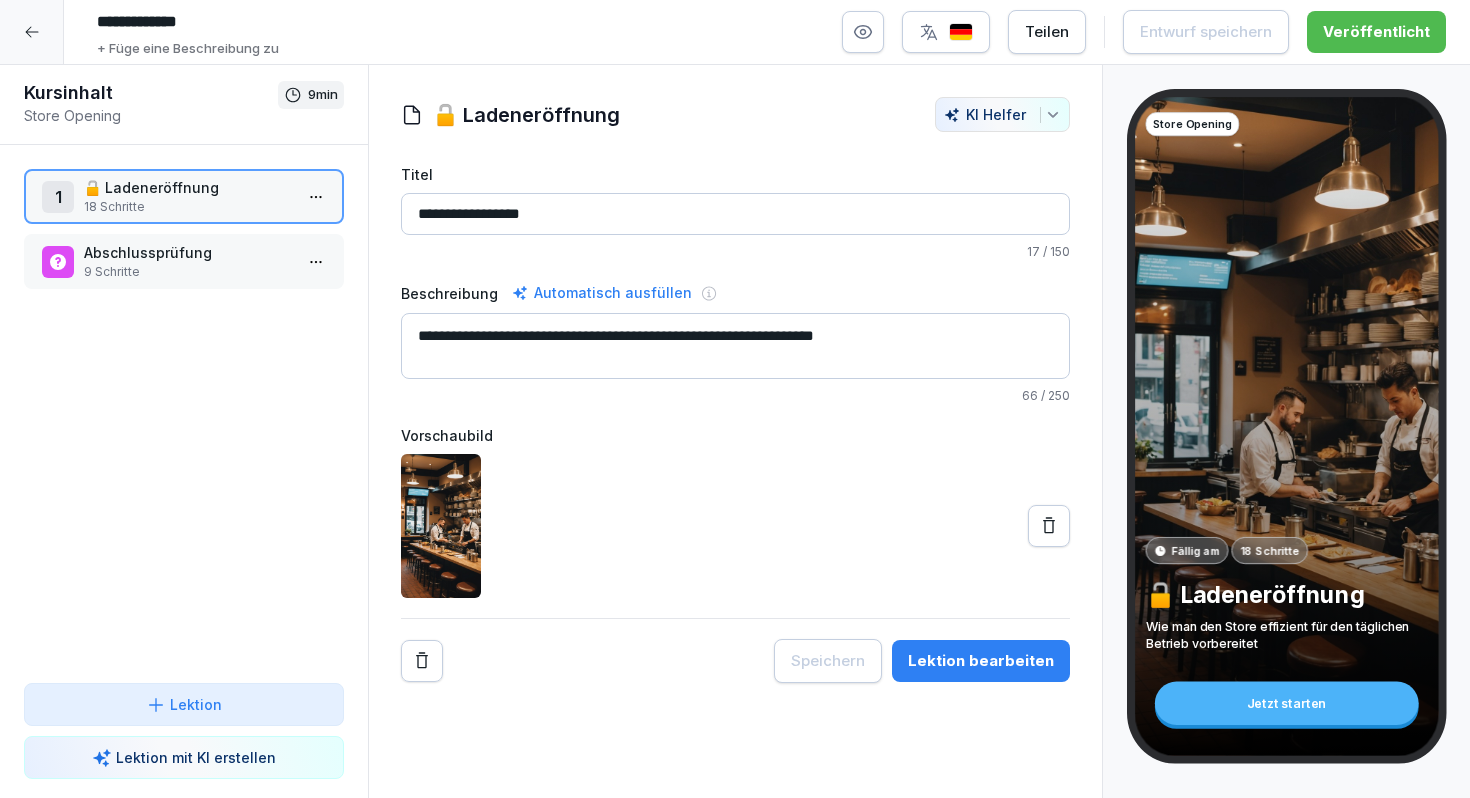 click 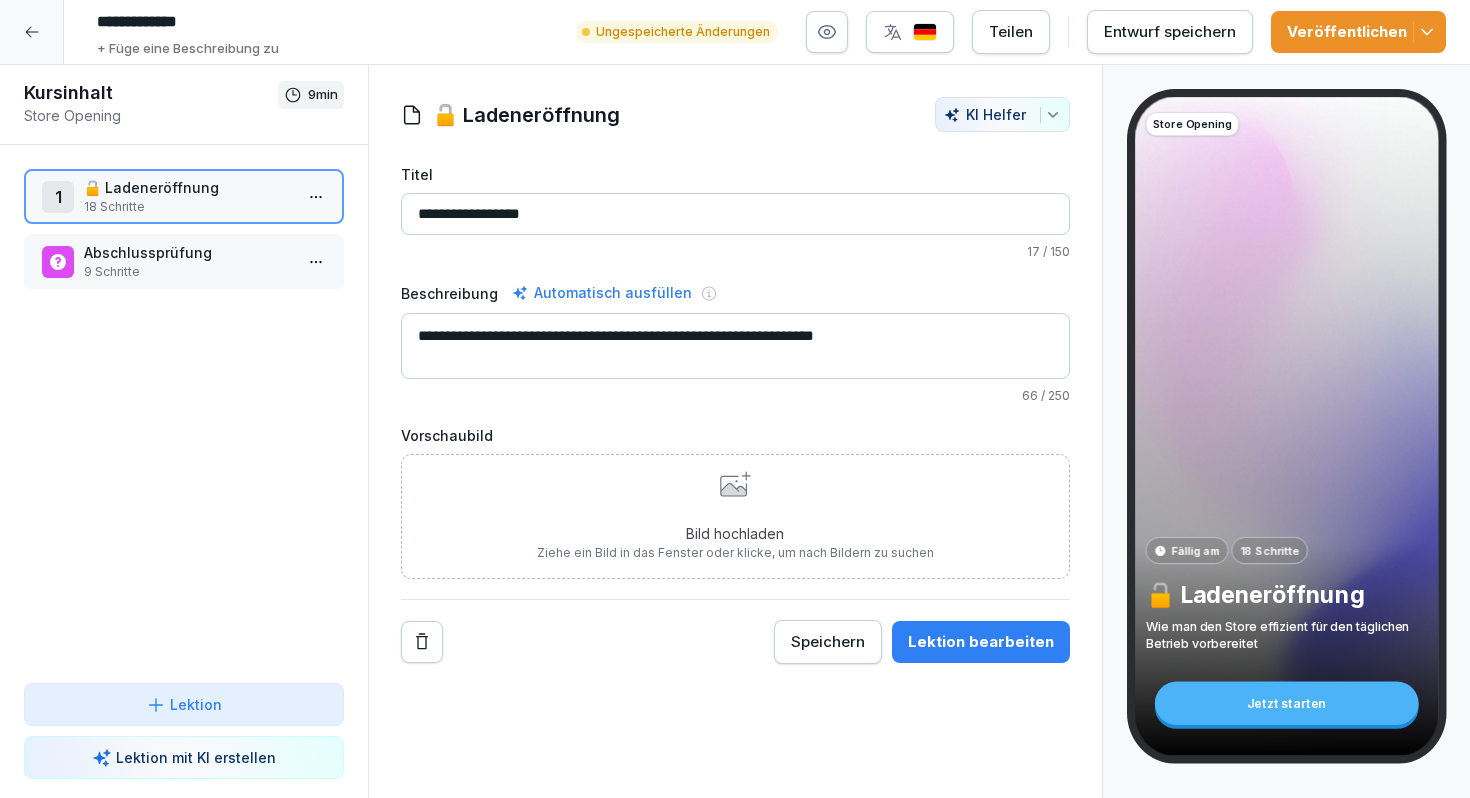 click on "Bild hochladen" at bounding box center [735, 533] 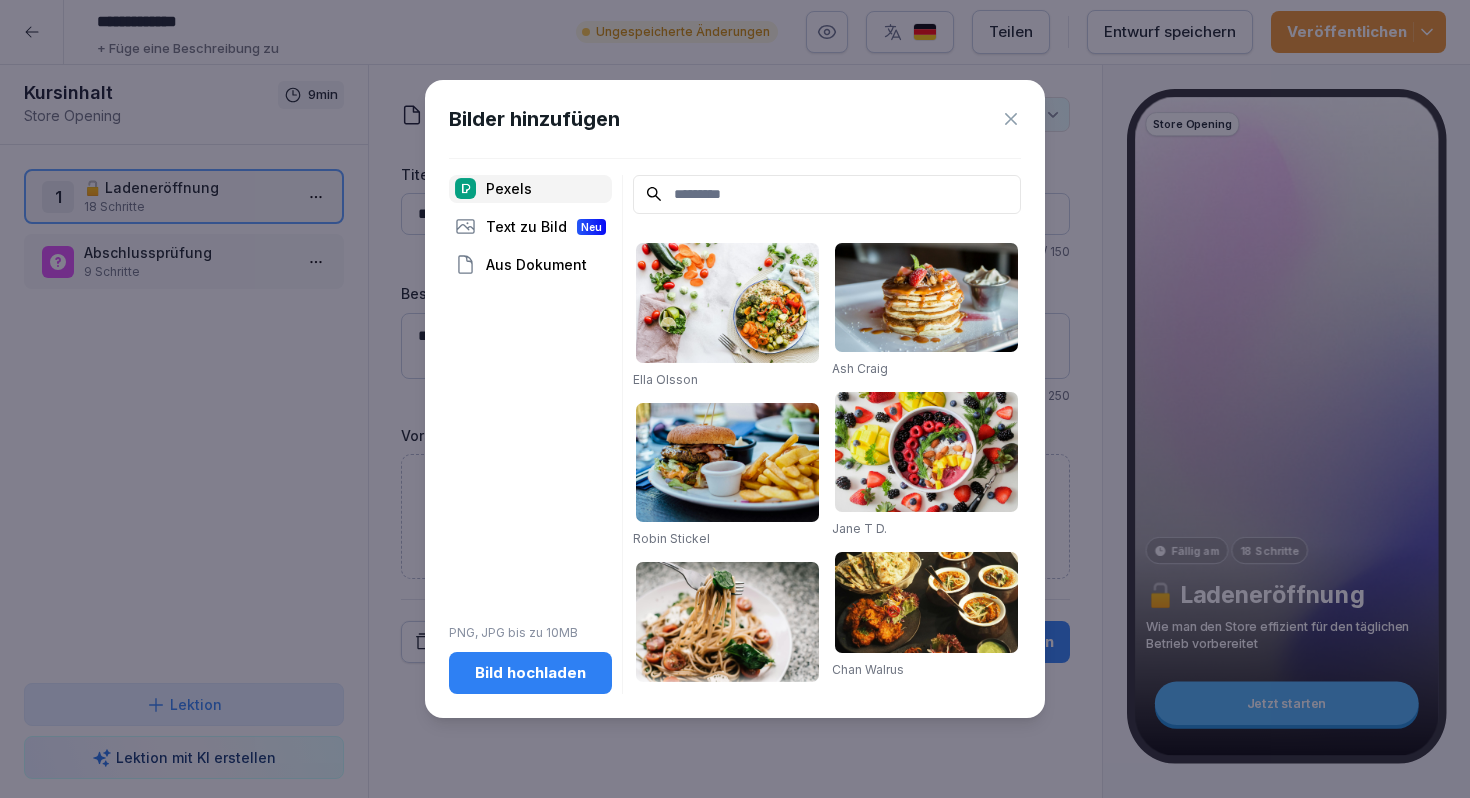 click on "Bild hochladen" at bounding box center (530, 673) 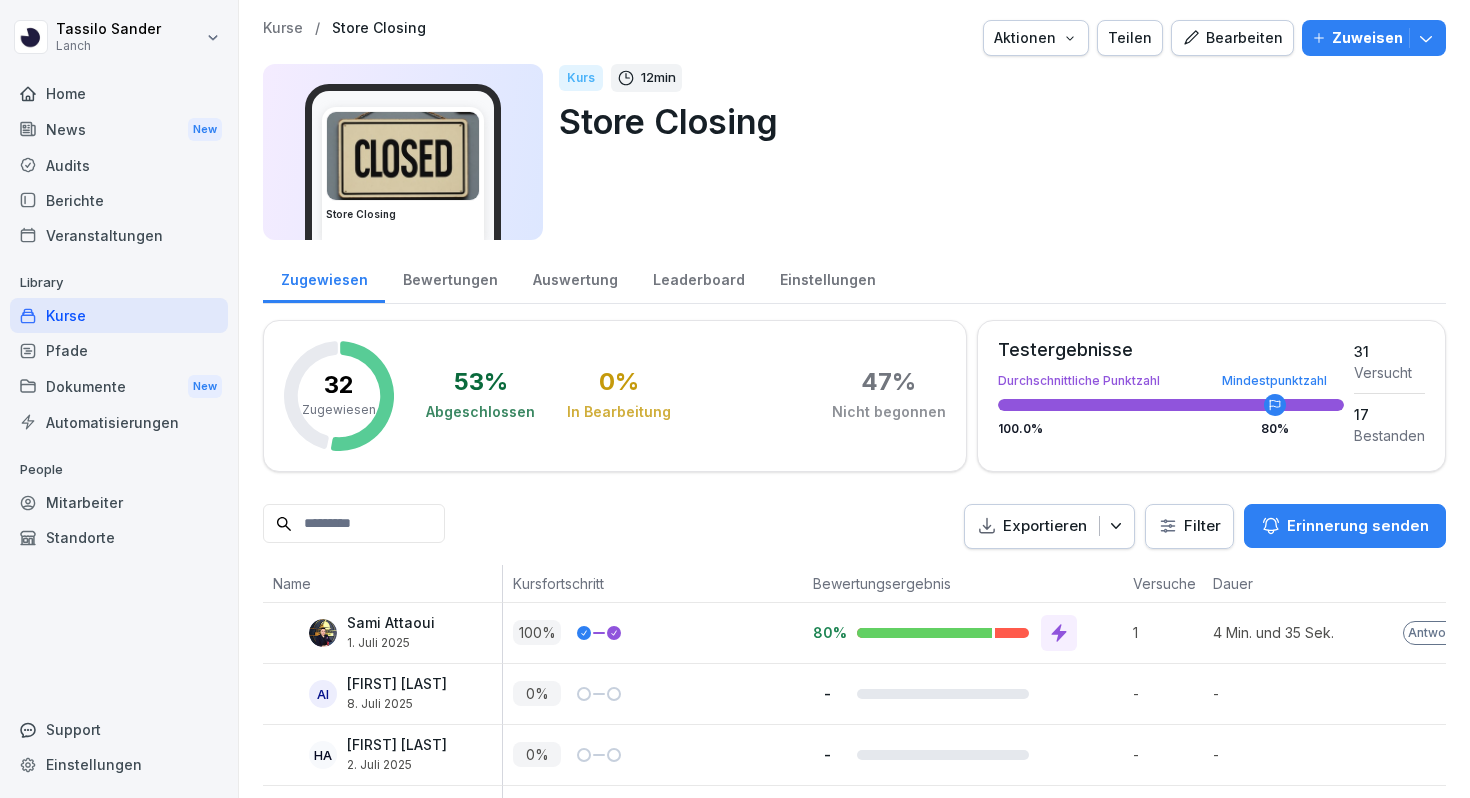 scroll, scrollTop: 0, scrollLeft: 0, axis: both 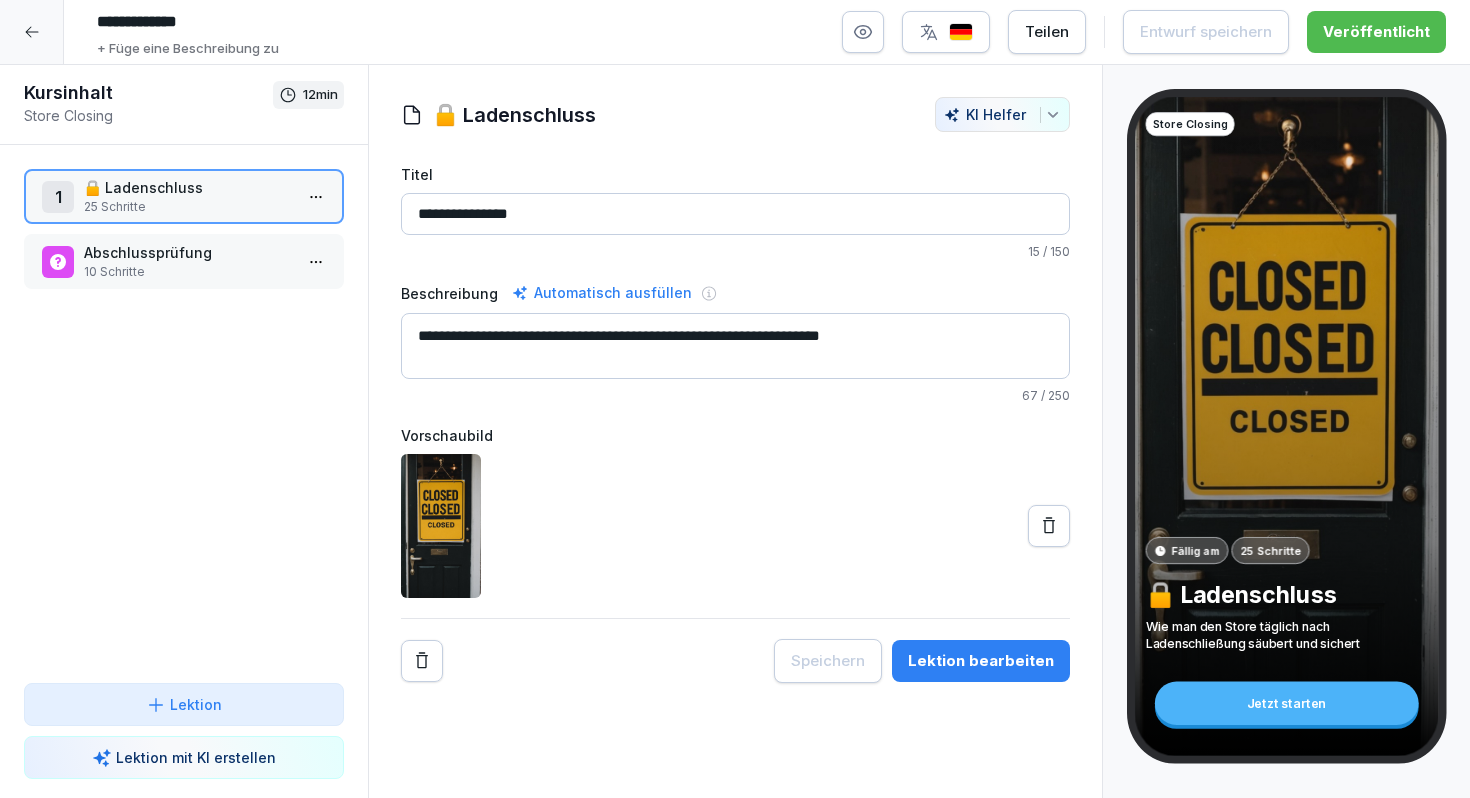 click 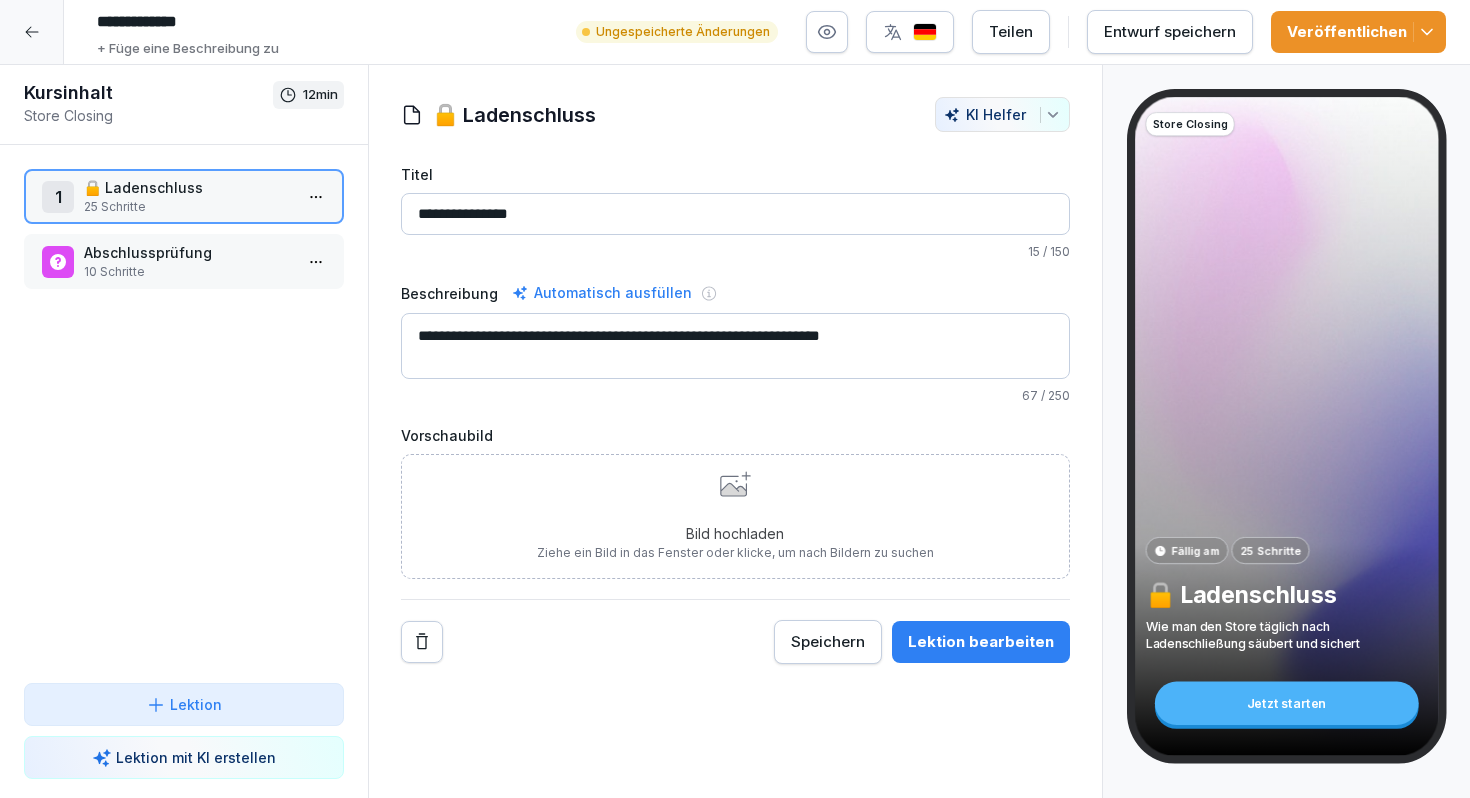 click on "Bild hochladen Ziehe ein Bild in das Fenster oder klicke, um nach Bildern zu suchen" at bounding box center (735, 516) 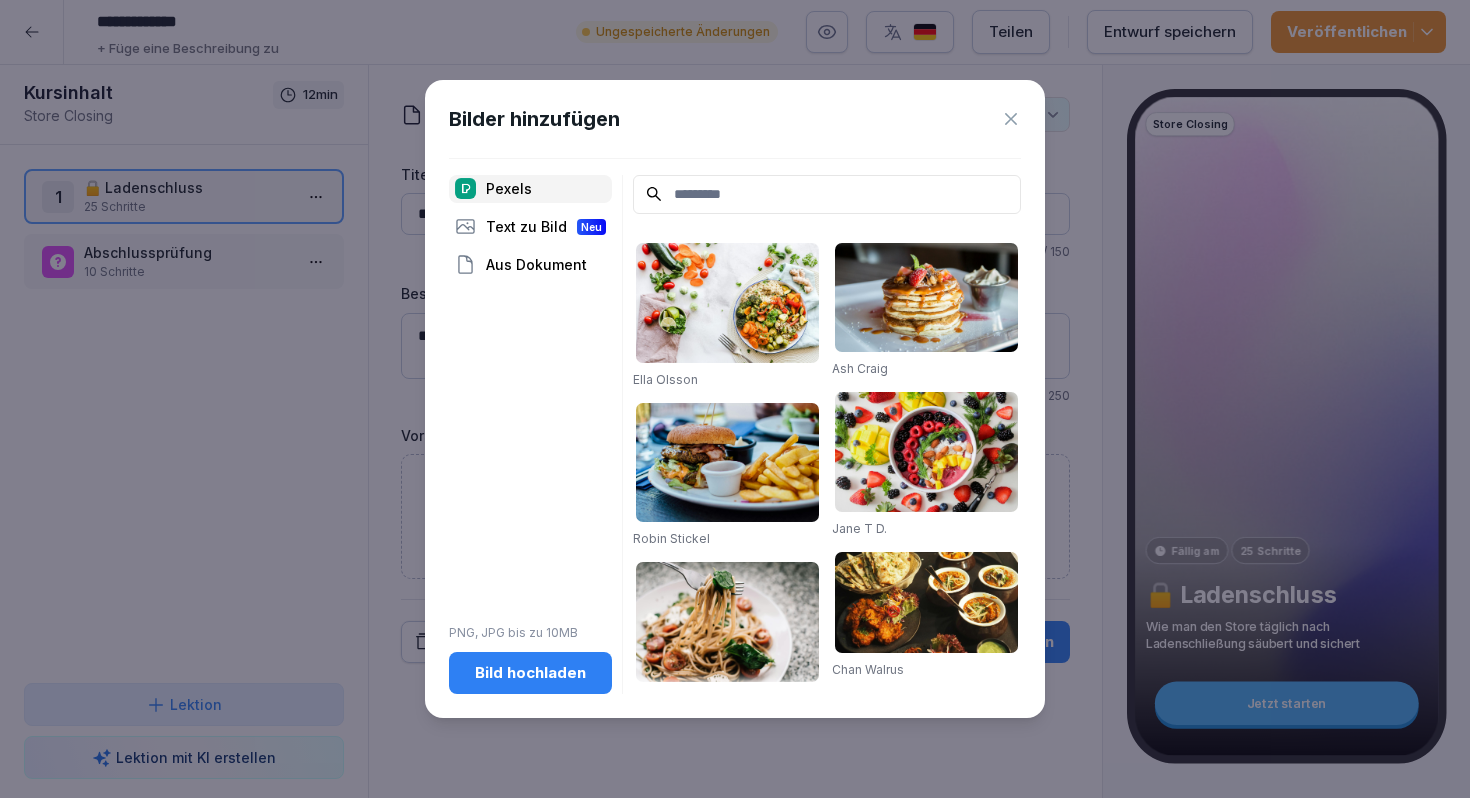 click on "Bild hochladen" at bounding box center (530, 673) 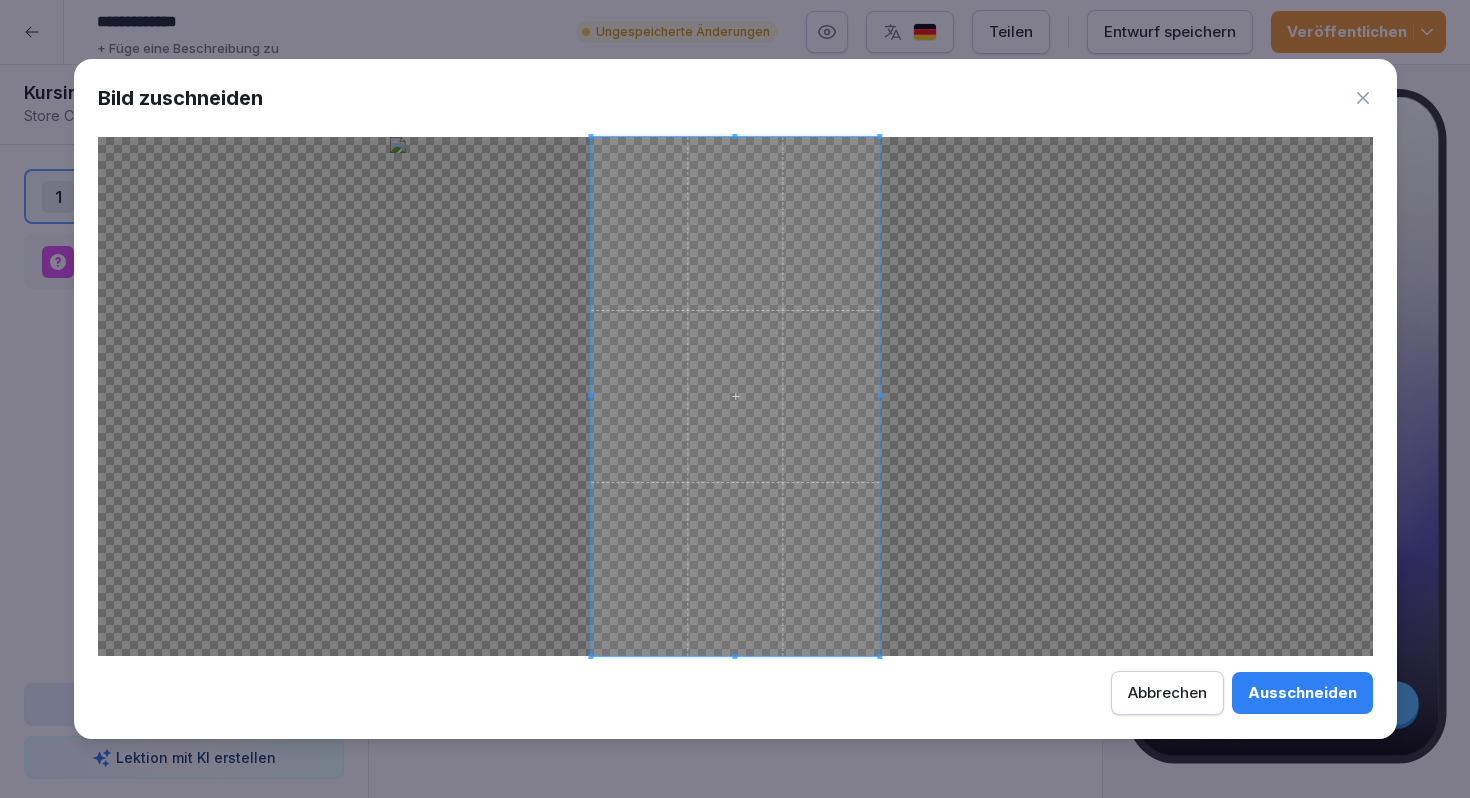 click on "Ausschneiden" at bounding box center [1302, 693] 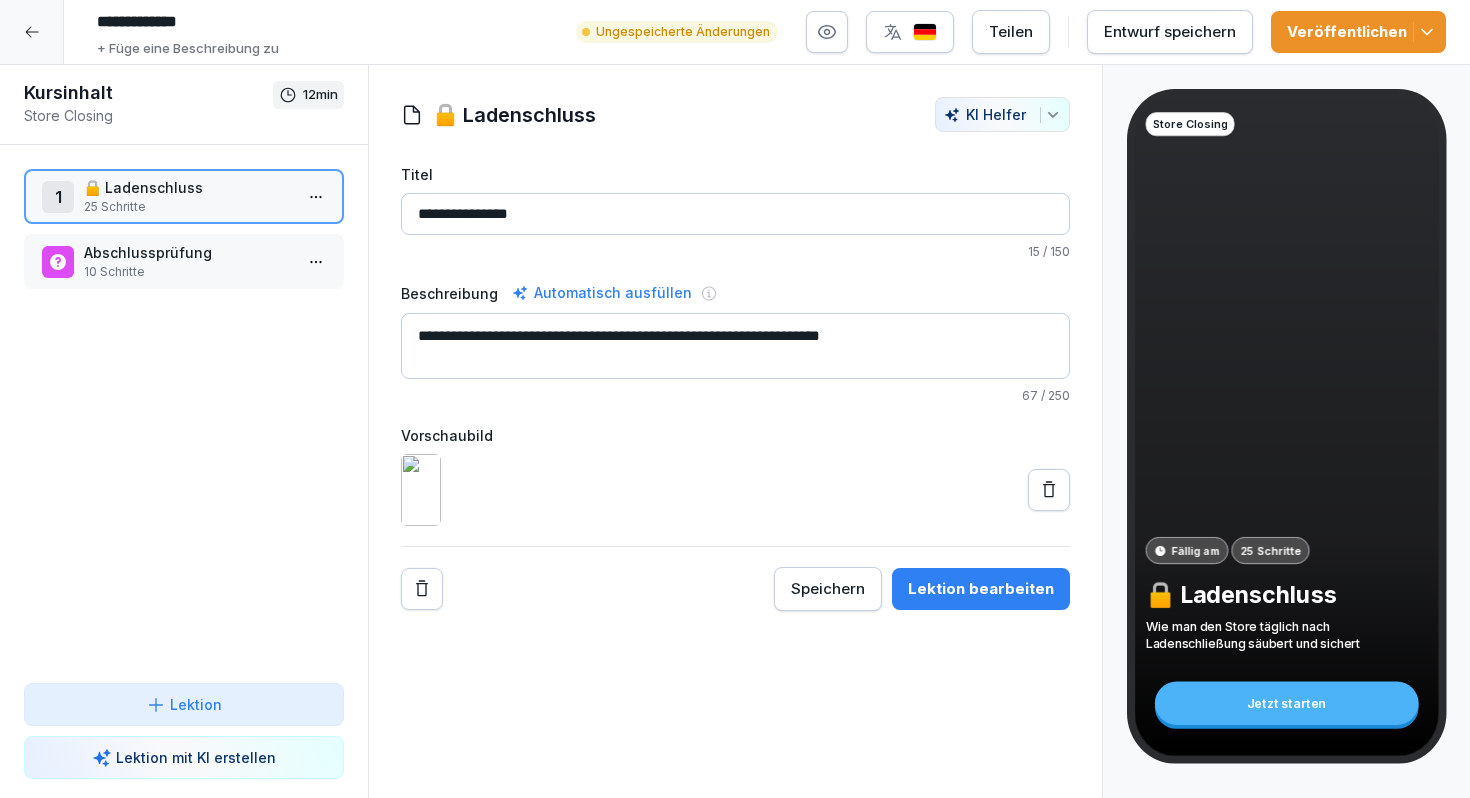 click at bounding box center (1049, 490) 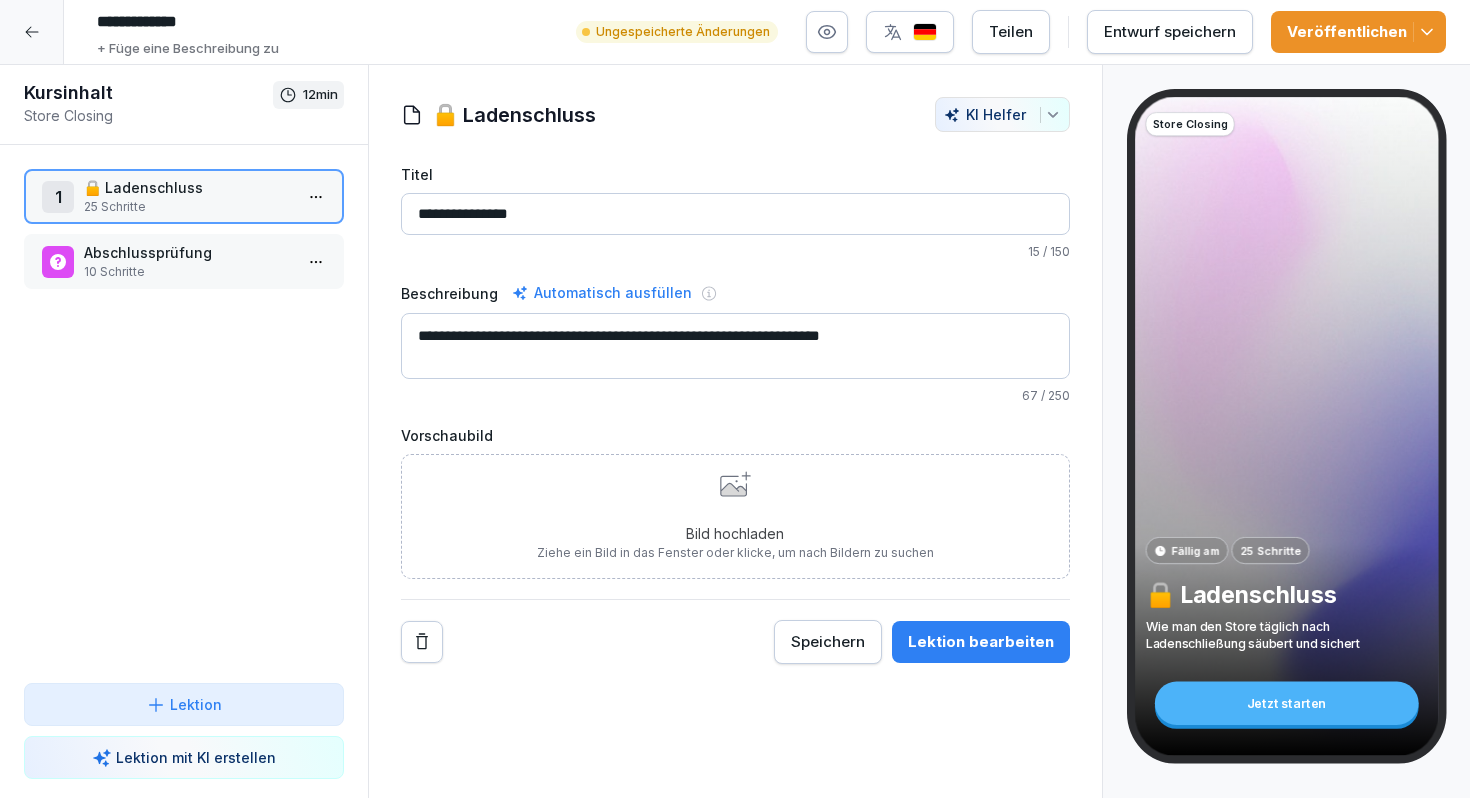 click on "Bild hochladen Ziehe ein Bild in das Fenster oder klicke, um nach Bildern zu suchen" at bounding box center [735, 516] 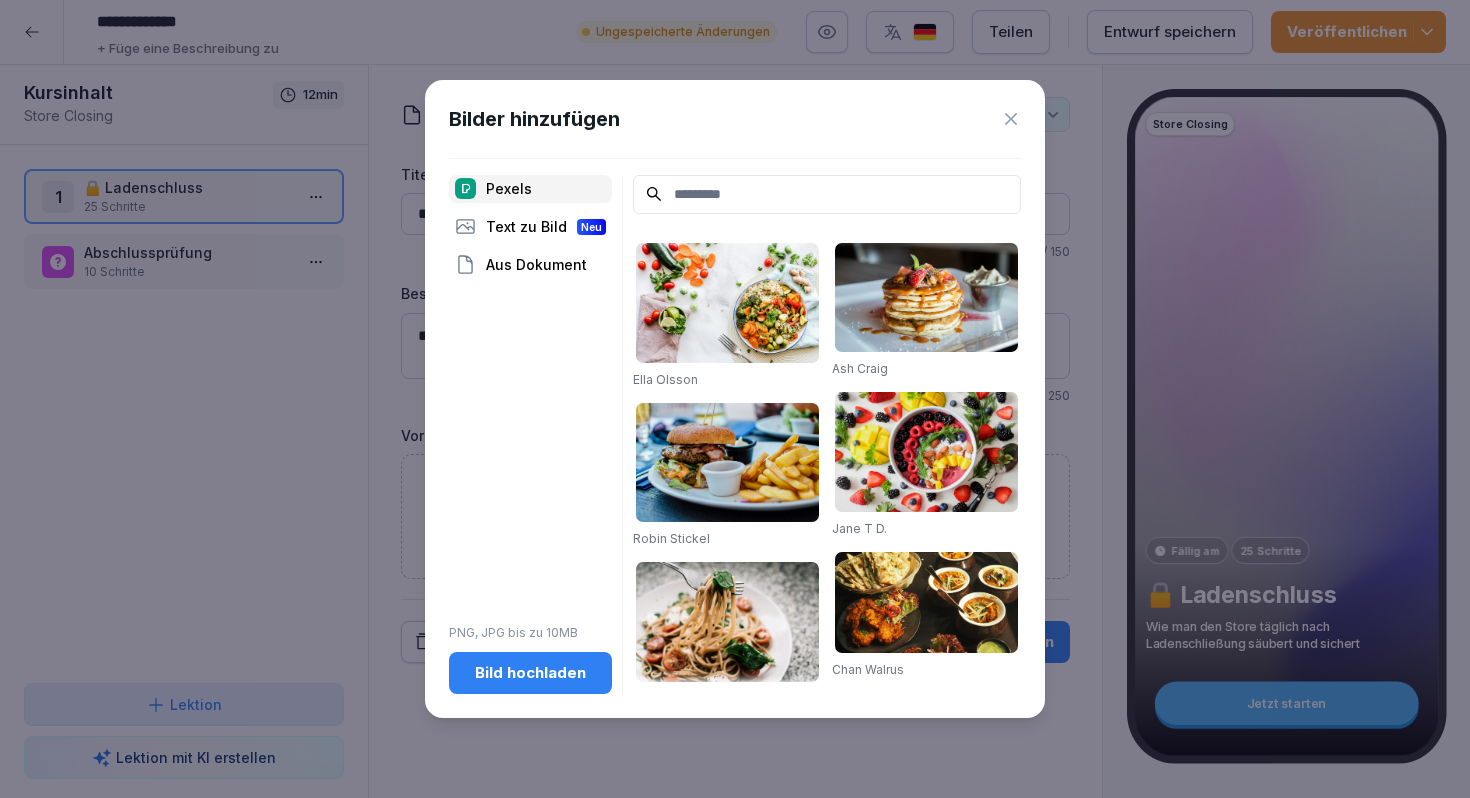 click on "Bild hochladen" at bounding box center [530, 673] 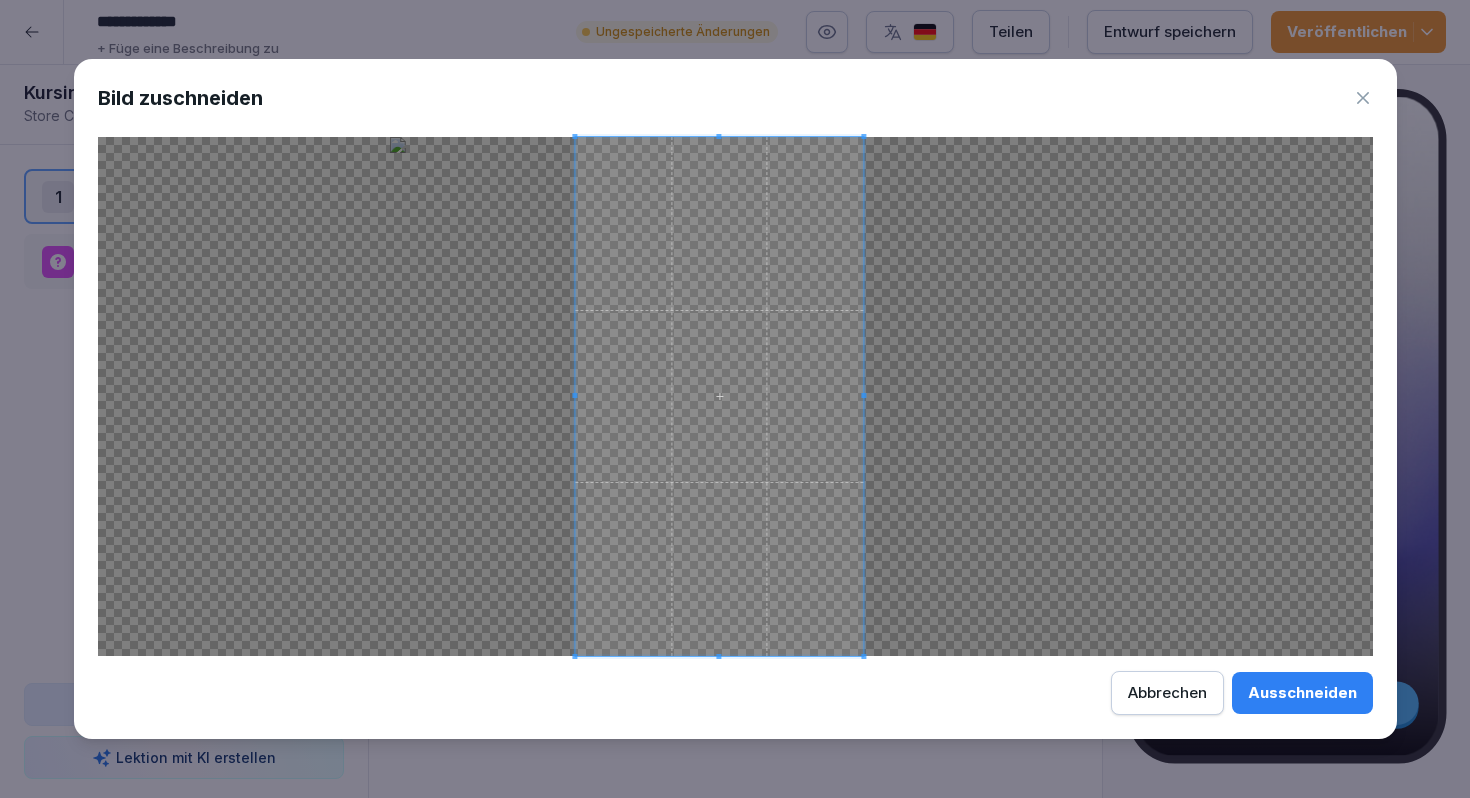 click at bounding box center (719, 396) 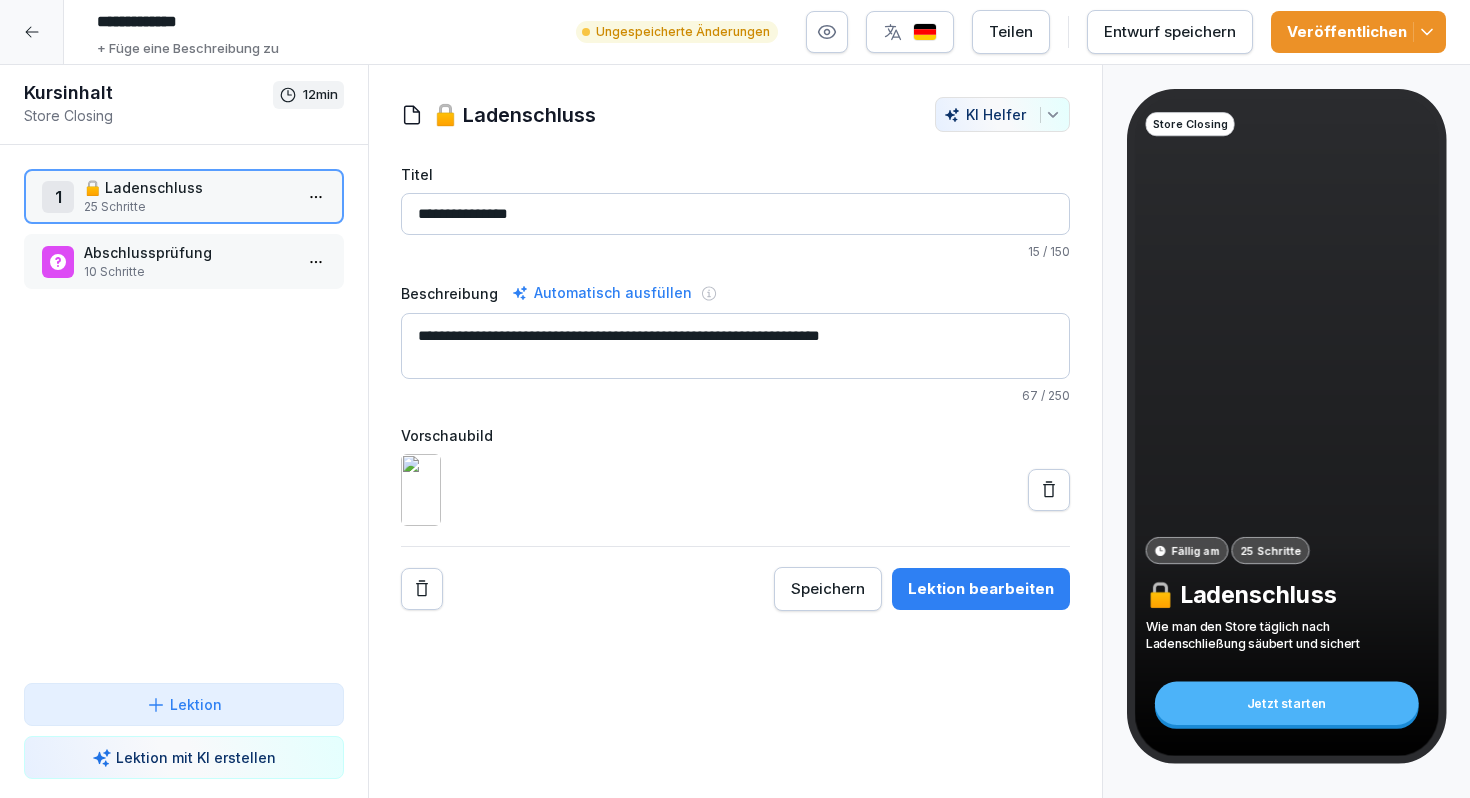 click on "25 Schritte" at bounding box center [188, 207] 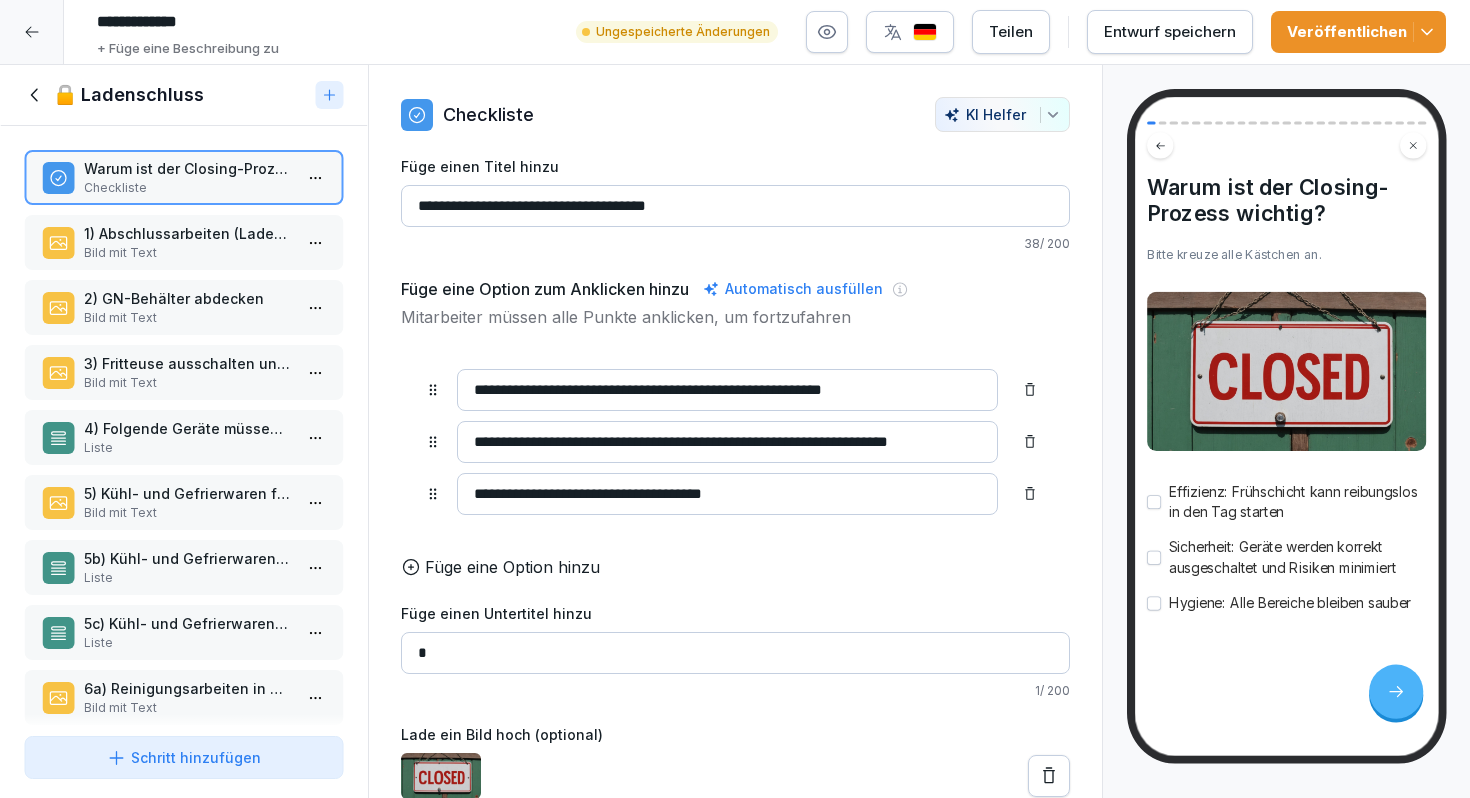 click on "Bild mit Text" at bounding box center [188, 253] 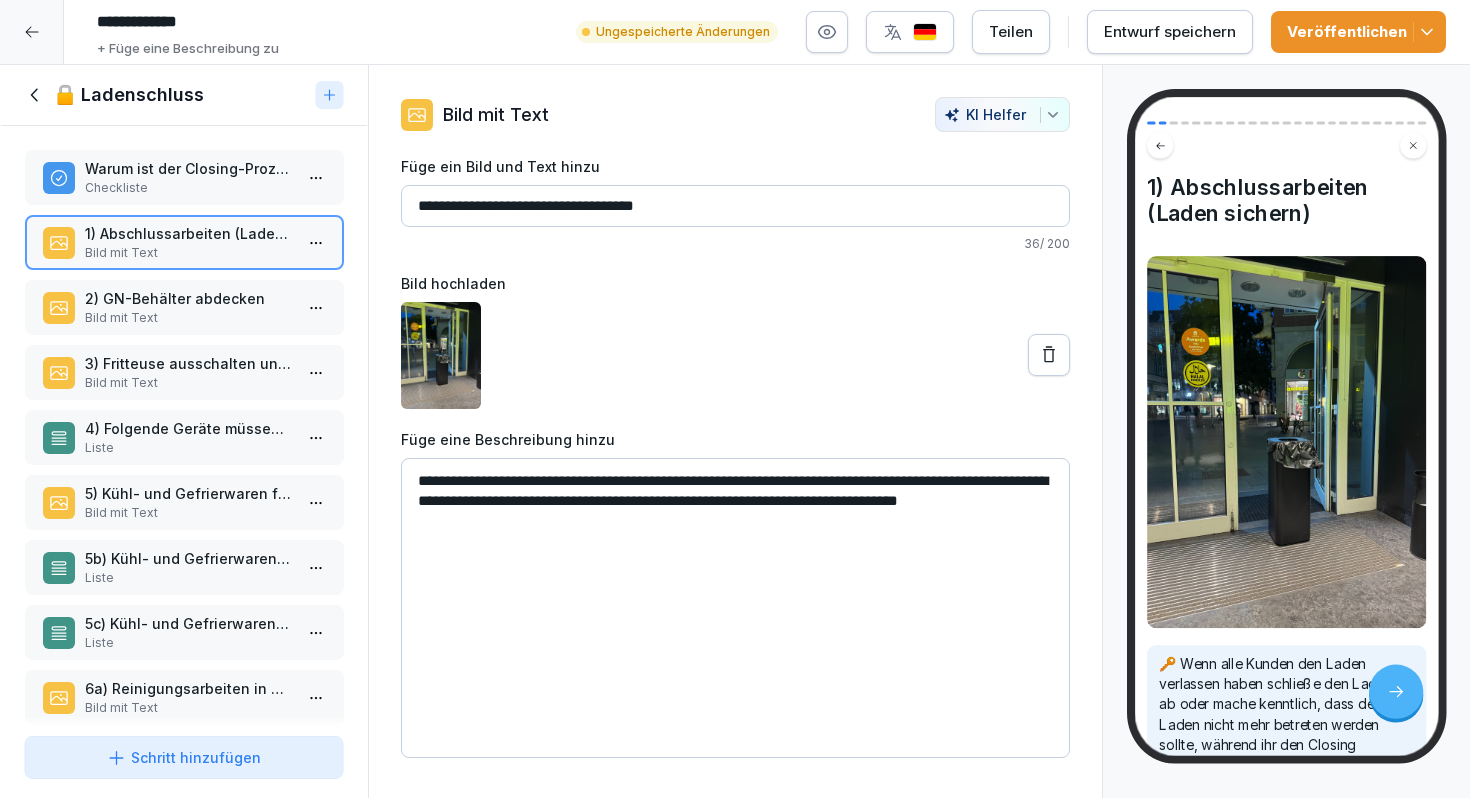 click on "Checkliste" at bounding box center (188, 188) 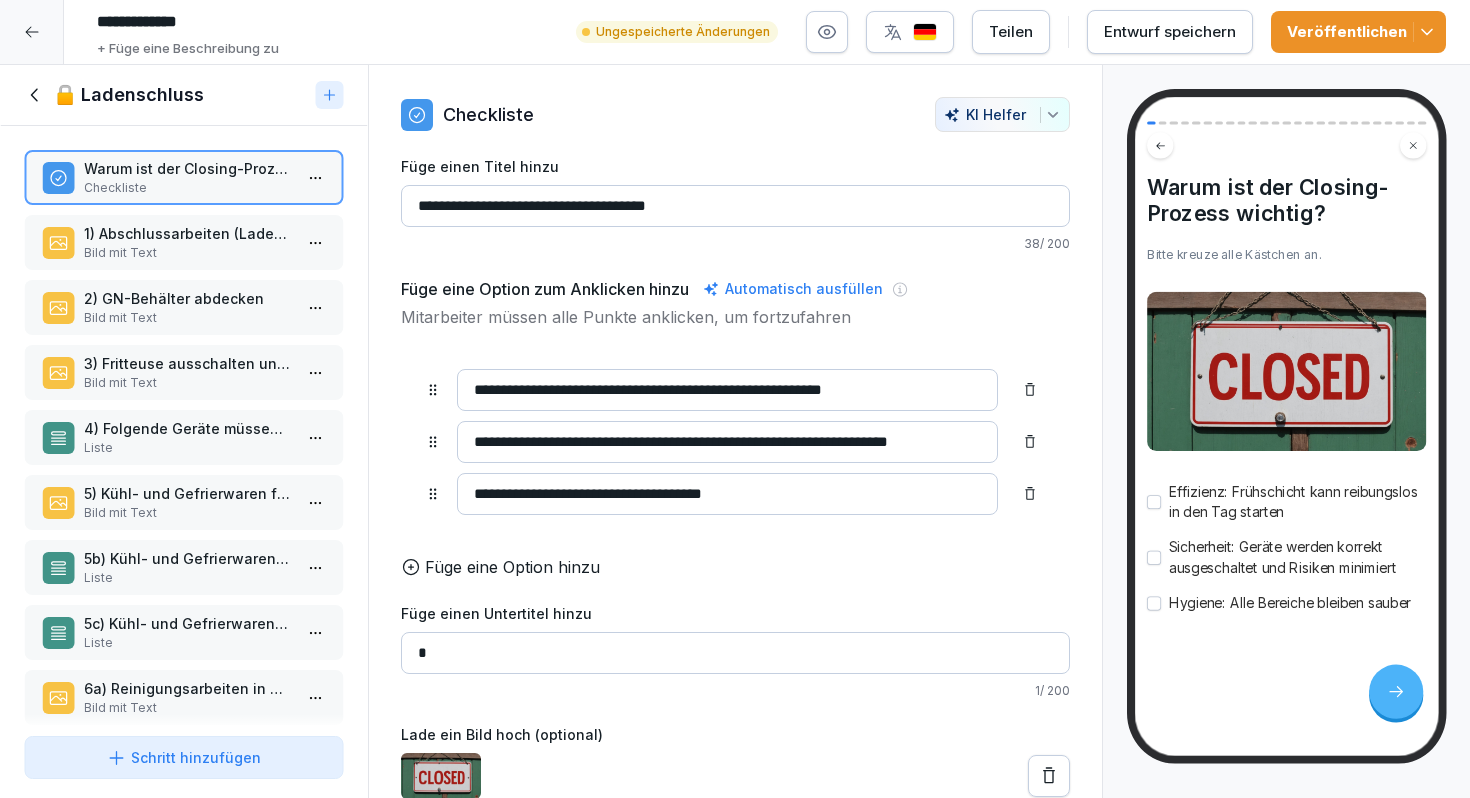 click on "Schritt hinzufügen" at bounding box center (184, 757) 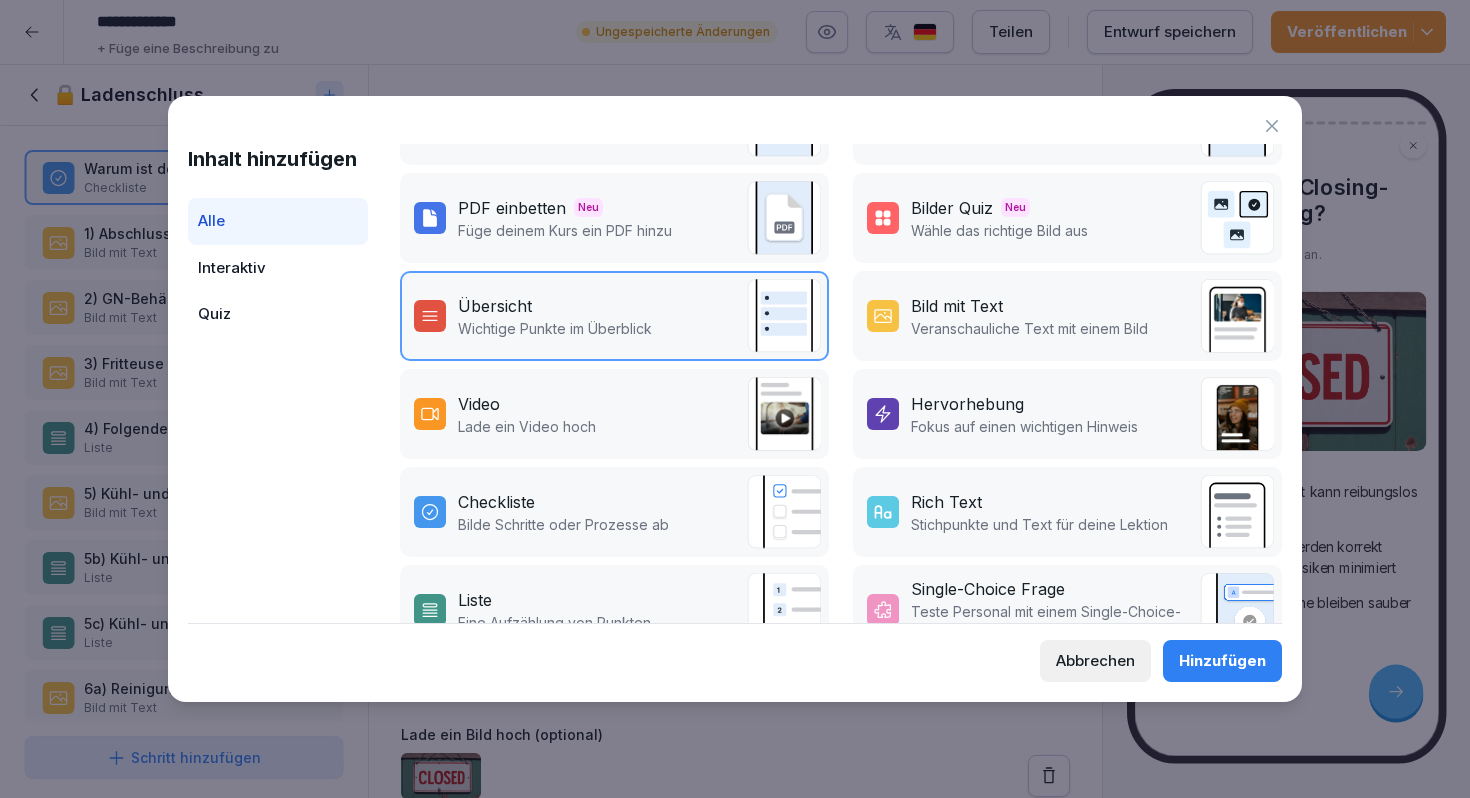scroll, scrollTop: 171, scrollLeft: 0, axis: vertical 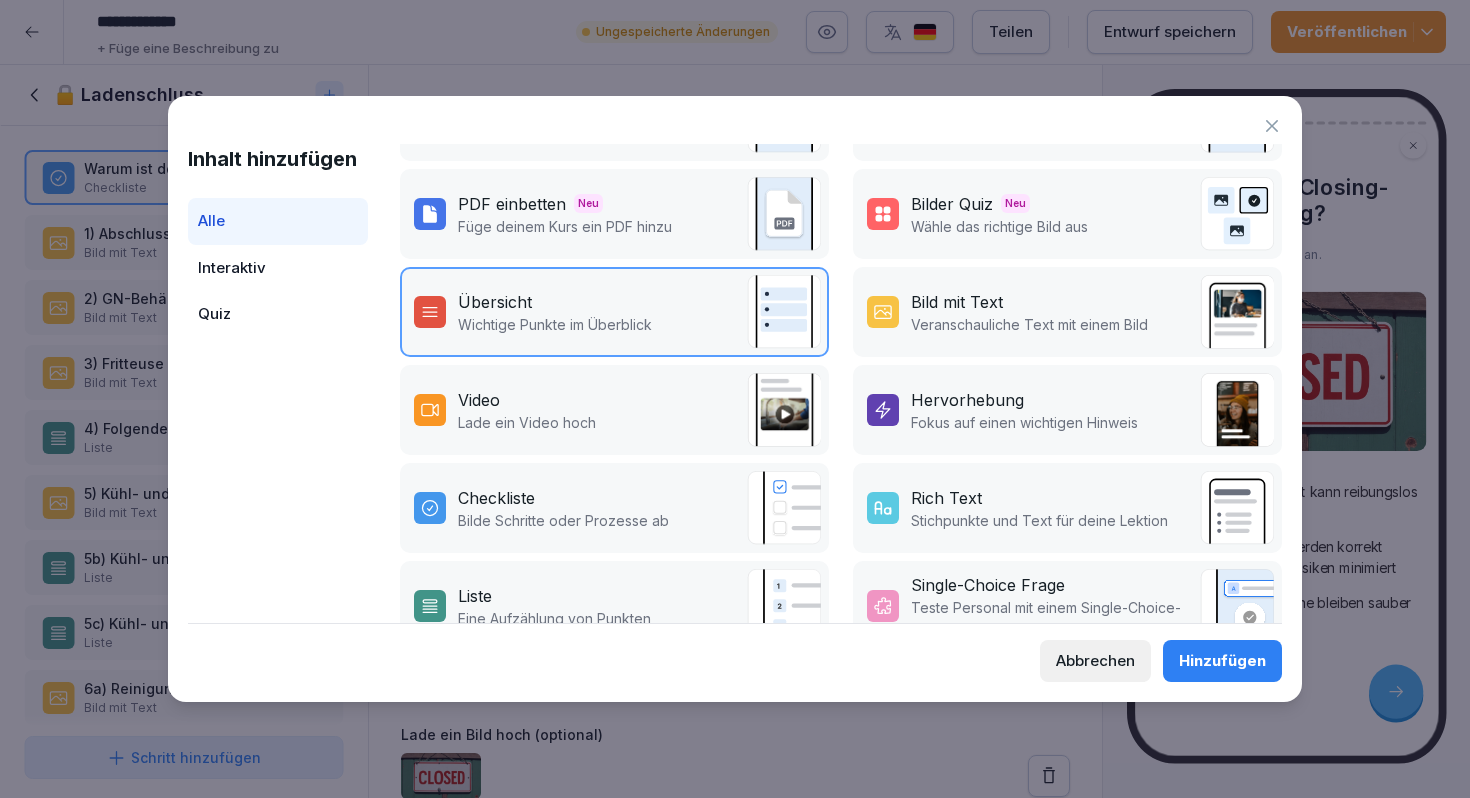 click on "Rich Text Stichpunkte und Text für deine Lektion" at bounding box center [1067, 508] 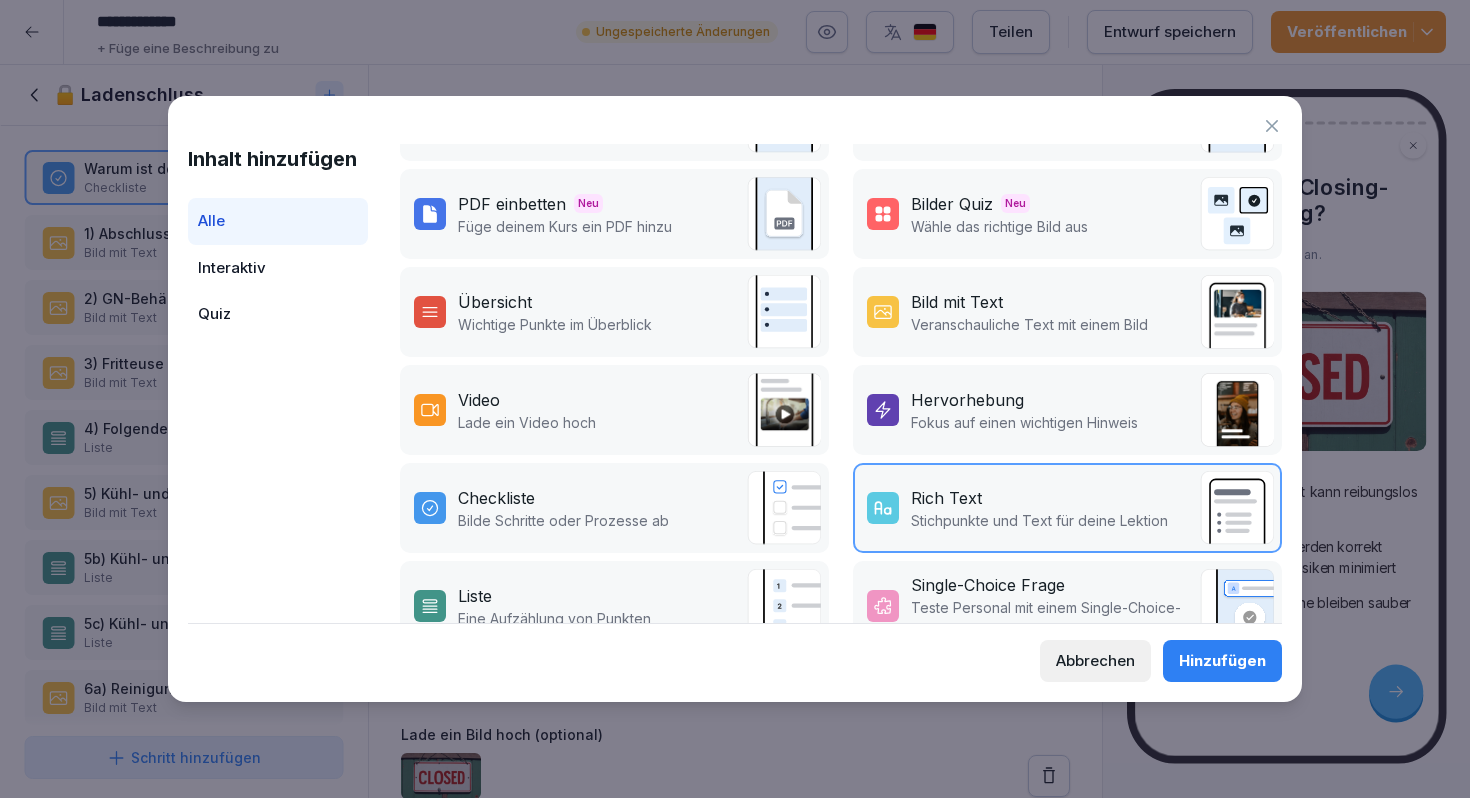 click on "Hinzufügen" at bounding box center (1222, 661) 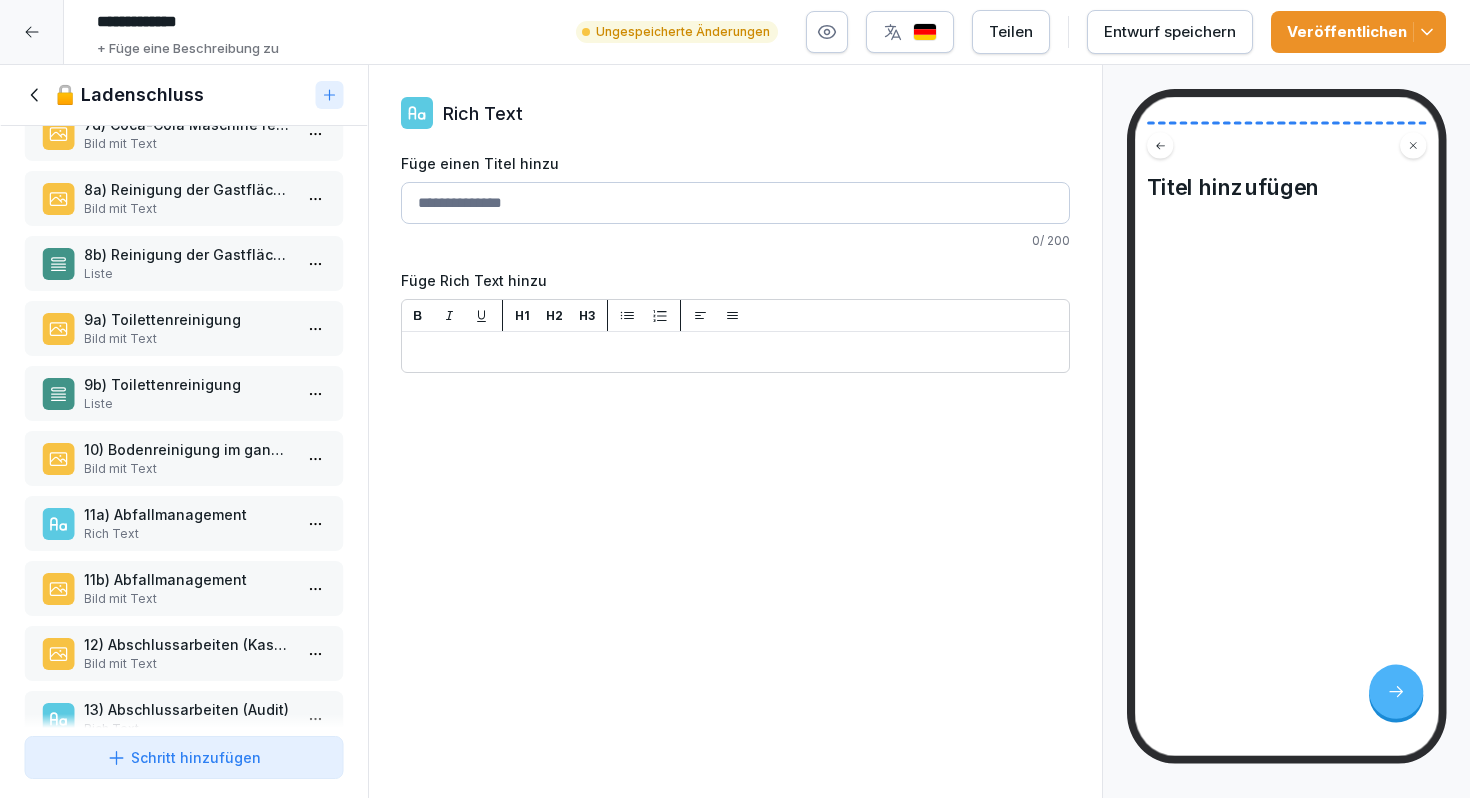 scroll, scrollTop: 1114, scrollLeft: 0, axis: vertical 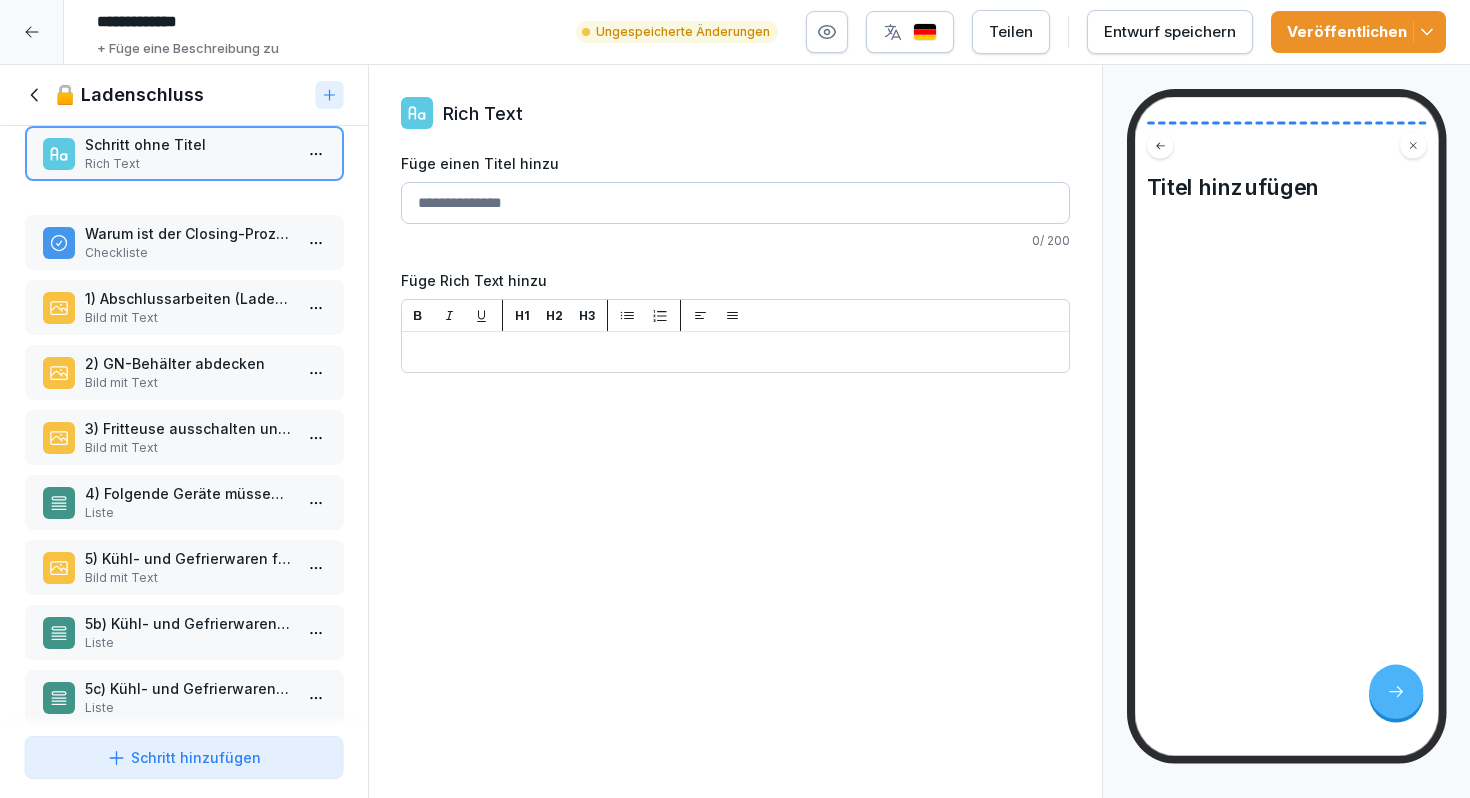 drag, startPoint x: 122, startPoint y: 682, endPoint x: 122, endPoint y: 57, distance: 625 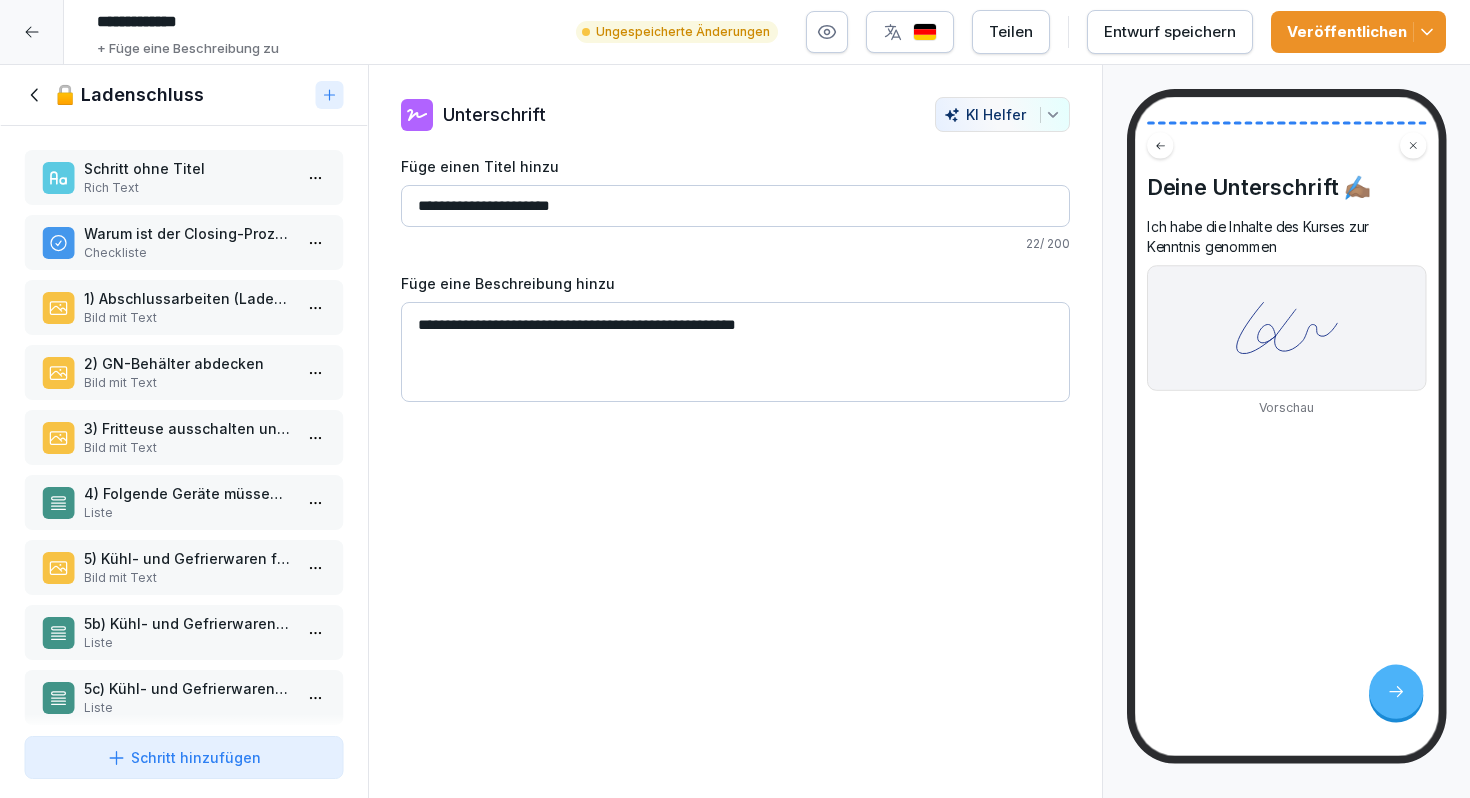 click on "Warum ist der Closing-Prozess wichtig?" at bounding box center (188, 233) 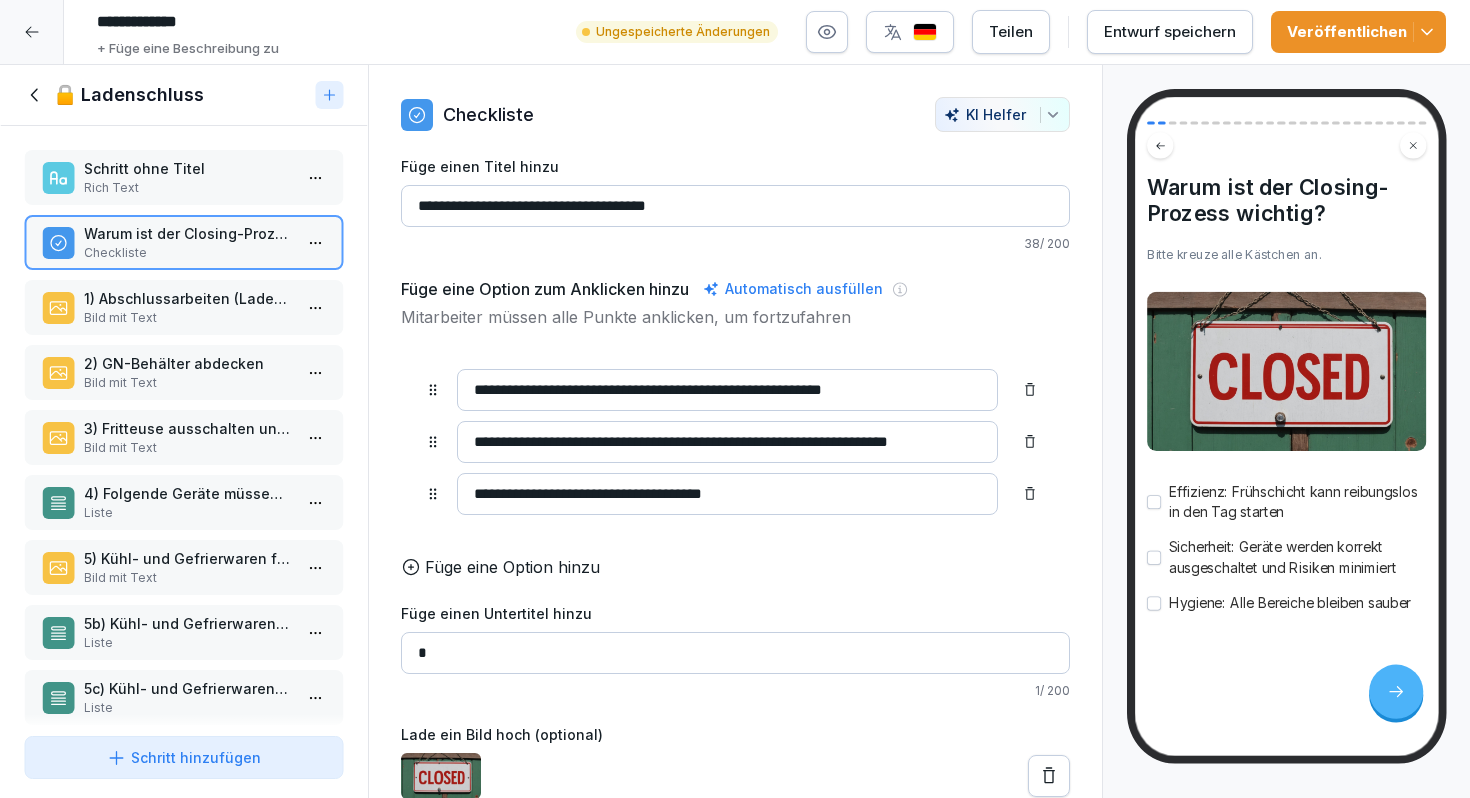 click on "**********" at bounding box center (735, 206) 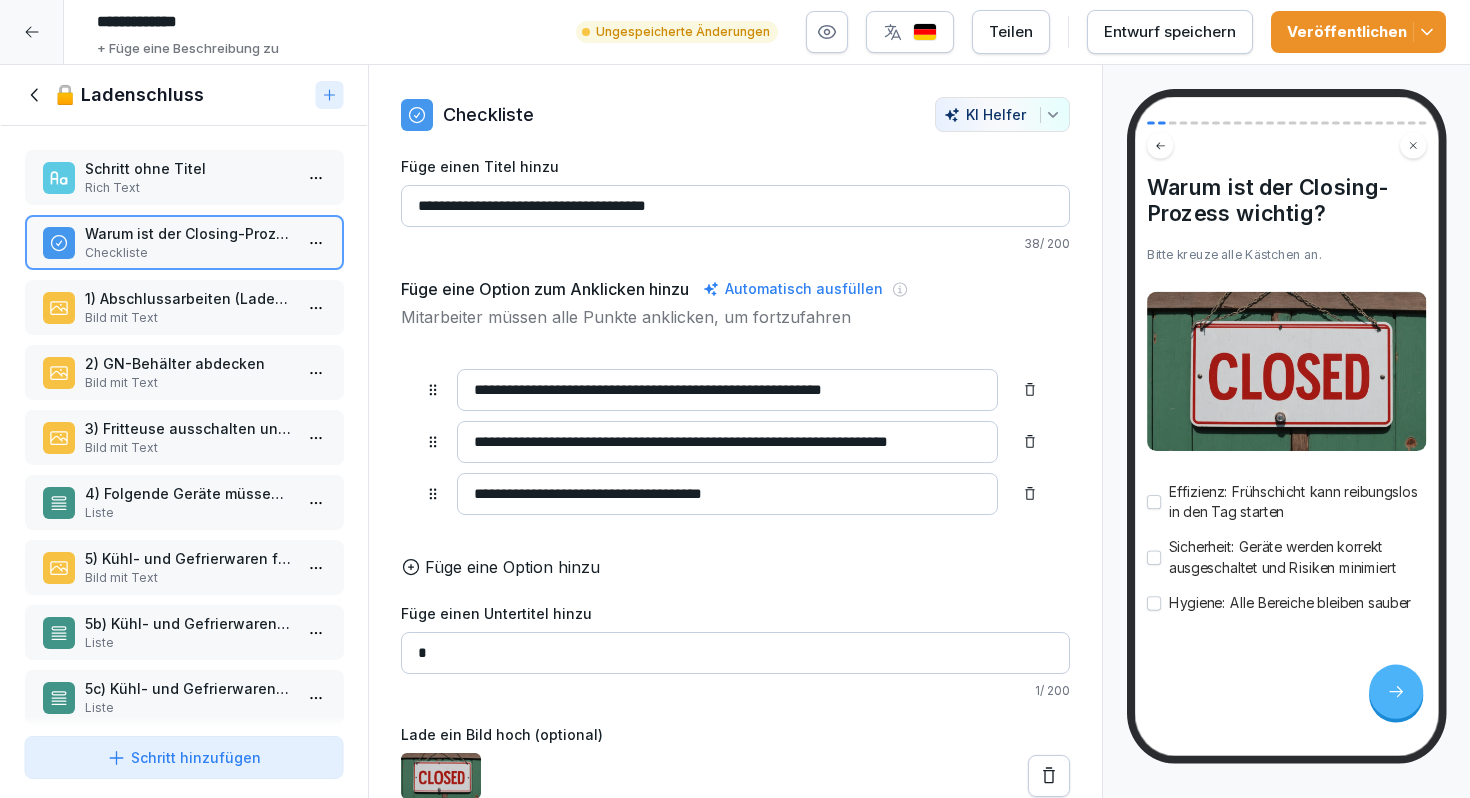 click on "Rich Text" at bounding box center [188, 188] 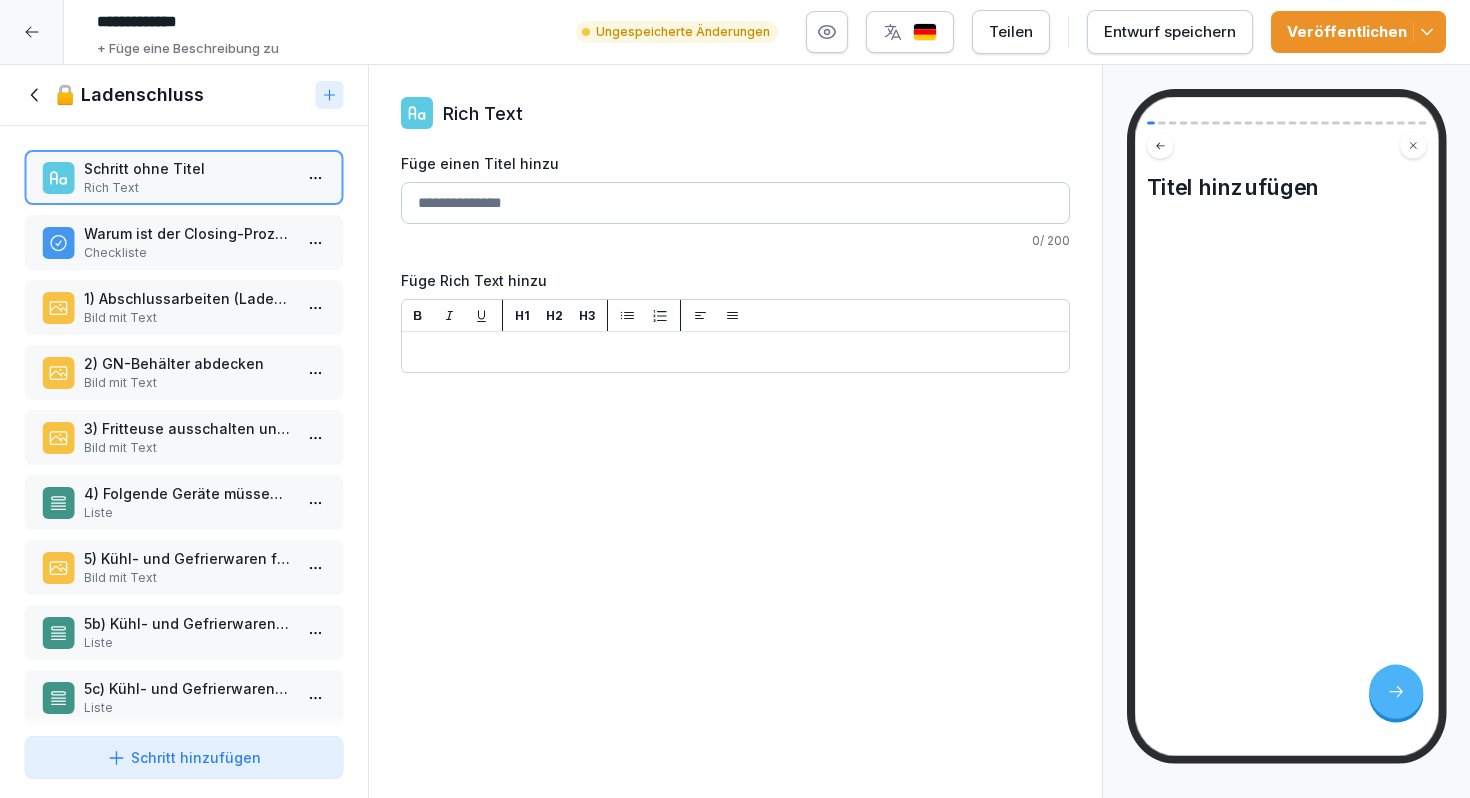 click on "Füge einen Titel hinzu" at bounding box center (735, 203) 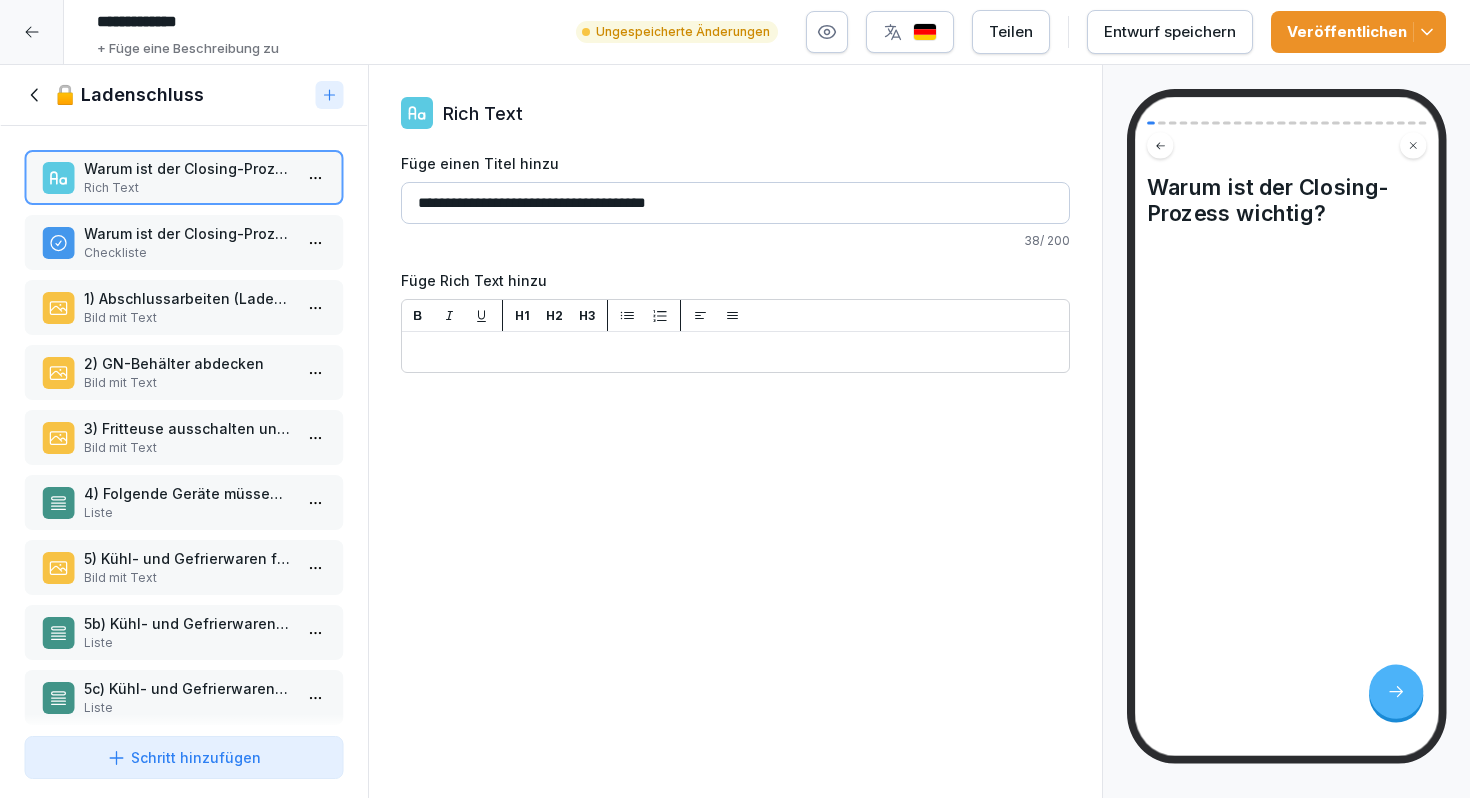 click on "Warum ist der Closing-Prozess wichtig?" at bounding box center (188, 233) 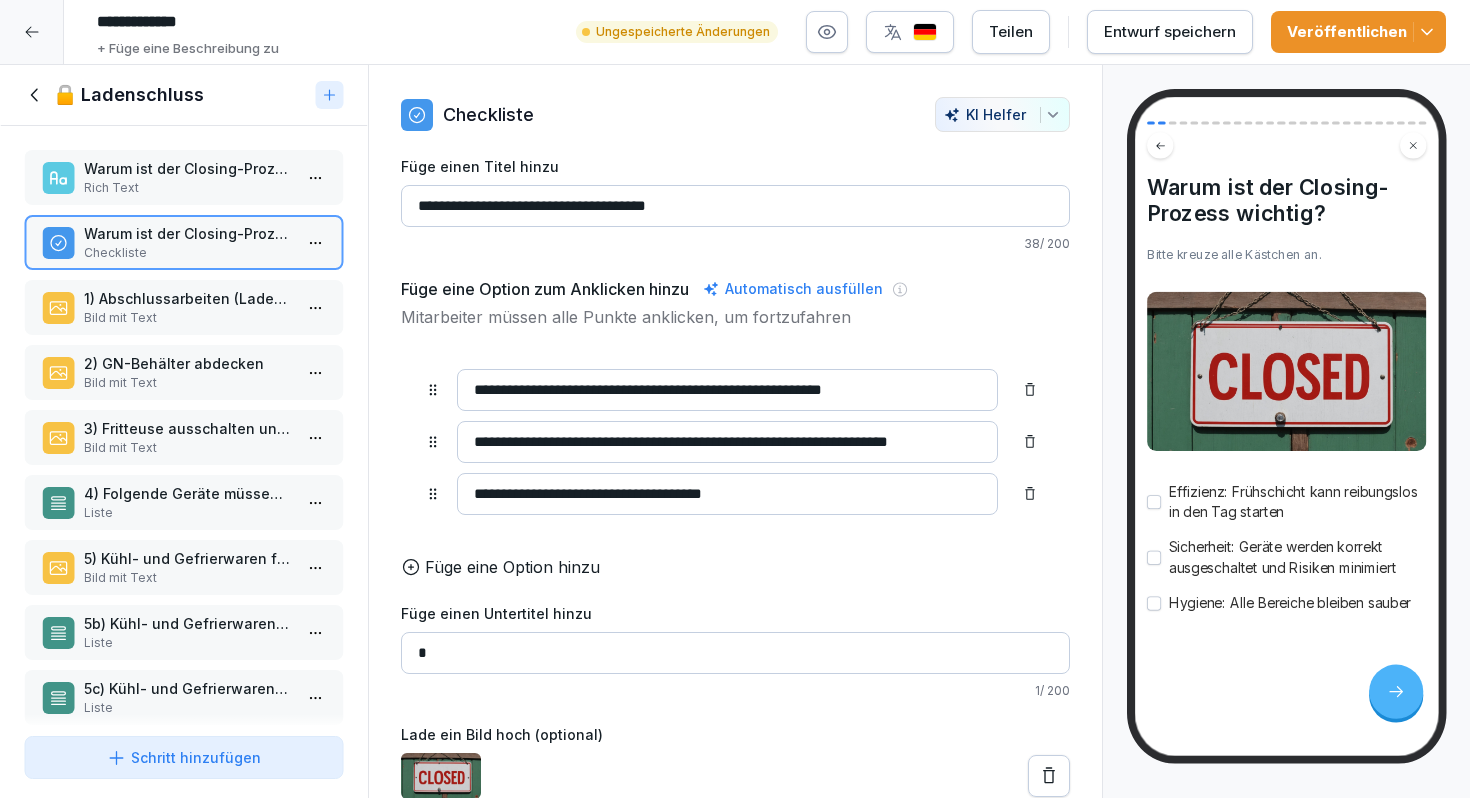 click on "**********" at bounding box center (727, 390) 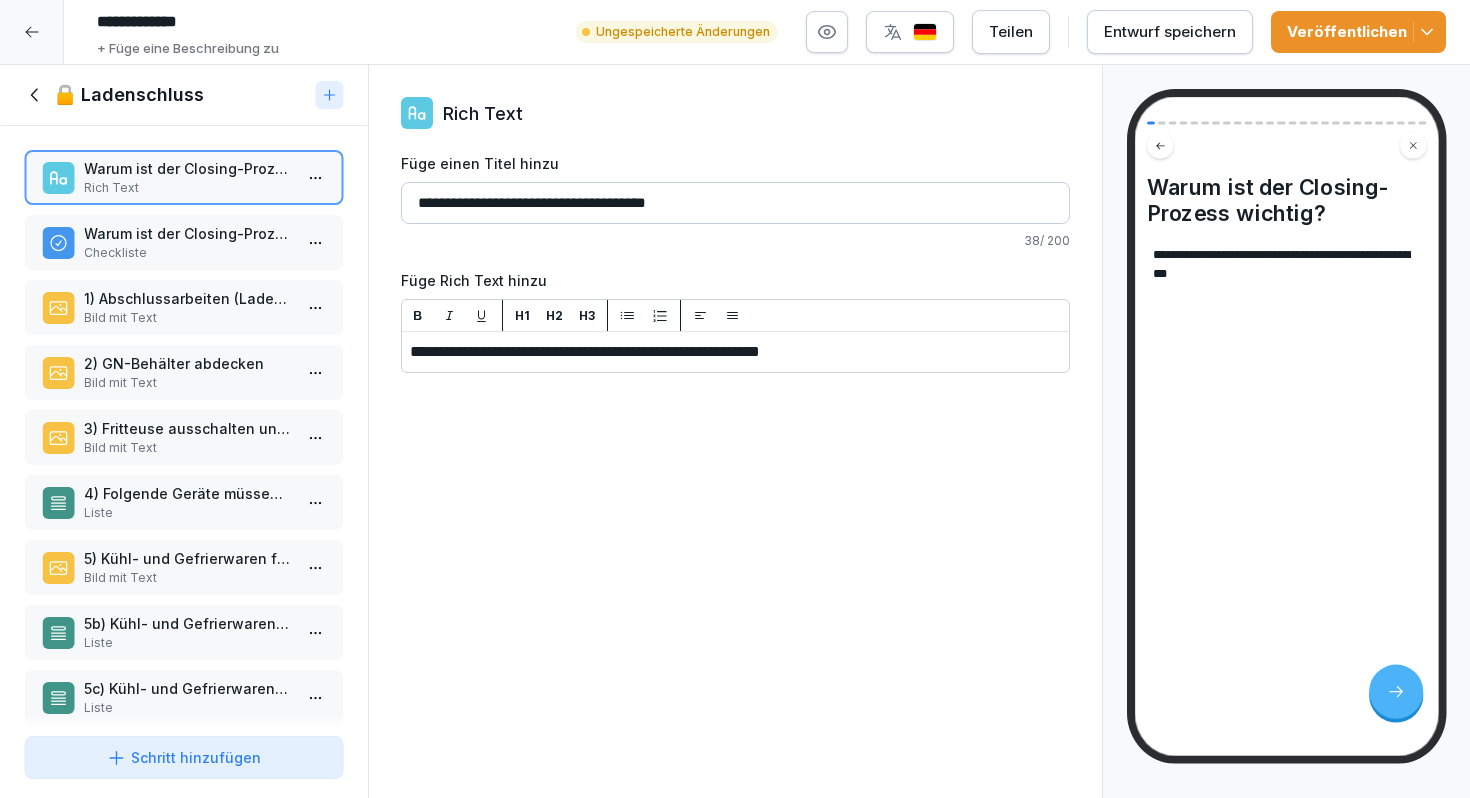 click on "Checkliste" at bounding box center [188, 253] 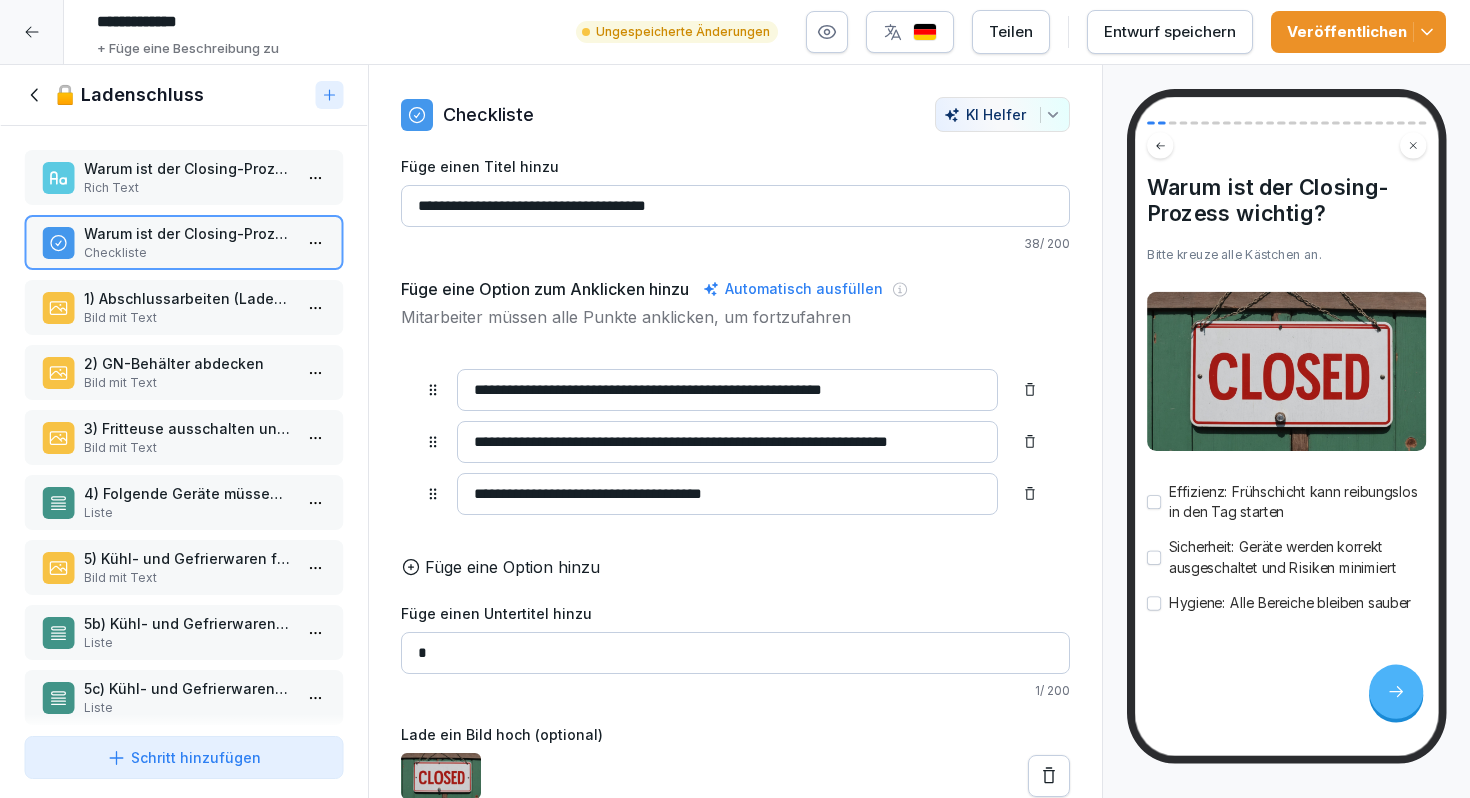 click on "**********" at bounding box center (727, 442) 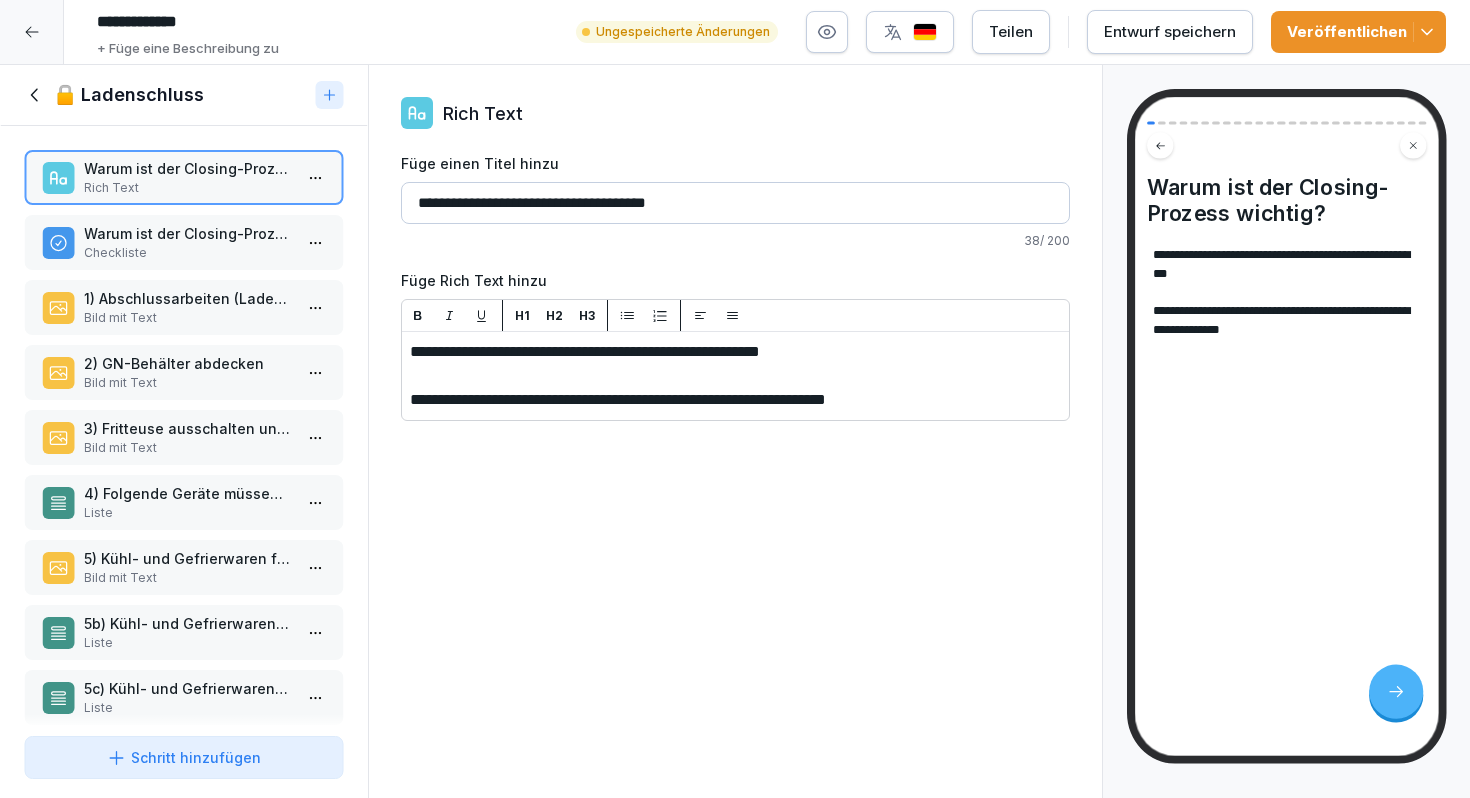 click on "Warum ist der Closing-Prozess wichtig?" at bounding box center (188, 233) 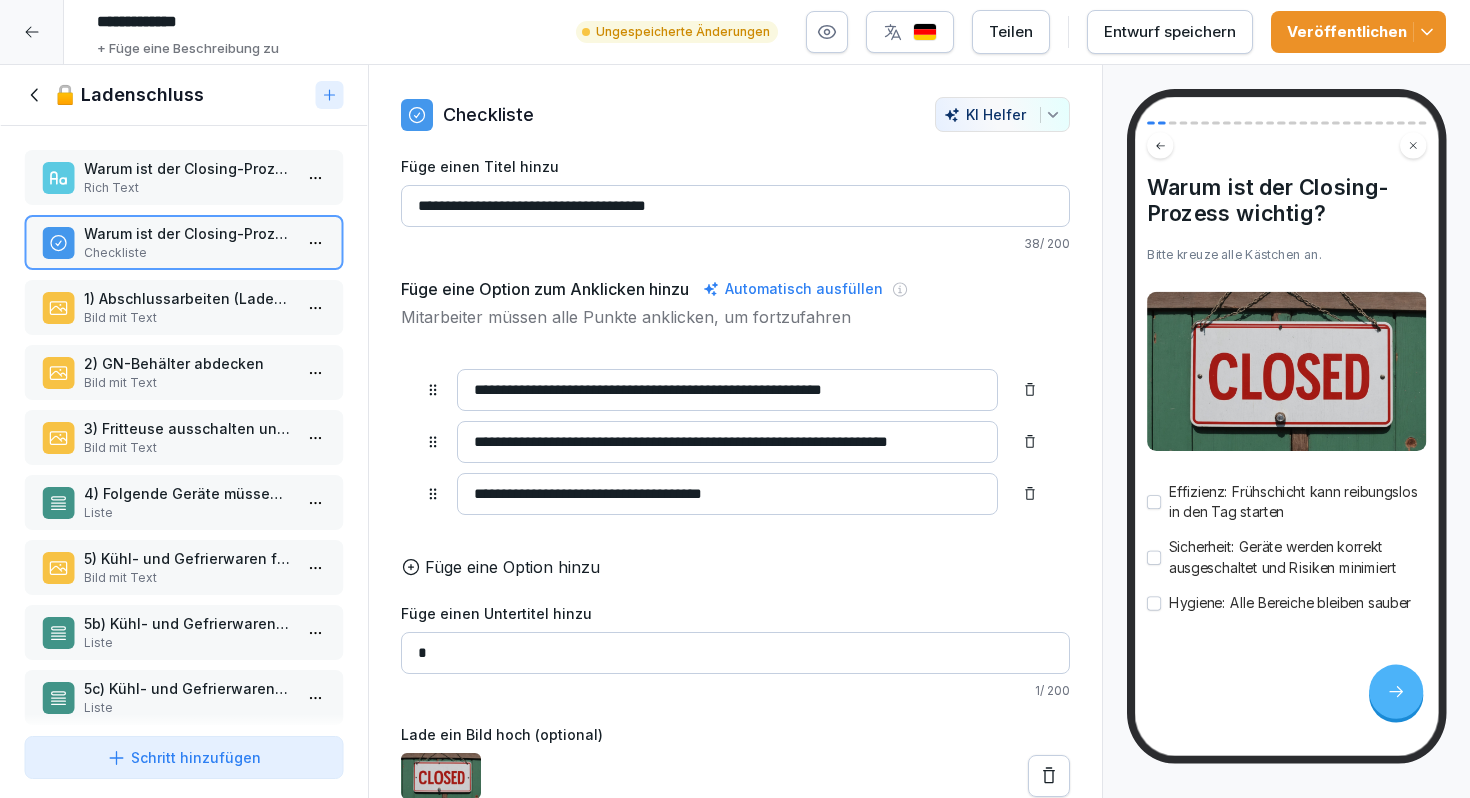 click on "**********" at bounding box center (727, 494) 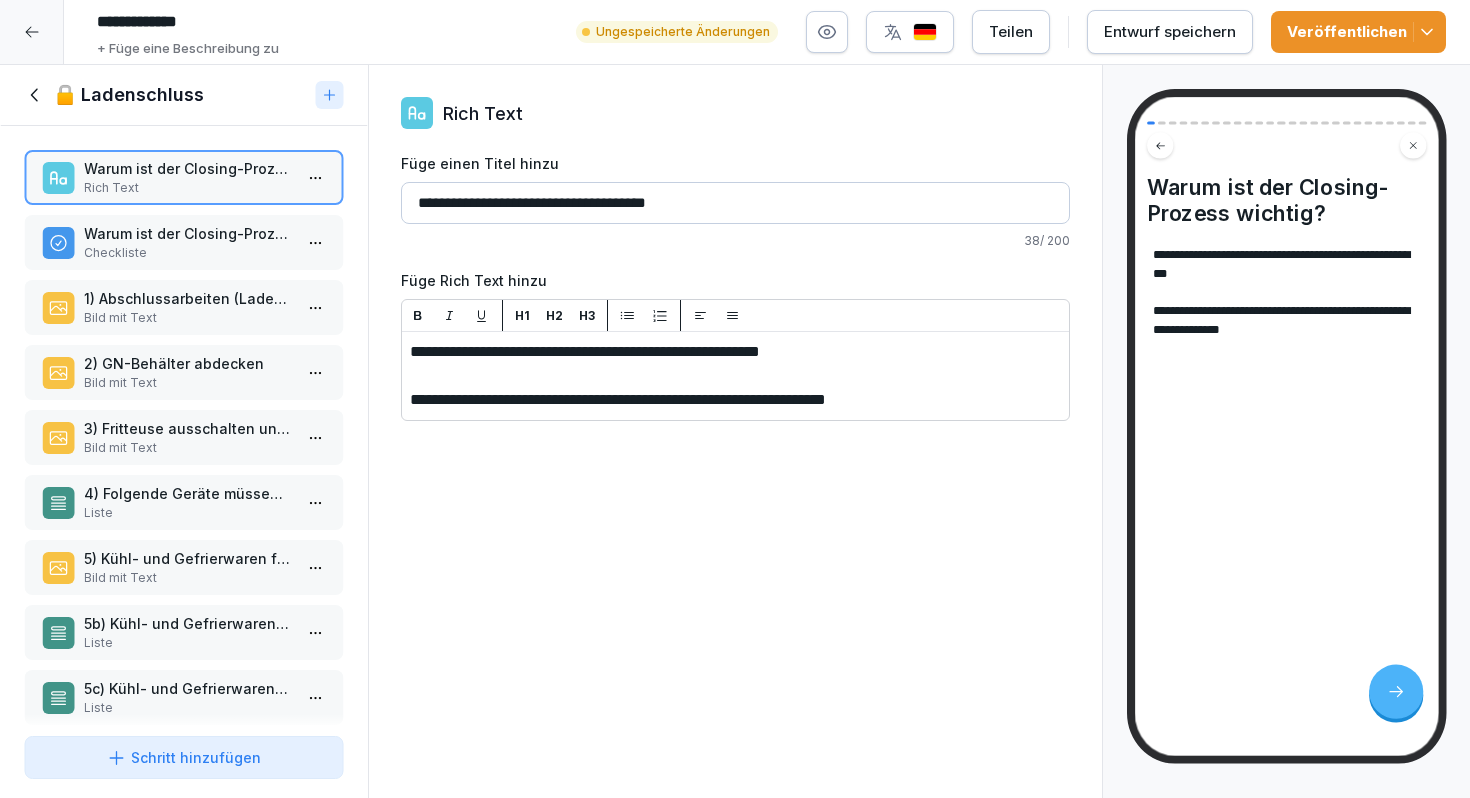 click on "**********" at bounding box center (735, 360) 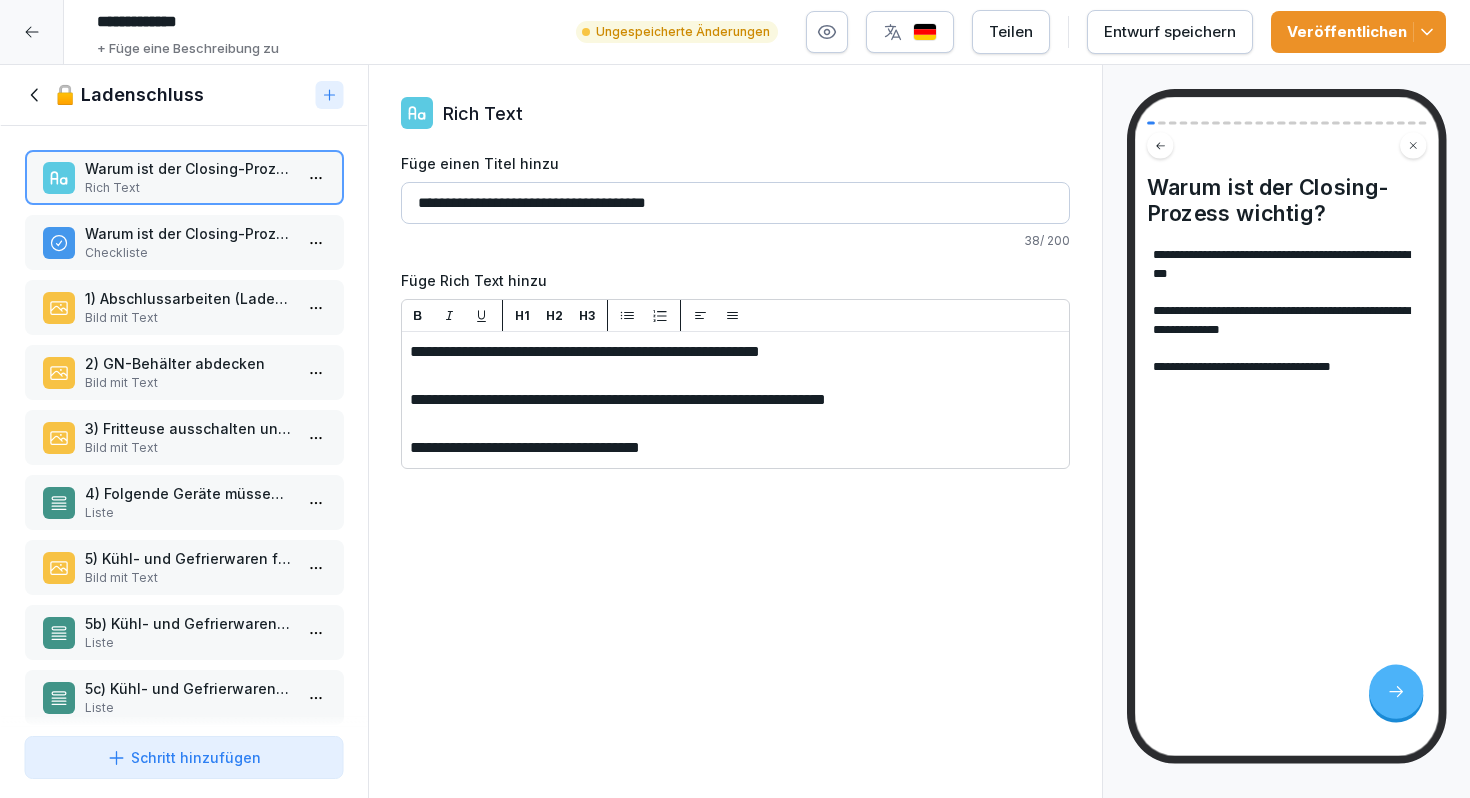 click on "Checkliste" at bounding box center (188, 253) 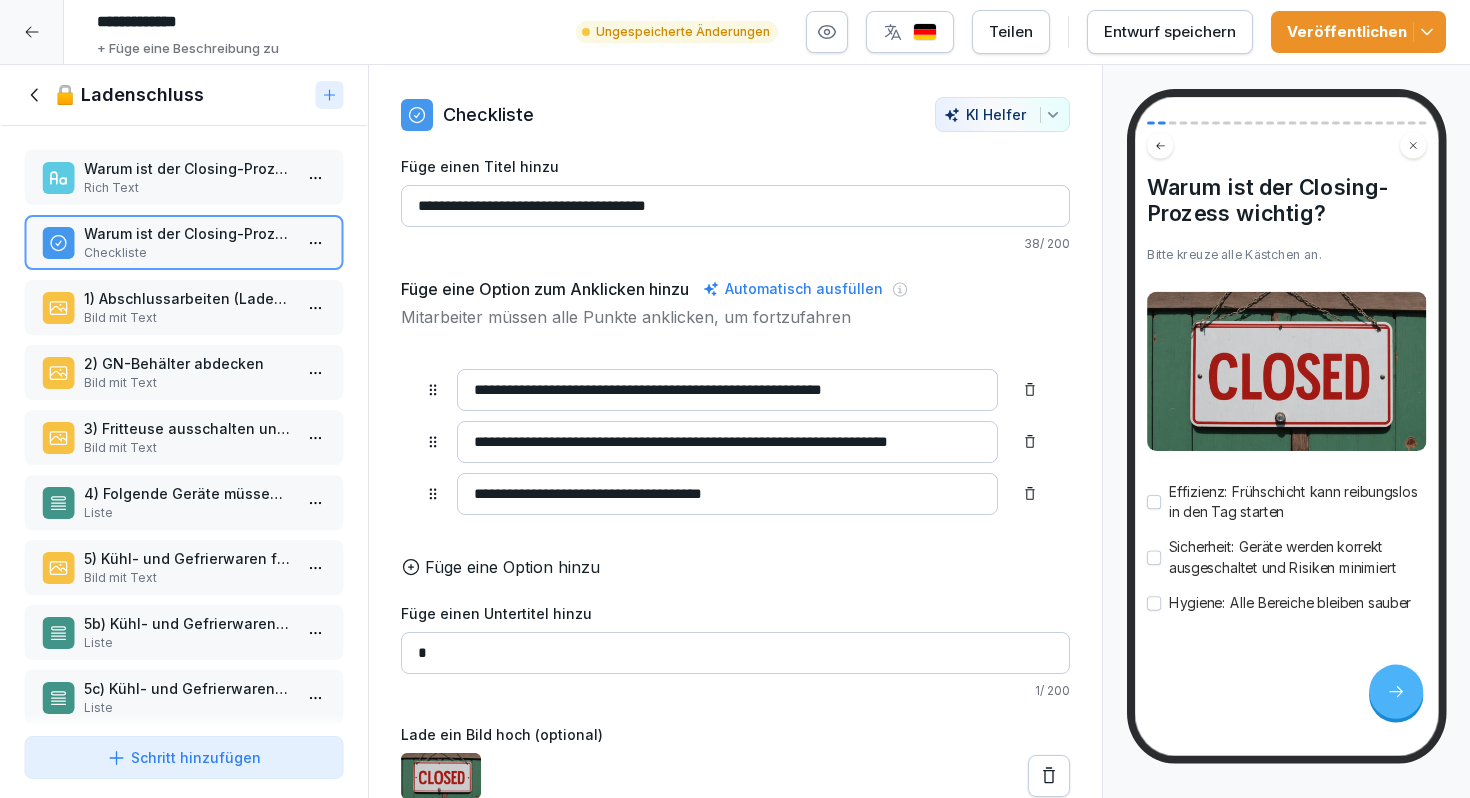 click on "**********" at bounding box center (735, 399) 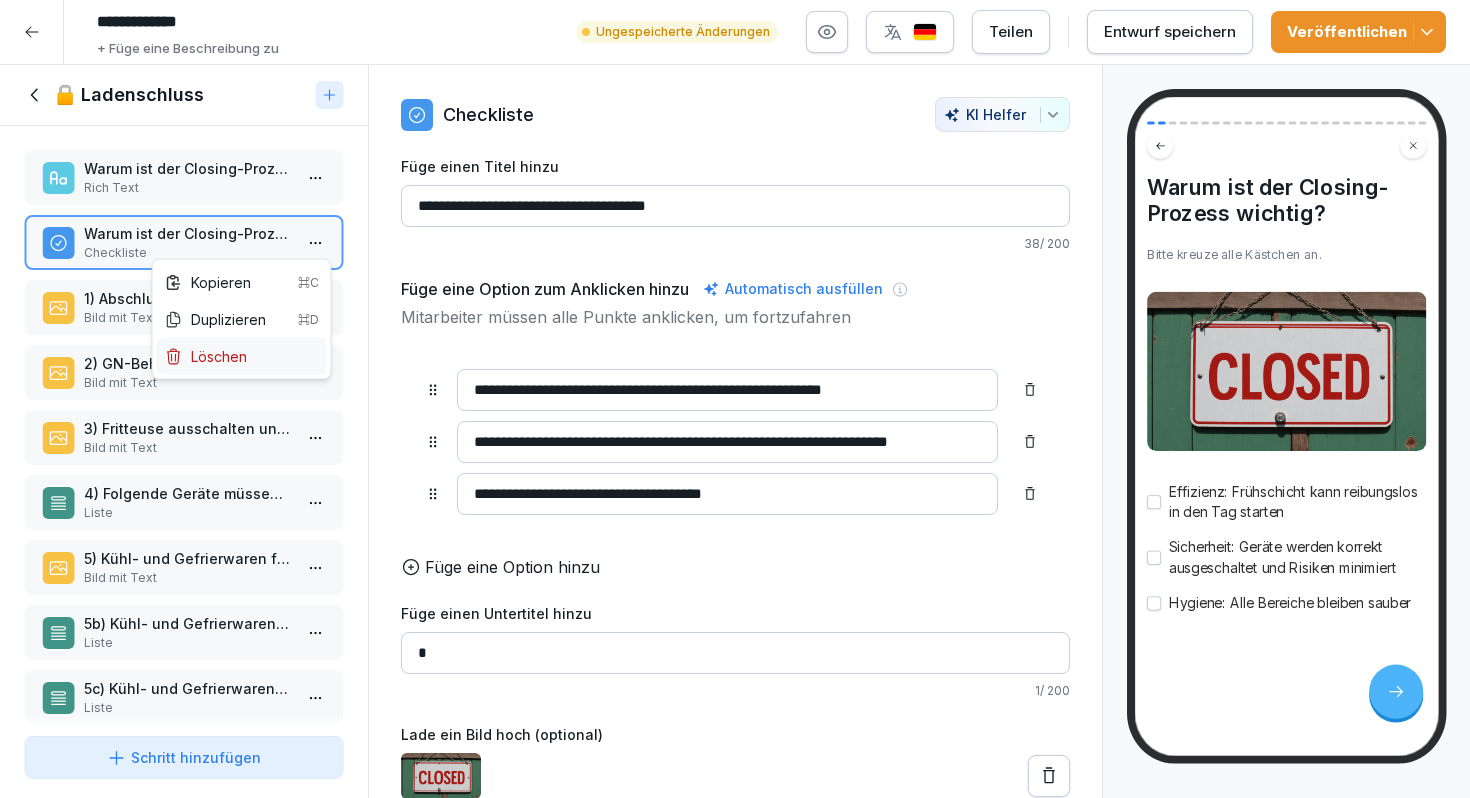click on "Löschen" at bounding box center [206, 356] 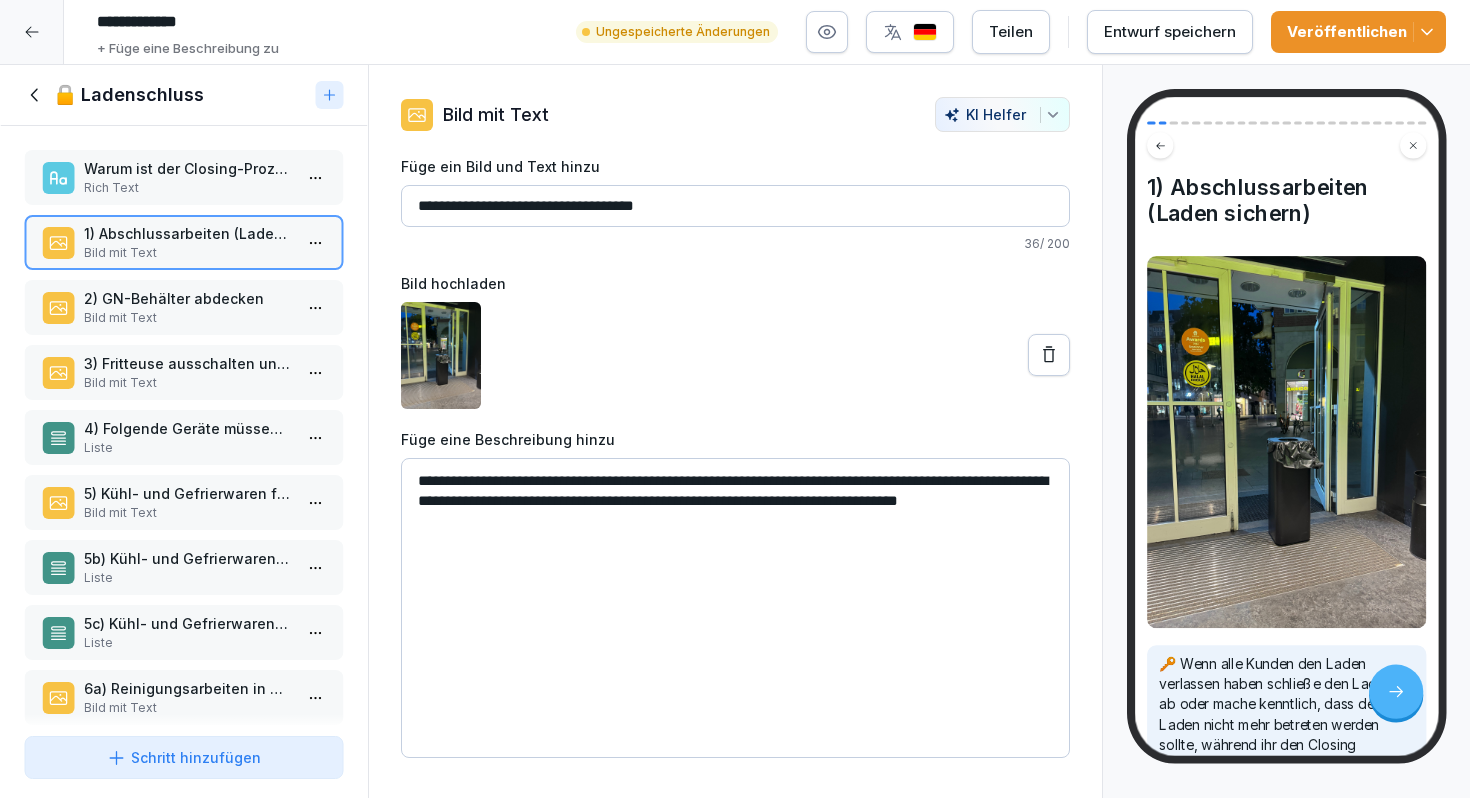 click on "Warum ist der Closing-Prozess wichtig?" at bounding box center [188, 168] 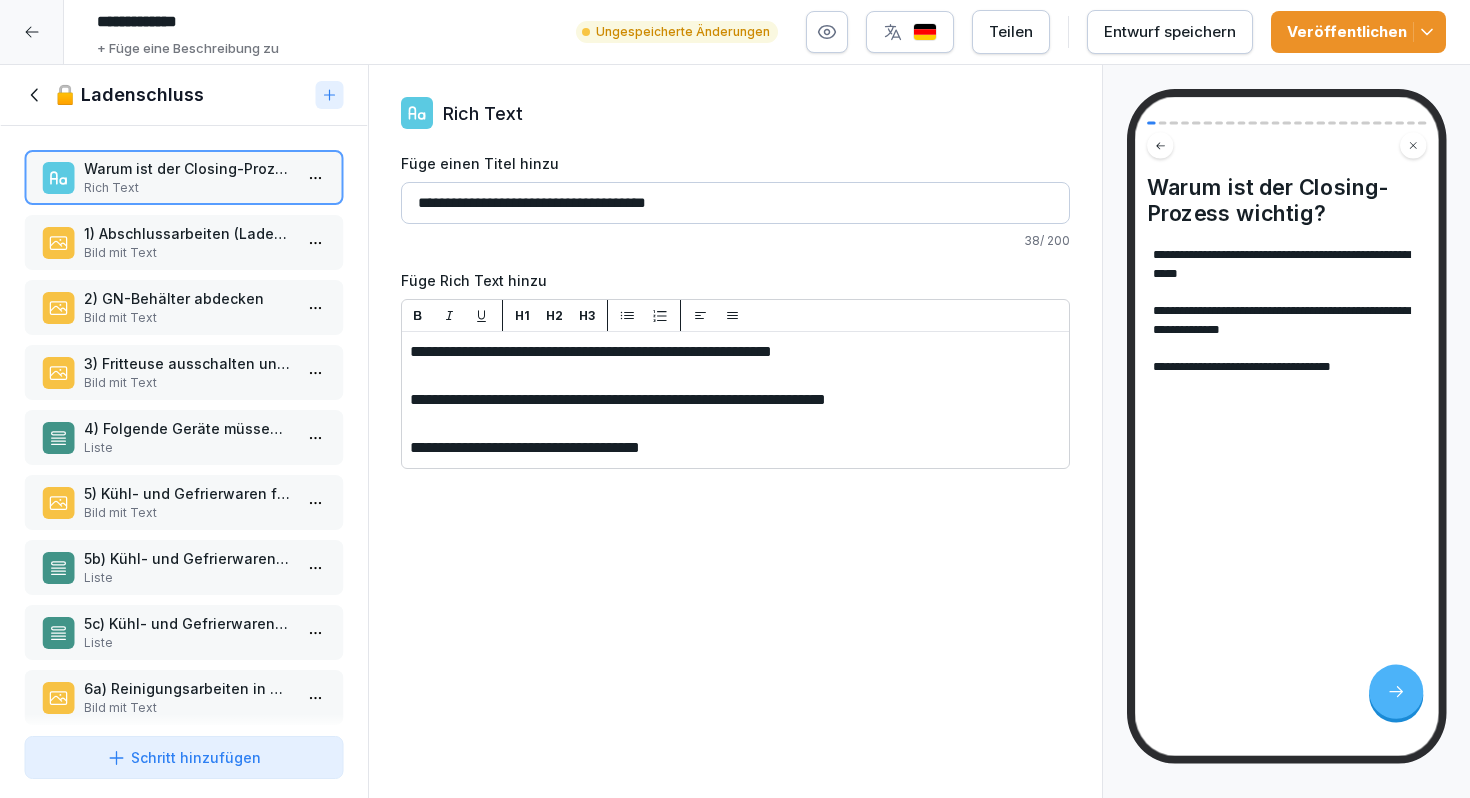type 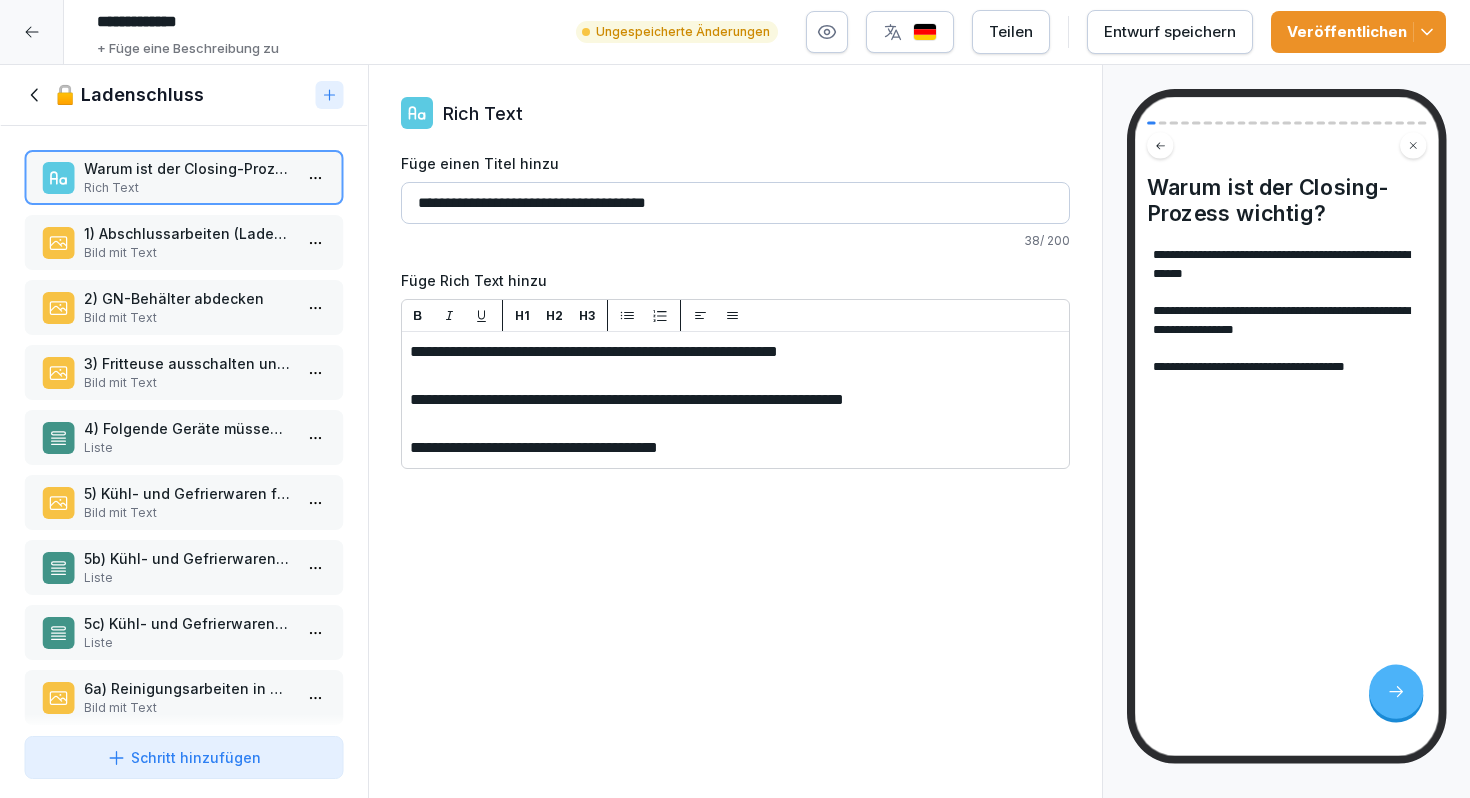 click on "Veröffentlichen" at bounding box center (1358, 32) 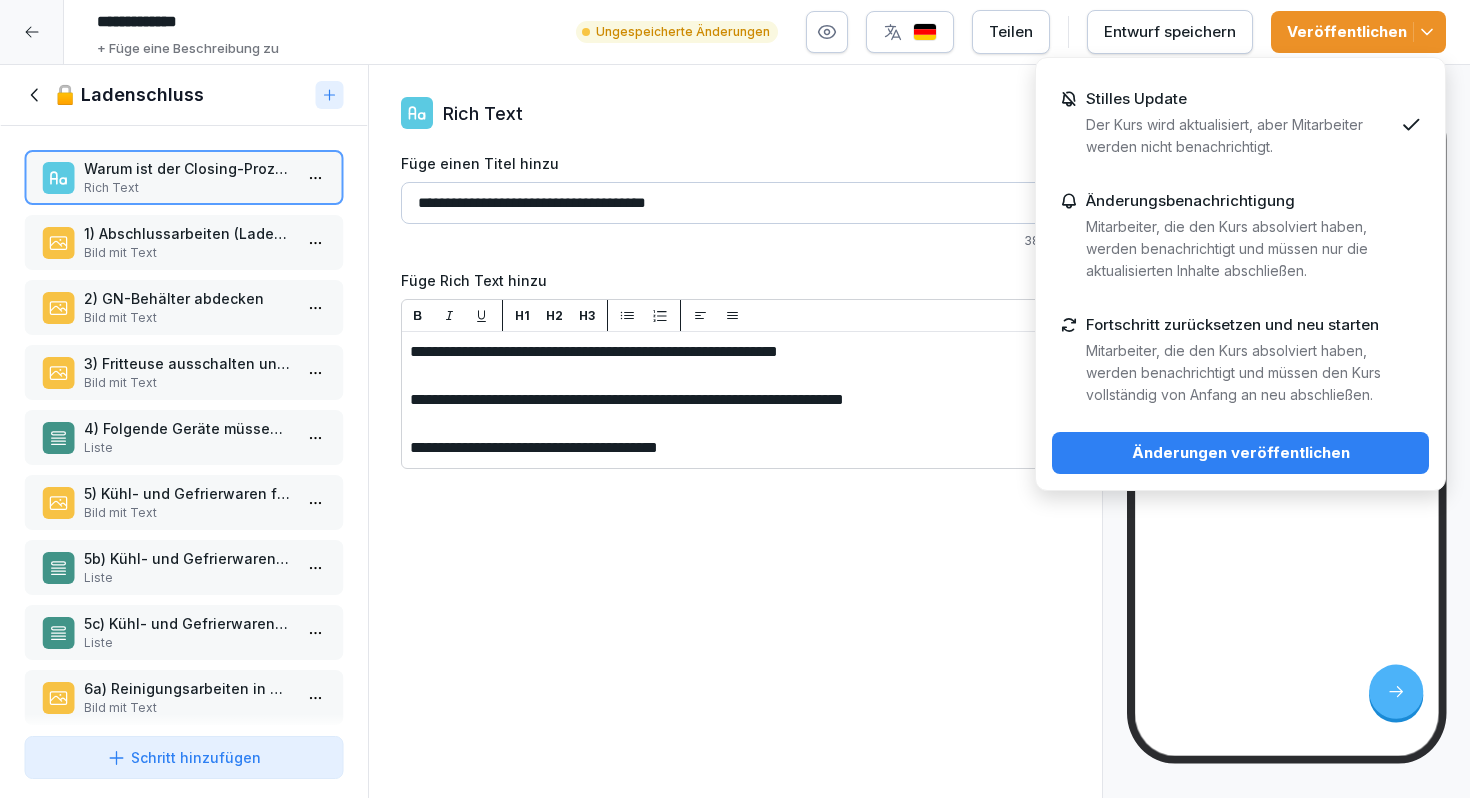 click on "Änderungen veröffentlichen" at bounding box center (1240, 453) 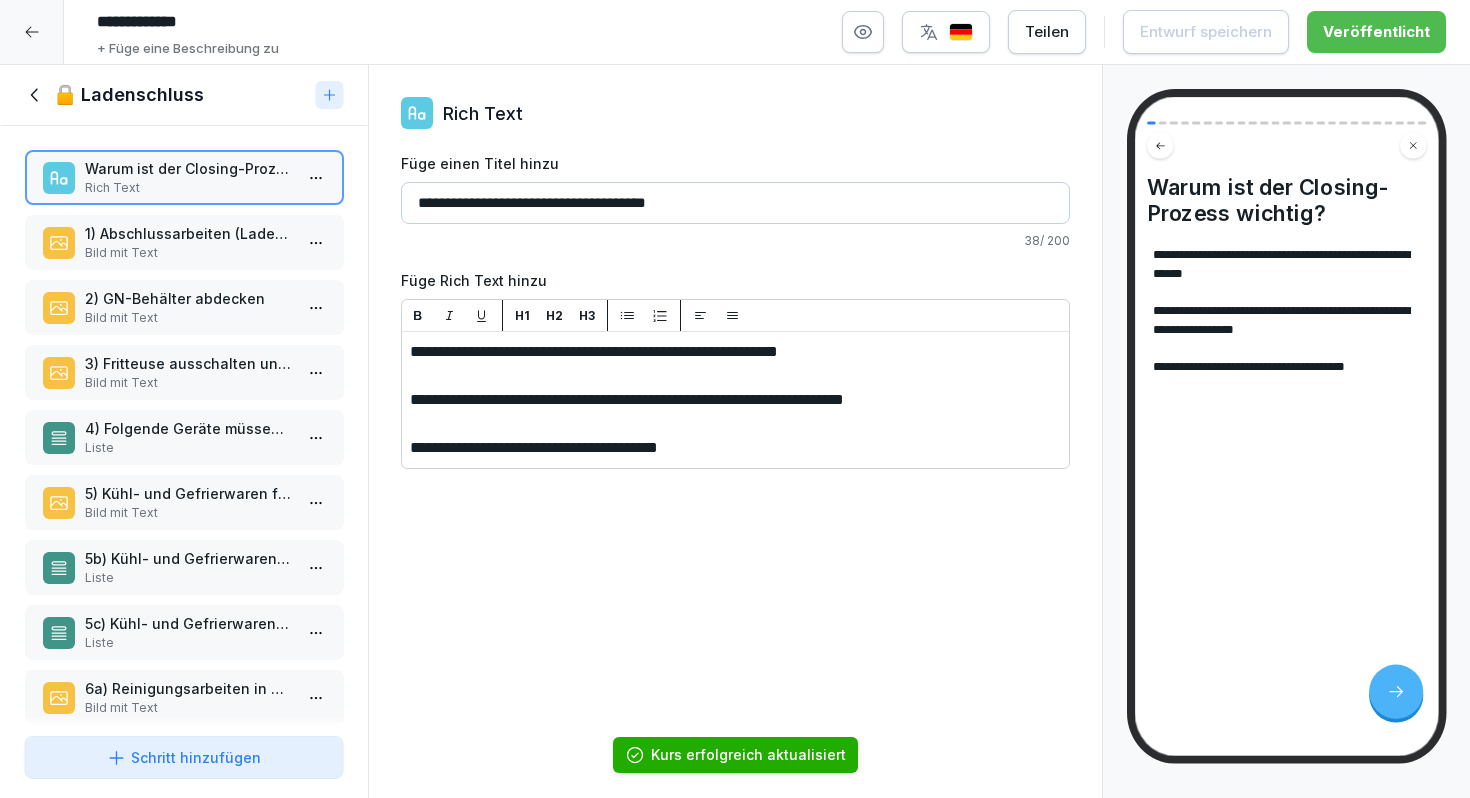 click on "1) Abschlussarbeiten (Laden sichern) Bild mit Text" at bounding box center (184, 242) 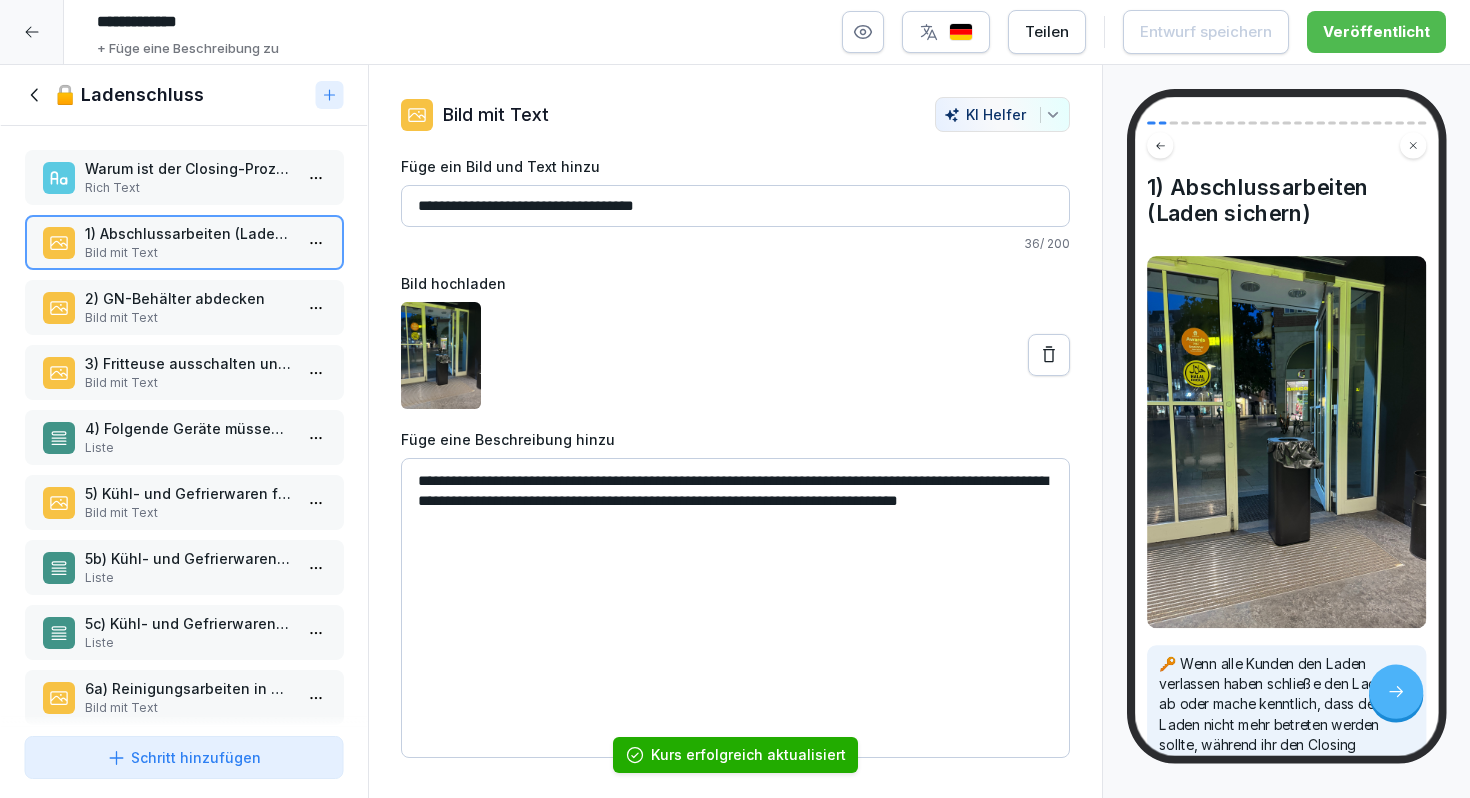 click on "2) GN-Behälter abdecken" at bounding box center (188, 298) 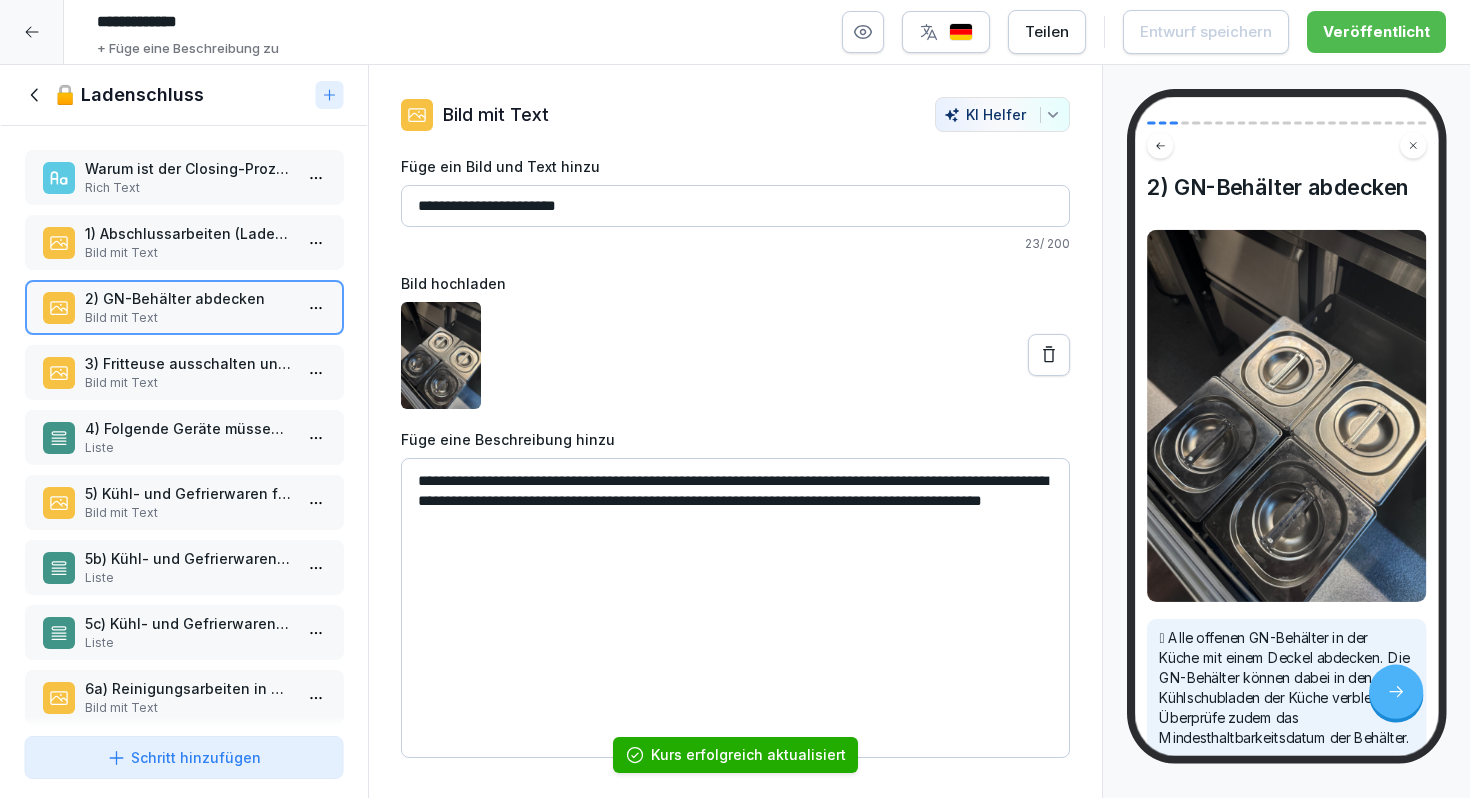 click on "3) Fritteuse ausschalten und reinigen" at bounding box center [188, 363] 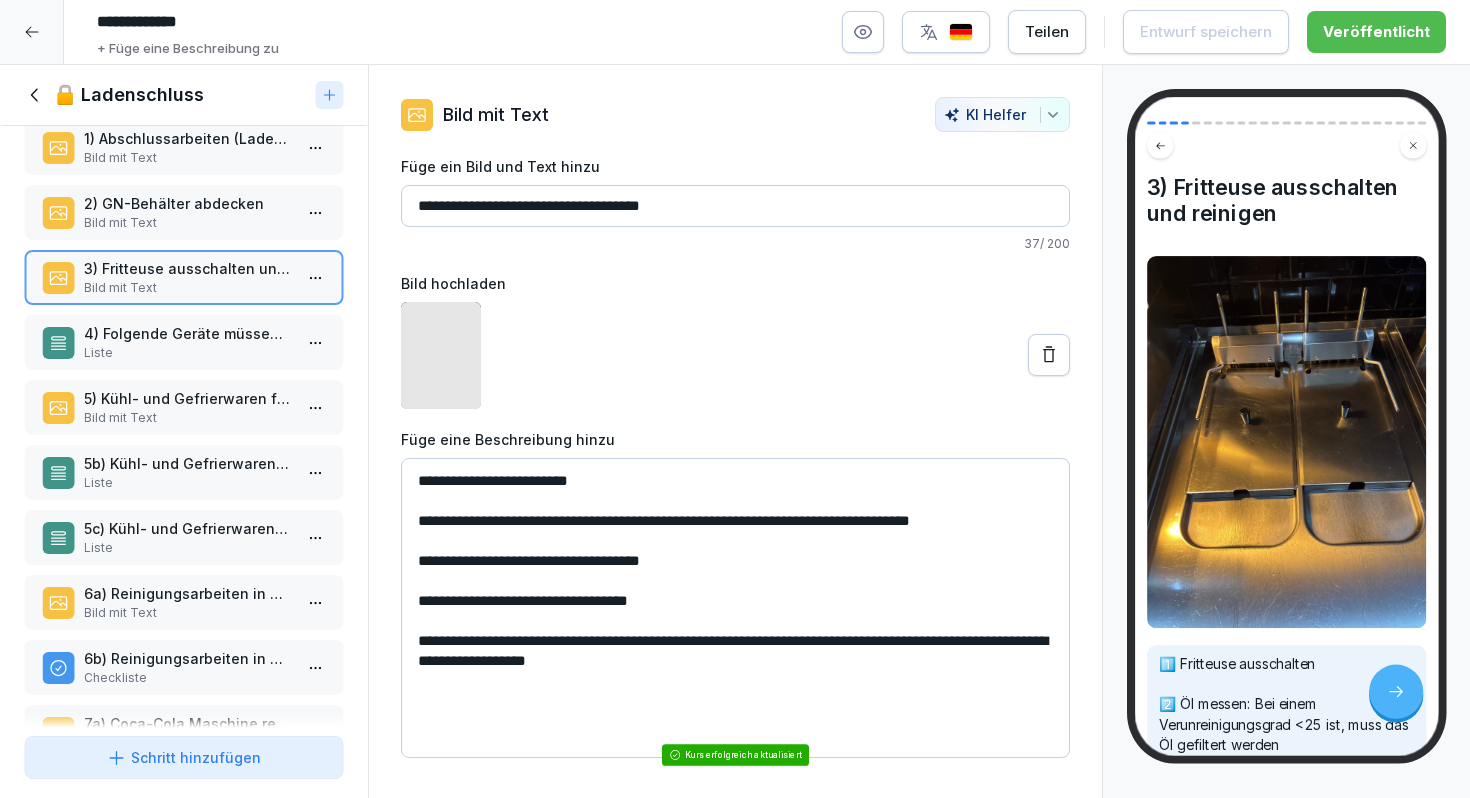 scroll, scrollTop: 107, scrollLeft: 0, axis: vertical 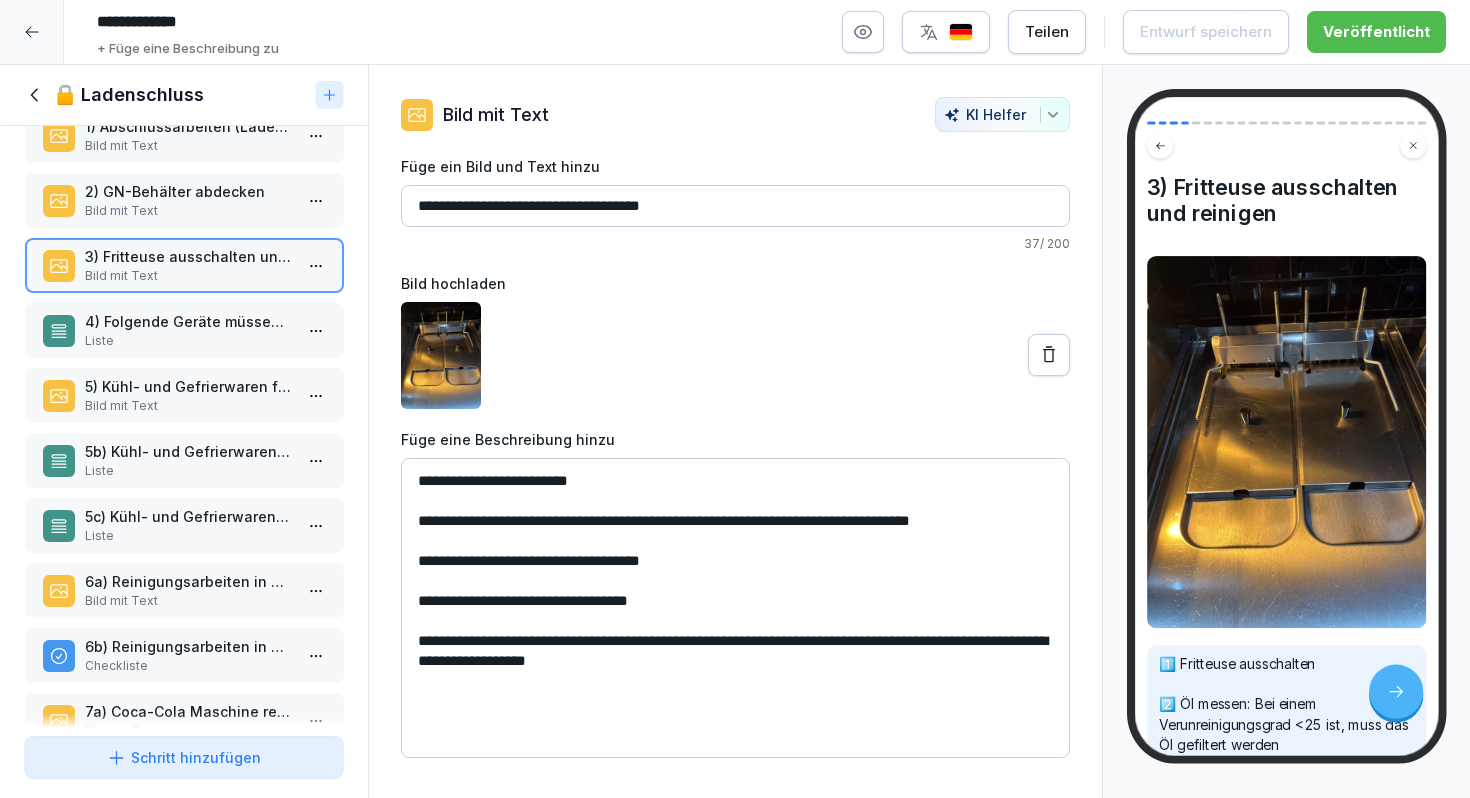 click on "Liste" at bounding box center (188, 341) 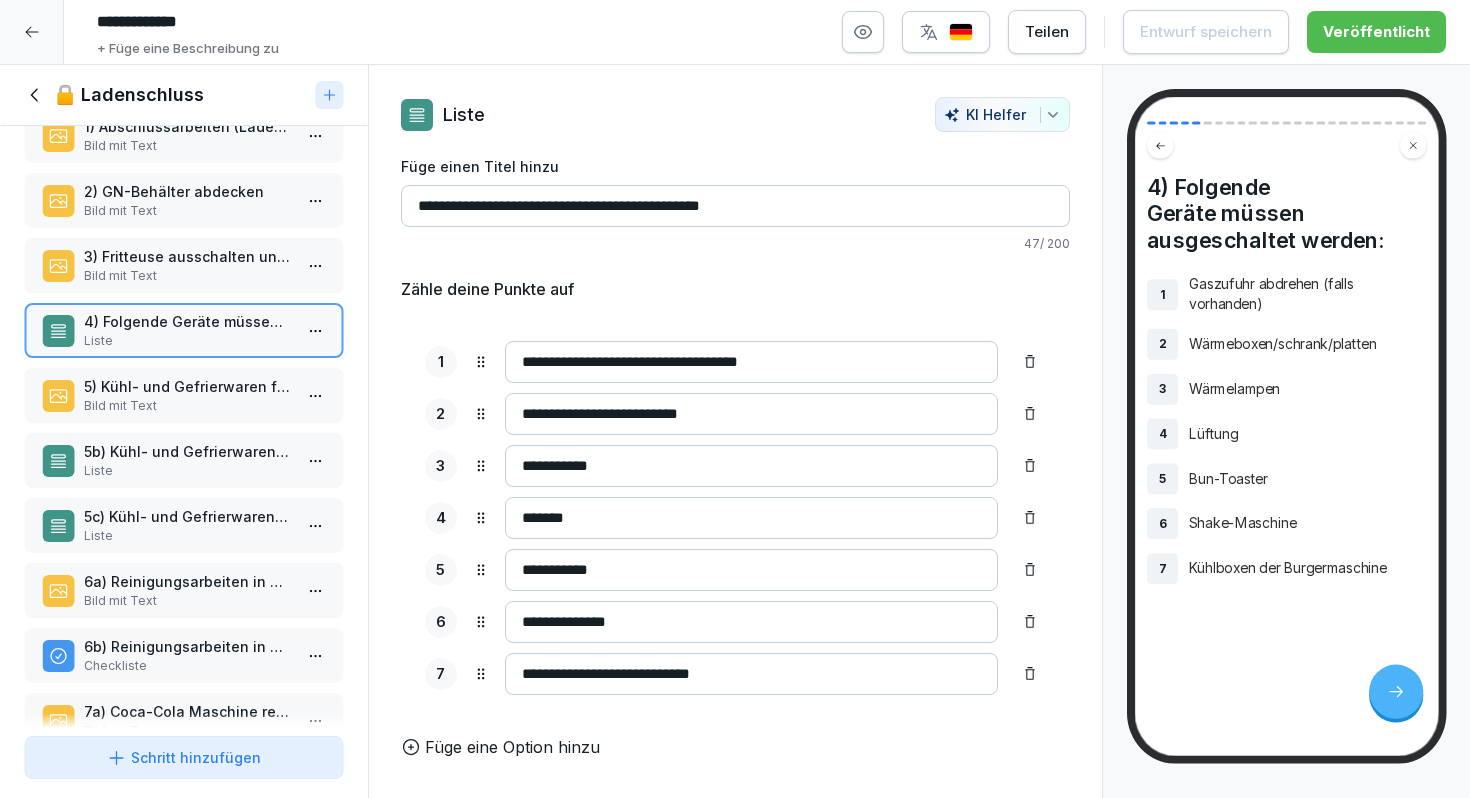 scroll, scrollTop: 147, scrollLeft: 0, axis: vertical 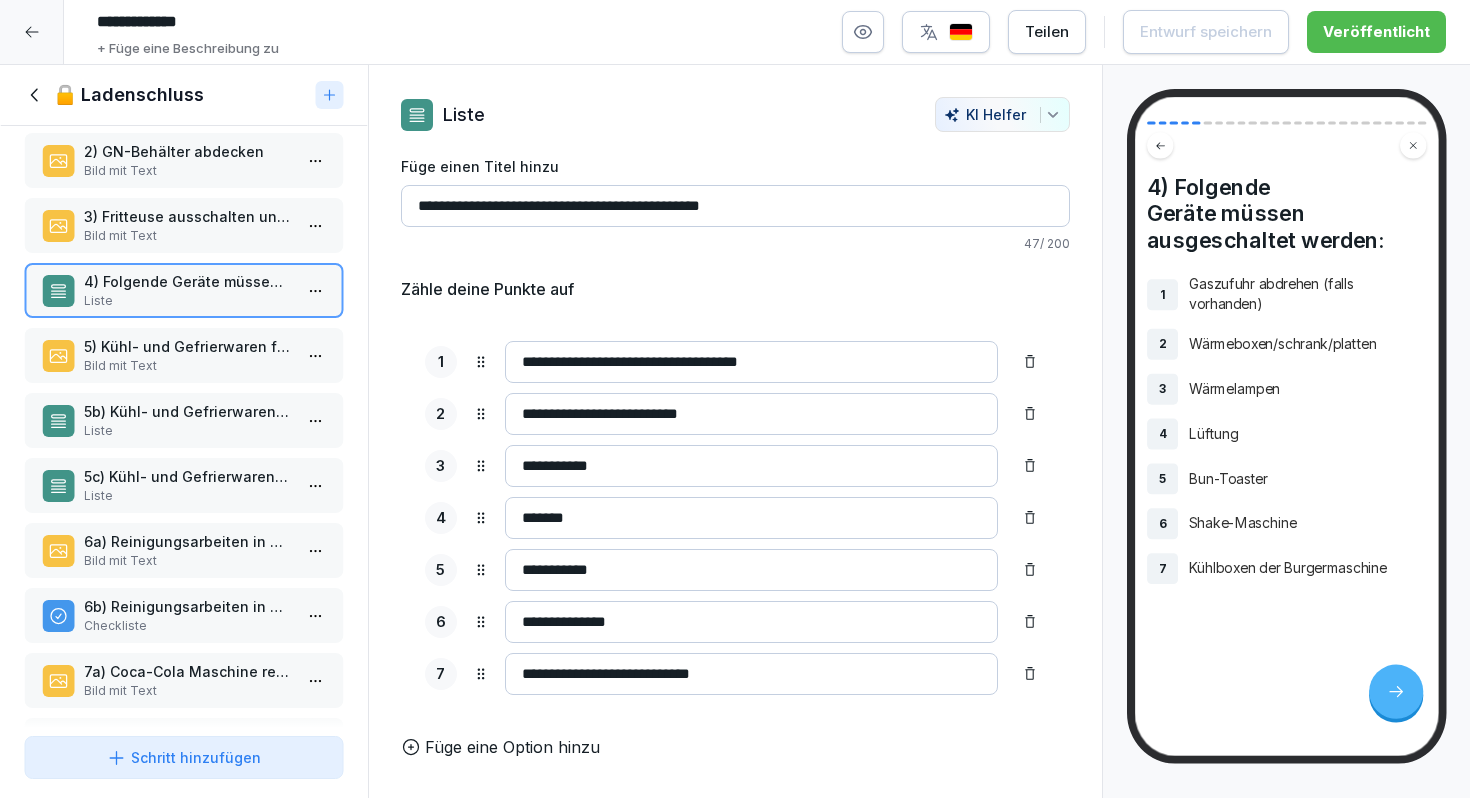 click on "5) Kühl- und Gefrierwaren für den nächsten Tag auffüllen" at bounding box center [188, 346] 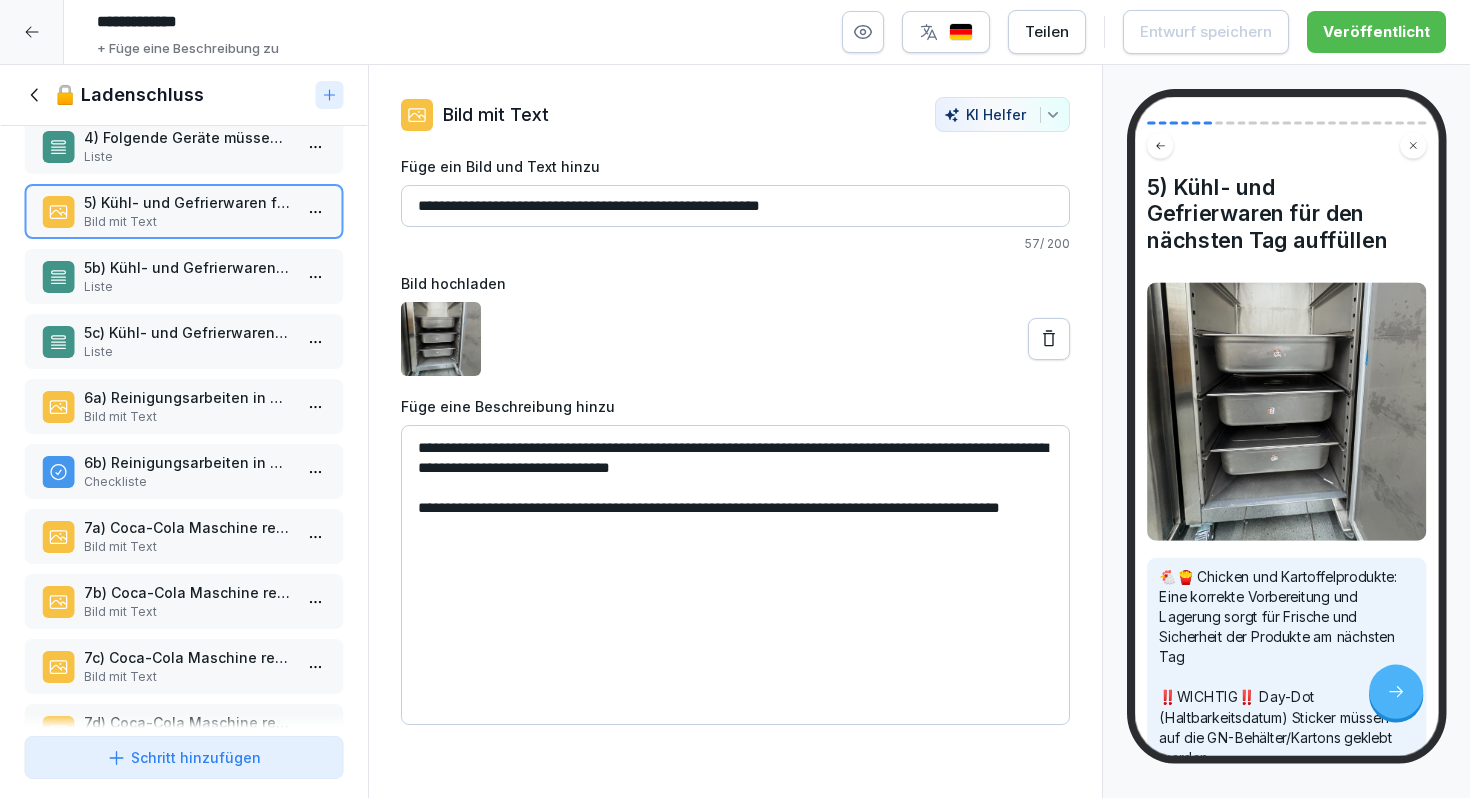 scroll, scrollTop: 300, scrollLeft: 0, axis: vertical 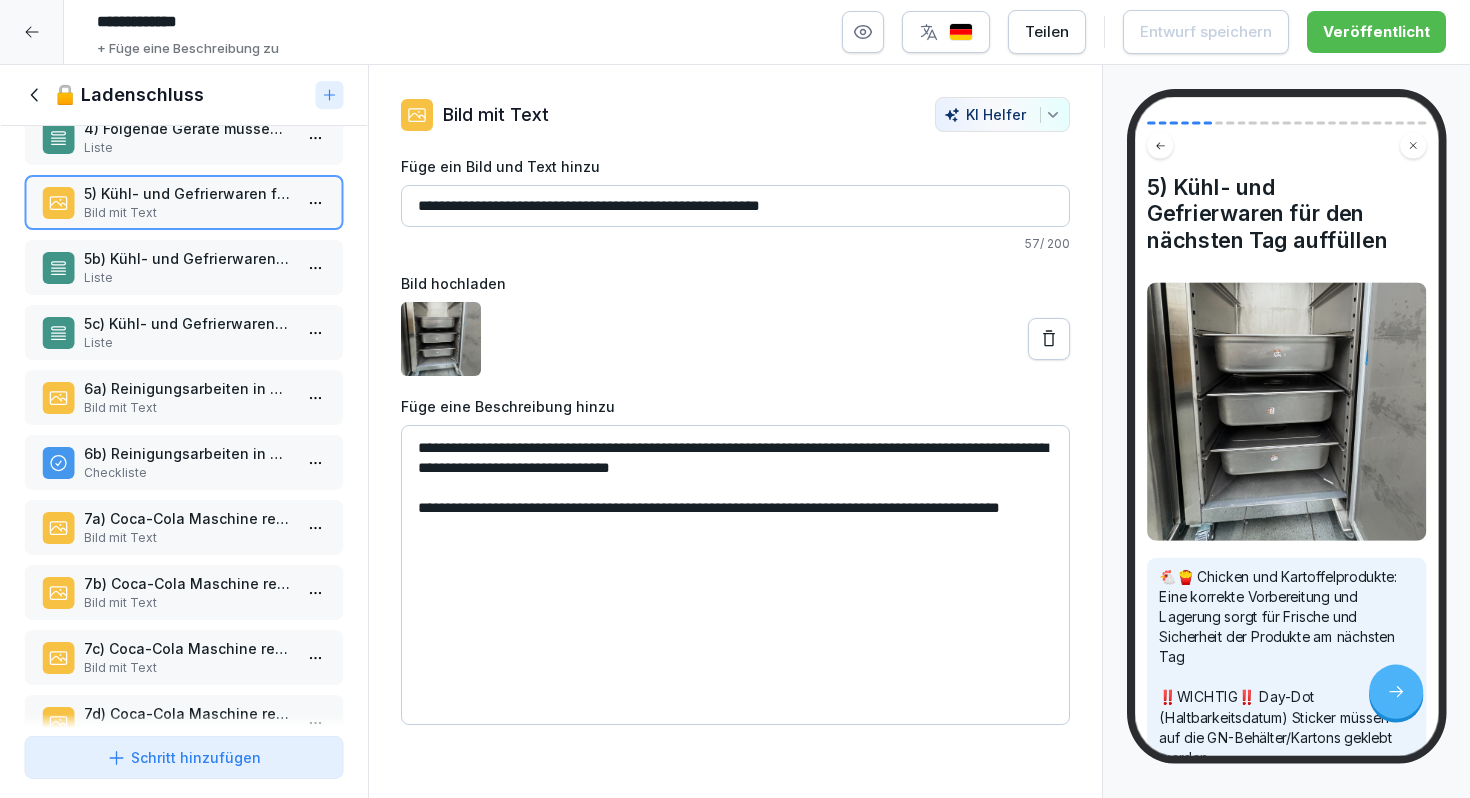 click on "Liste" at bounding box center (188, 278) 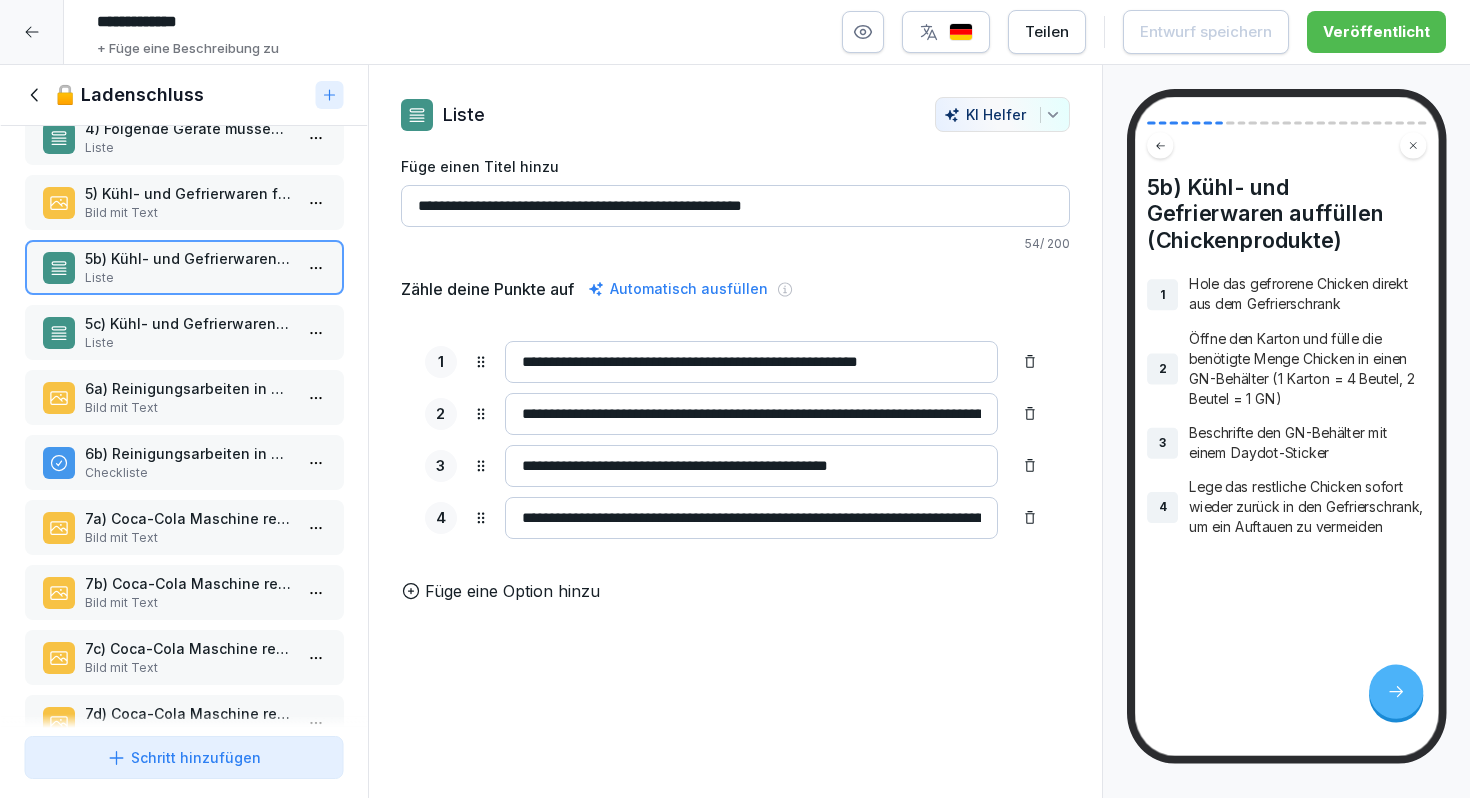 click on "Bild mit Text" at bounding box center (188, 213) 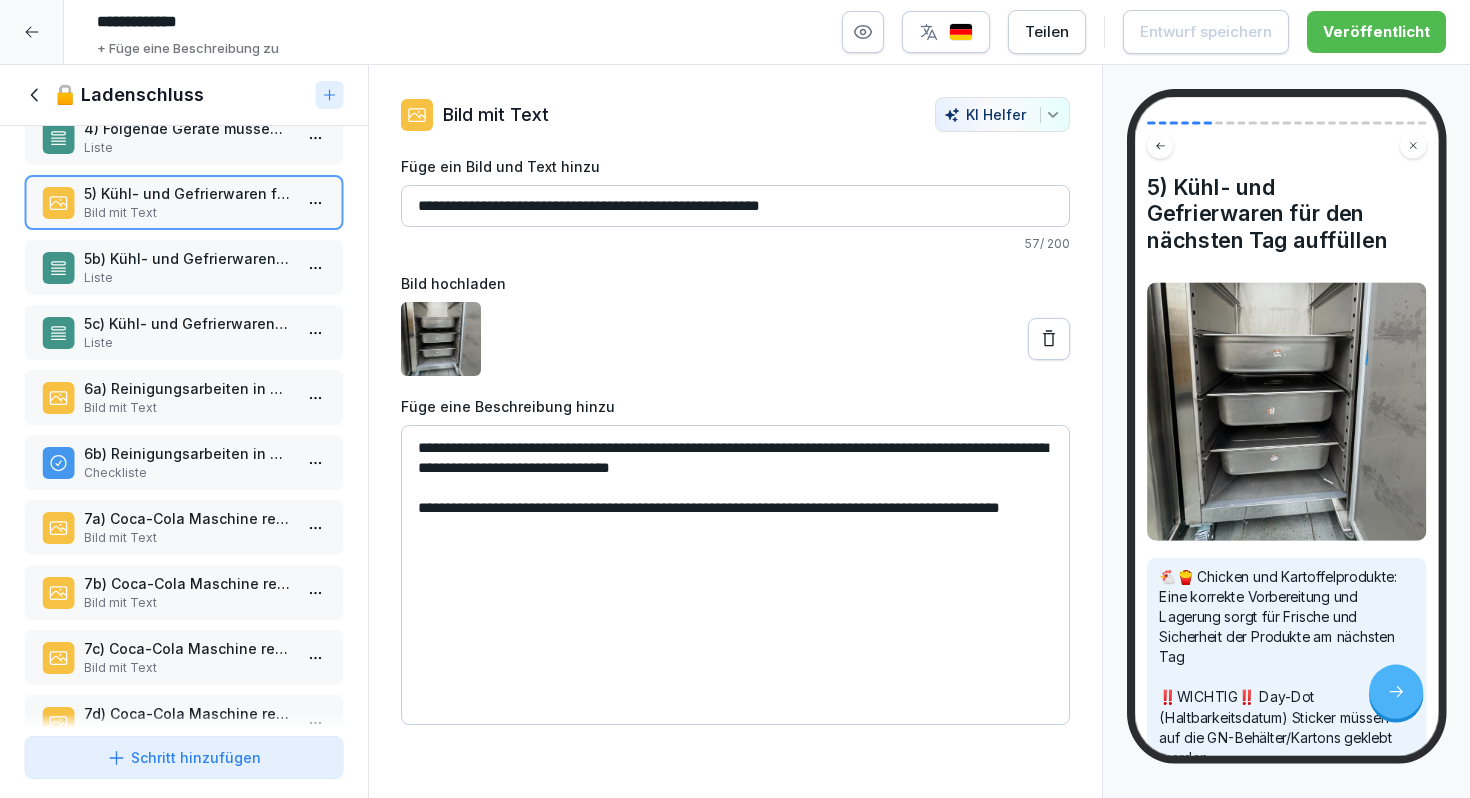 click on "5b) Kühl- und Gefrierwaren auffüllen (Chickenprodukte)" at bounding box center (188, 258) 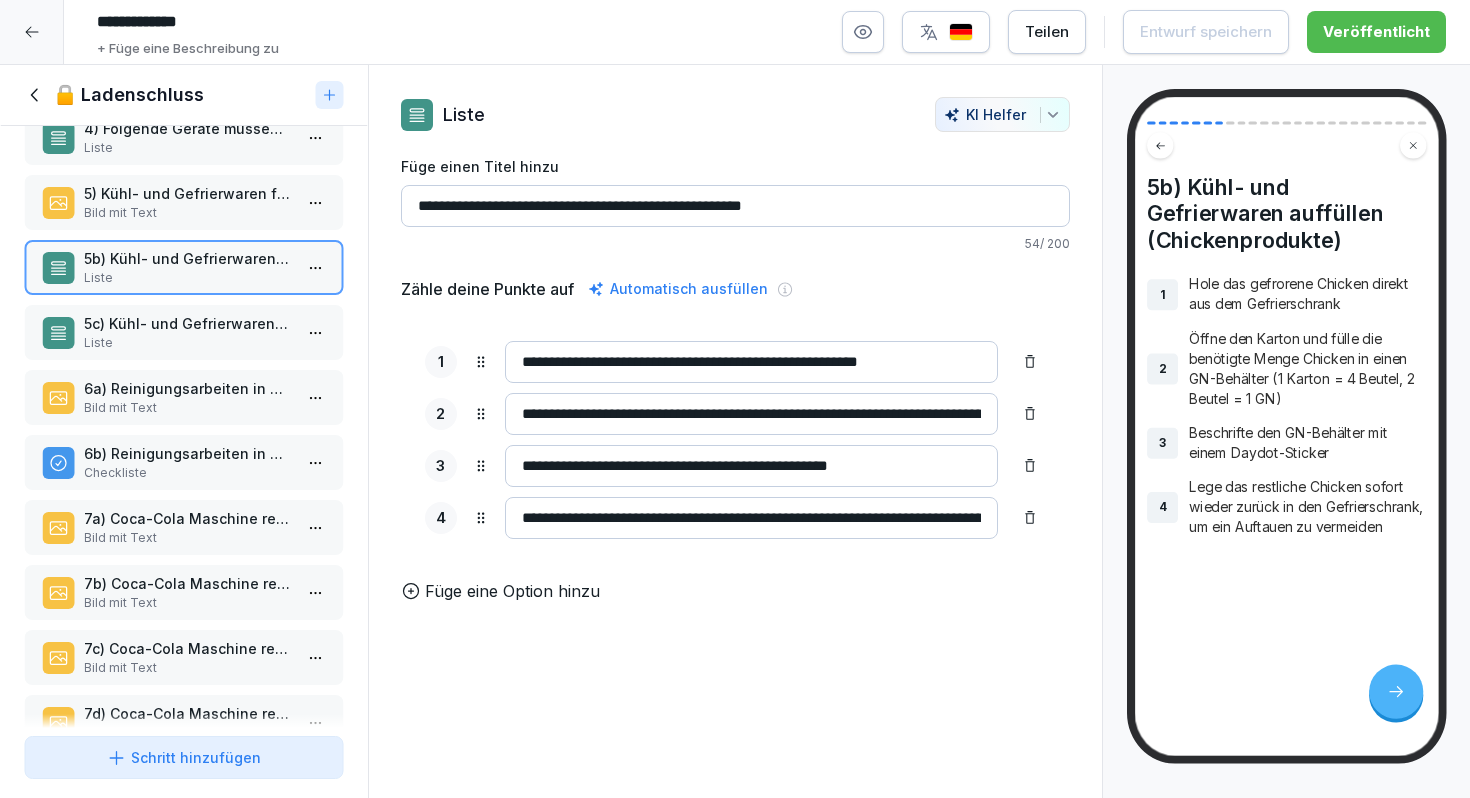 click on "Warum ist der Closing-Prozess wichtig? Rich Text 1) Abschlussarbeiten (Laden sichern) Bild mit Text 2) GN-Behälter abdecken Bild mit Text 3) Fritteuse ausschalten und reinigen Bild mit Text 4) Folgende Geräte müssen ausgeschaltet werden: Liste 5) Kühl- und Gefrierwaren für den nächsten Tag auffüllen  Bild mit Text 5b) Kühl- und Gefrierwaren auffüllen (Chickenprodukte) Liste 5c) Kühl- und Gefrierwaren auffüllen (Kartoffelprodukte) Liste 6a) Reinigungsarbeiten in der Küche Bild mit Text 6b) Reinigungsarbeiten in der Küche Checkliste 7a) Coca-Cola Maschine reinigen Bild mit Text 7b) Coca-Cola Maschine reinigen Bild mit Text 7c) Coca-Cola Maschine reinigen Bild mit Text 7d) Coca-Cola Maschine reinigen Bild mit Text 8a) Reinigung der Gastflächen Bild mit Text 8b) Reinigung der Gastflächen Liste 9a) Toilettenreinigung Bild mit Text 9b) Toilettenreinigung Liste 10) Bodenreinigung im ganzen Laden Bild mit Text 11a) Abfallmanagement Rich Text 11b) Abfallmanagement Bild mit Text Bild mit Text Rich Text" at bounding box center [184, 427] 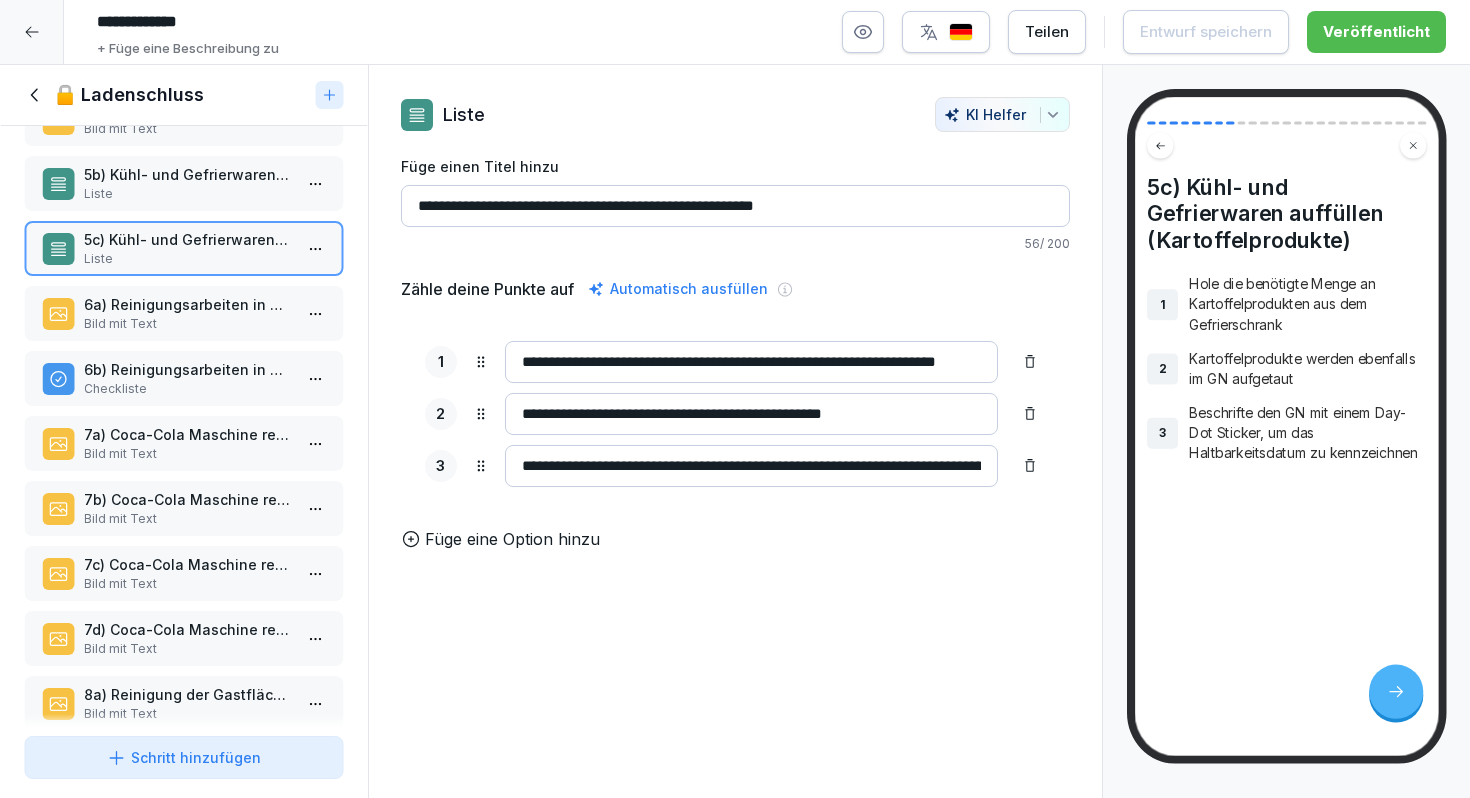 scroll, scrollTop: 394, scrollLeft: 0, axis: vertical 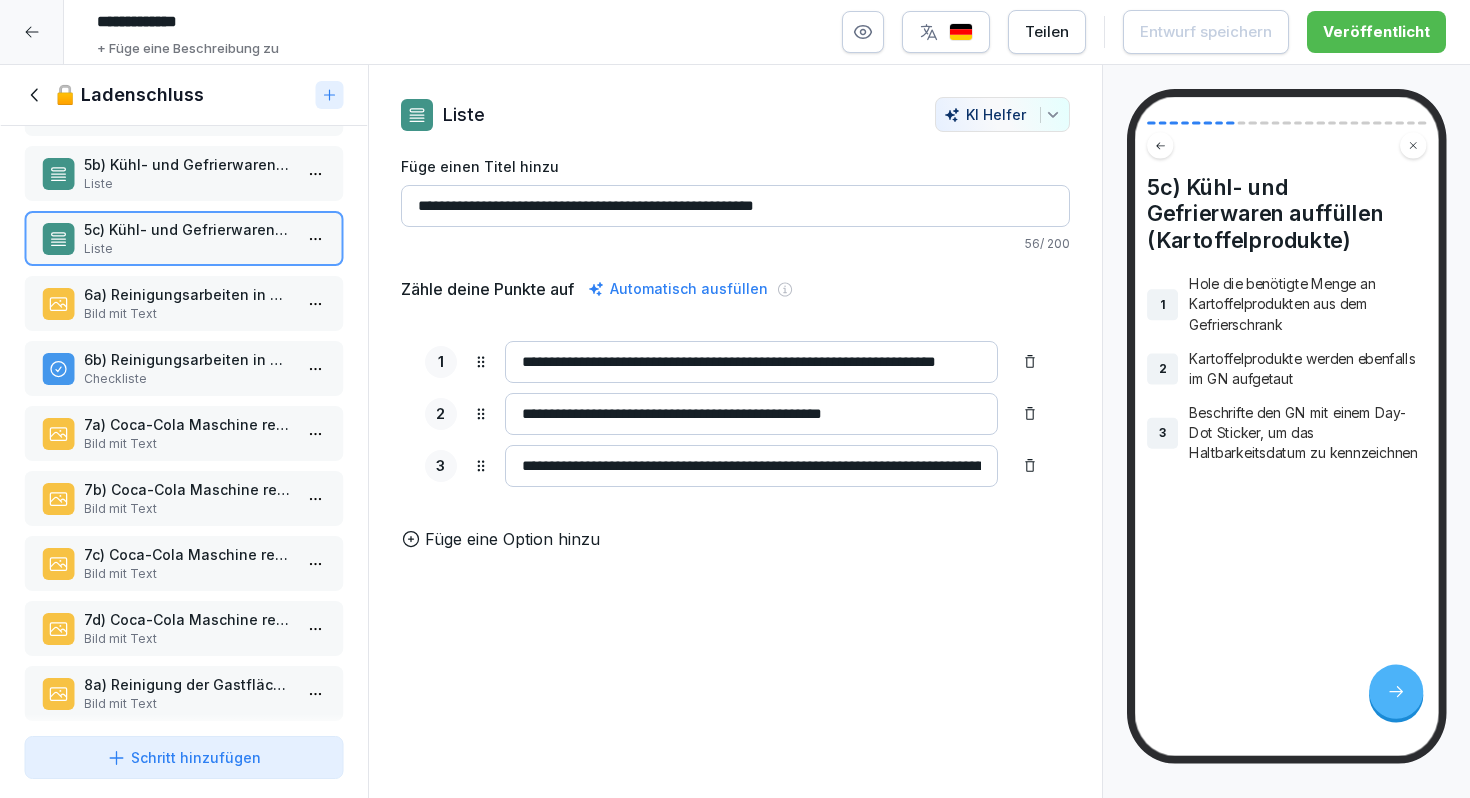 click on "6a) Reinigungsarbeiten in der Küche" at bounding box center [188, 294] 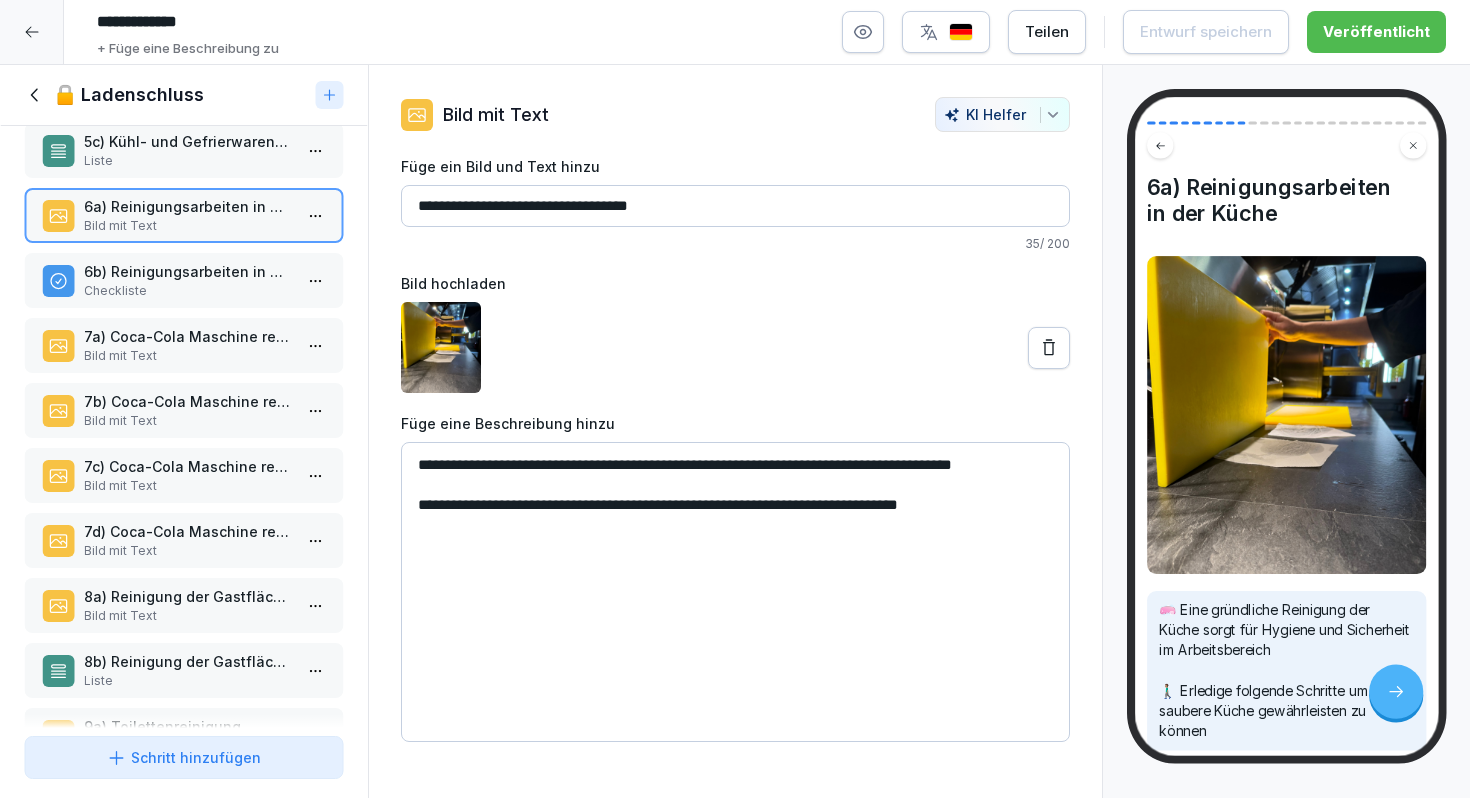 scroll, scrollTop: 484, scrollLeft: 0, axis: vertical 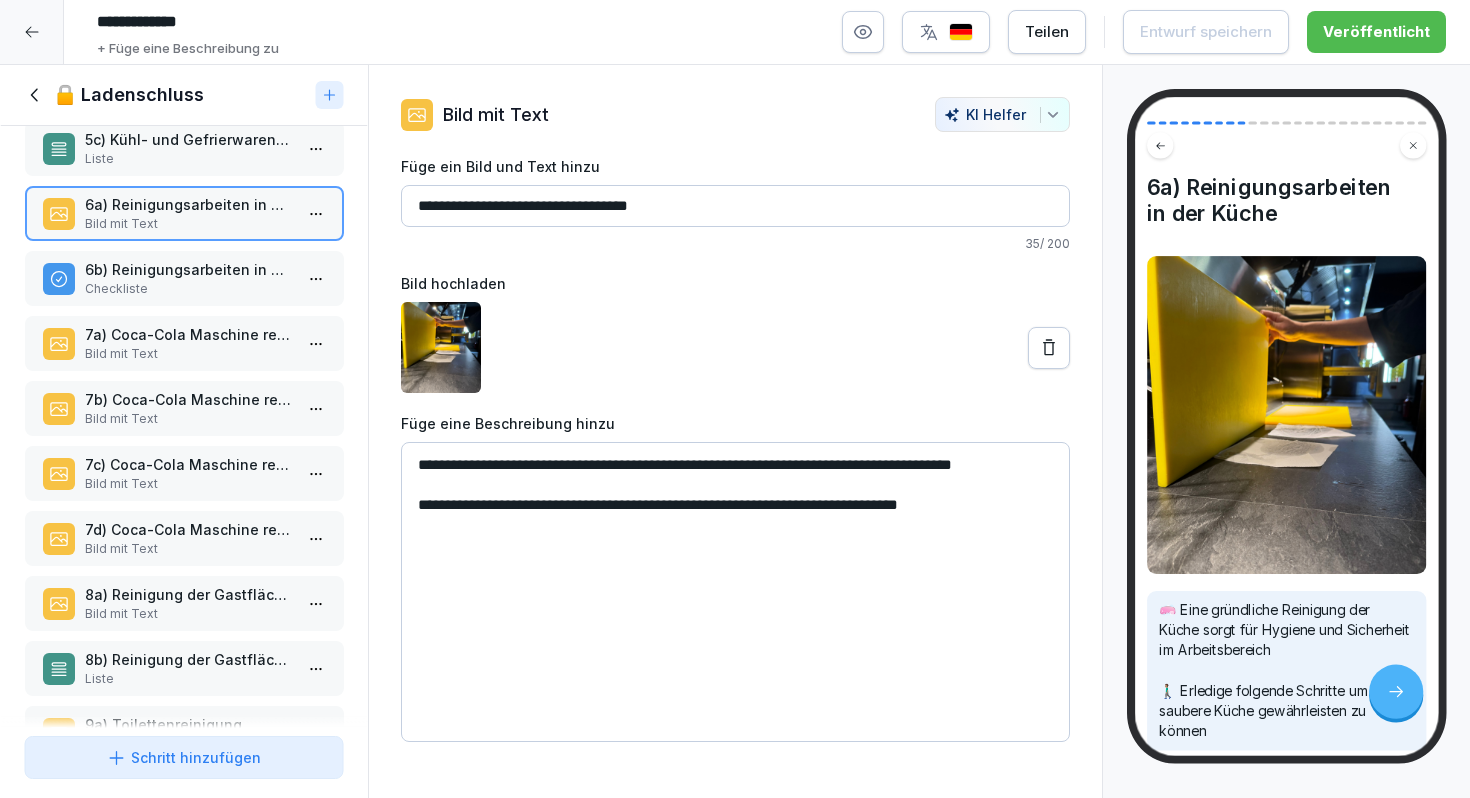 click on "Checkliste" at bounding box center (188, 289) 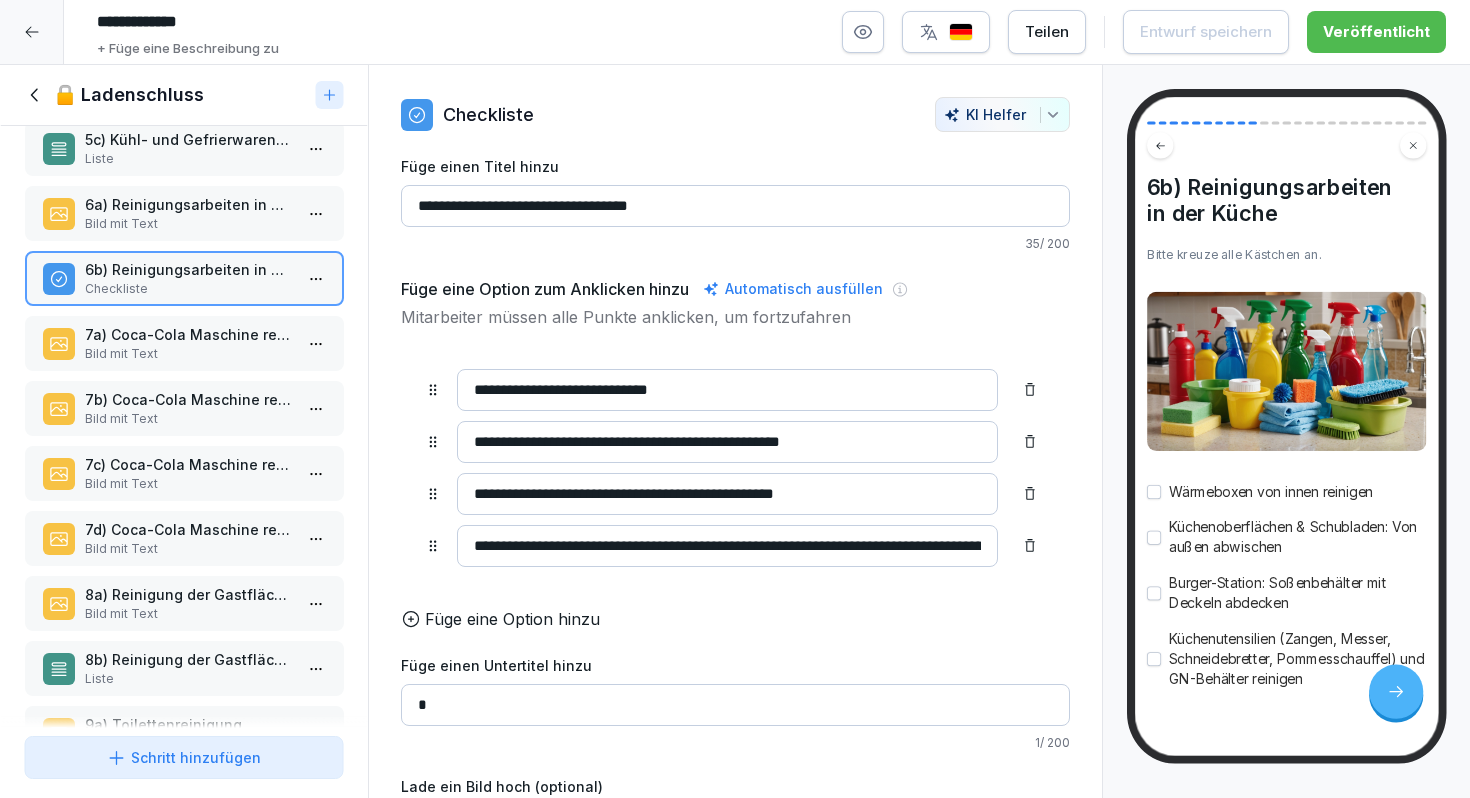 click on "7a) Coca-Cola Maschine reinigen" at bounding box center (188, 334) 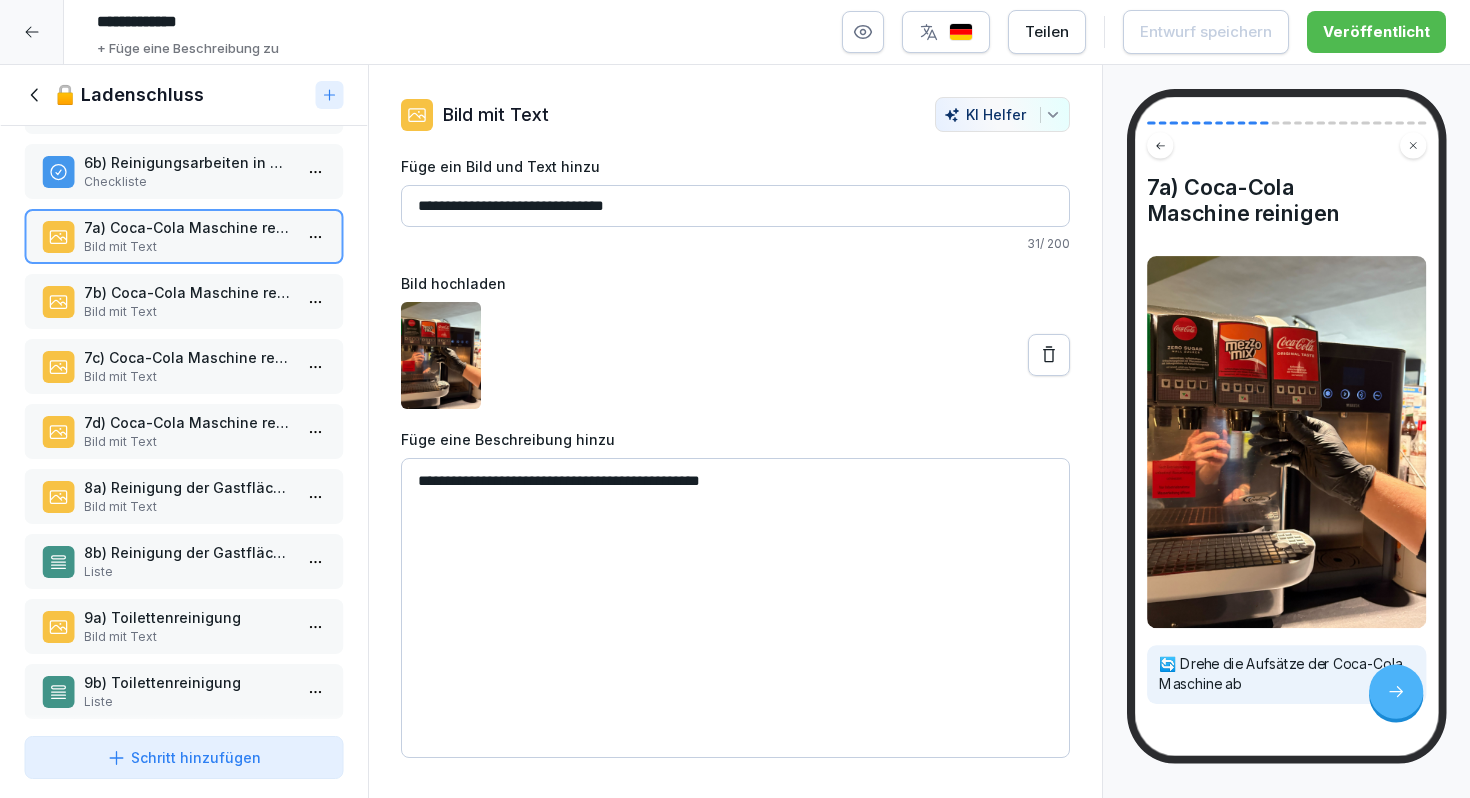 scroll, scrollTop: 593, scrollLeft: 0, axis: vertical 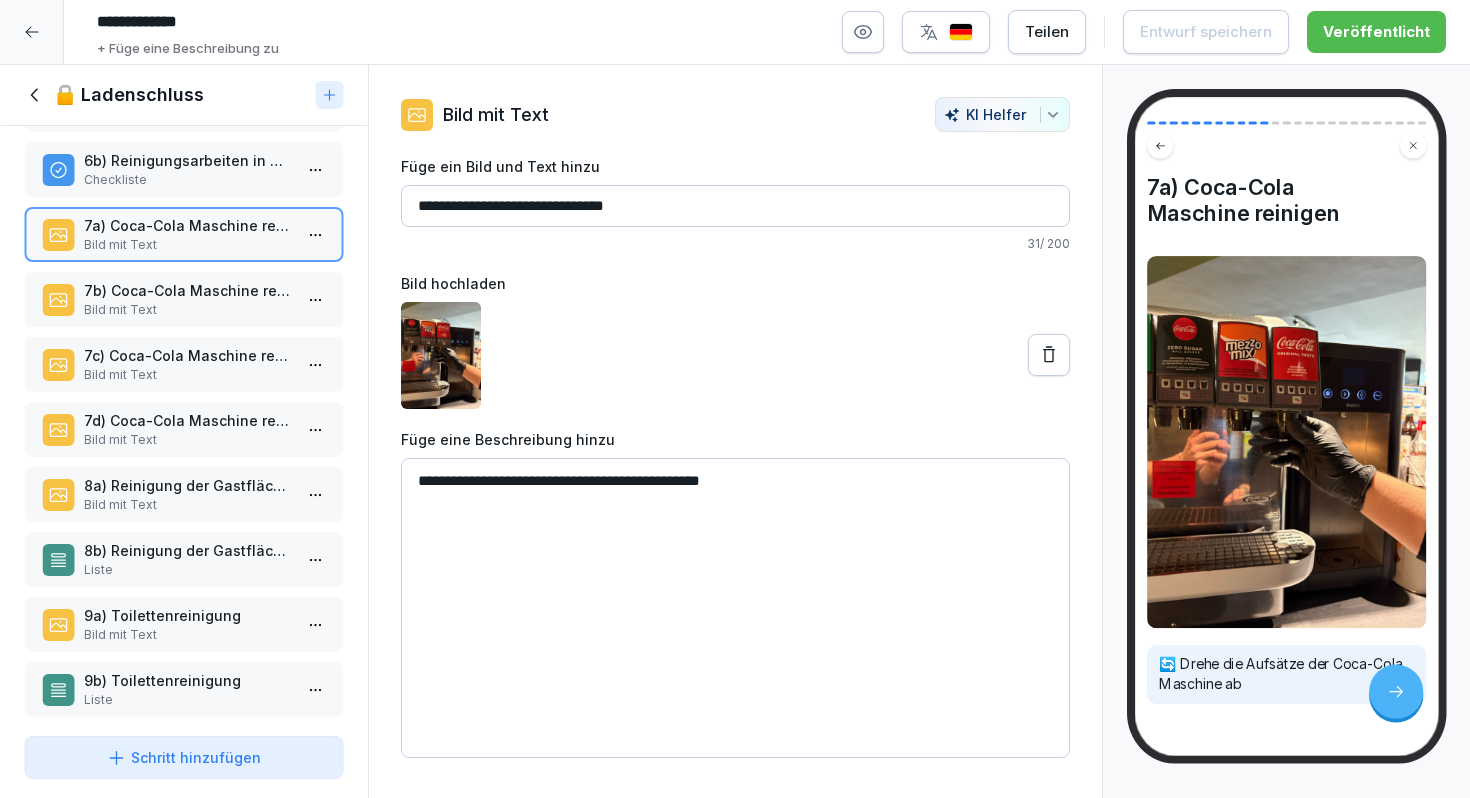 click on "7b) Coca-Cola Maschine reinigen" at bounding box center [188, 290] 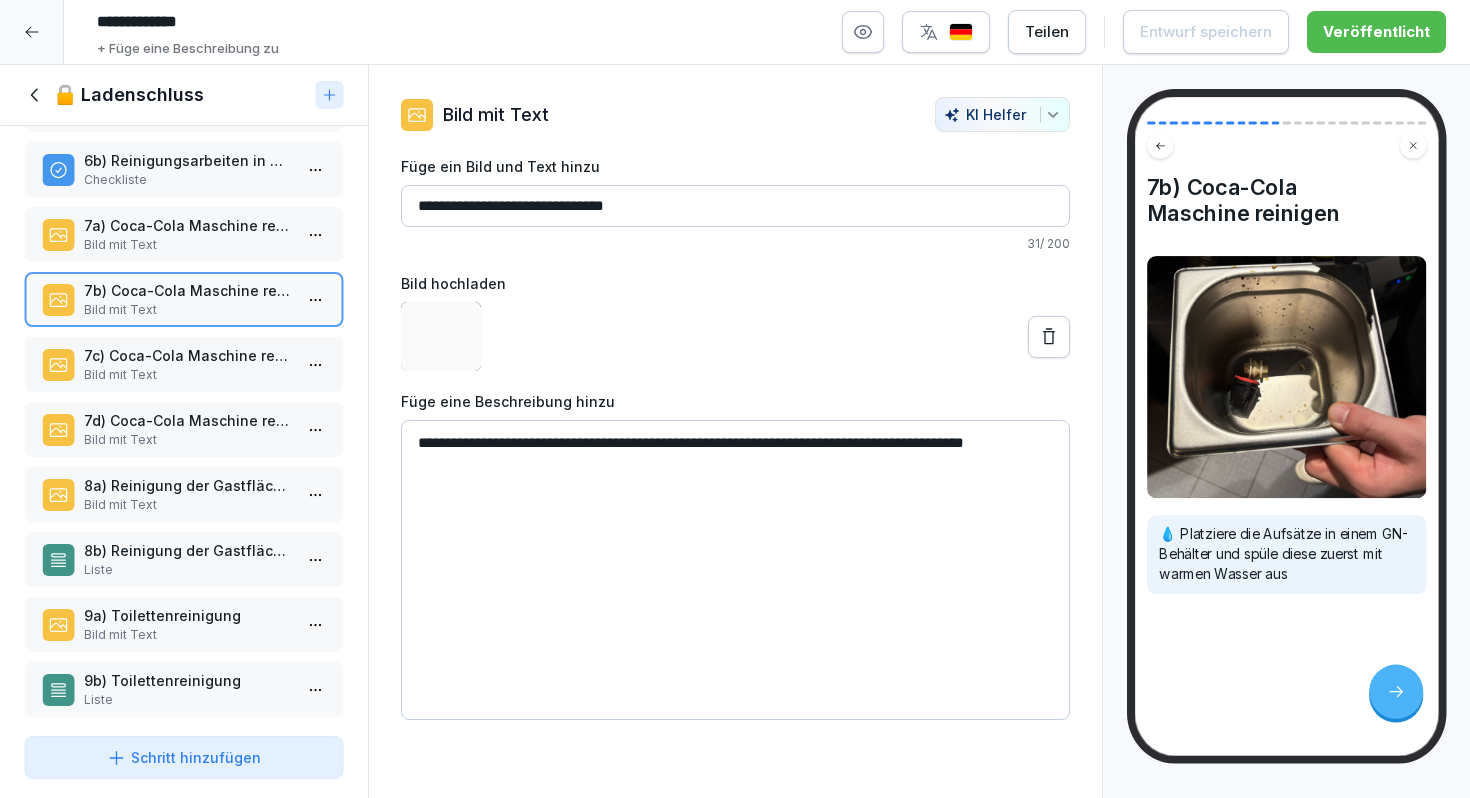 click on "7c) Coca-Cola Maschine reinigen" at bounding box center [188, 355] 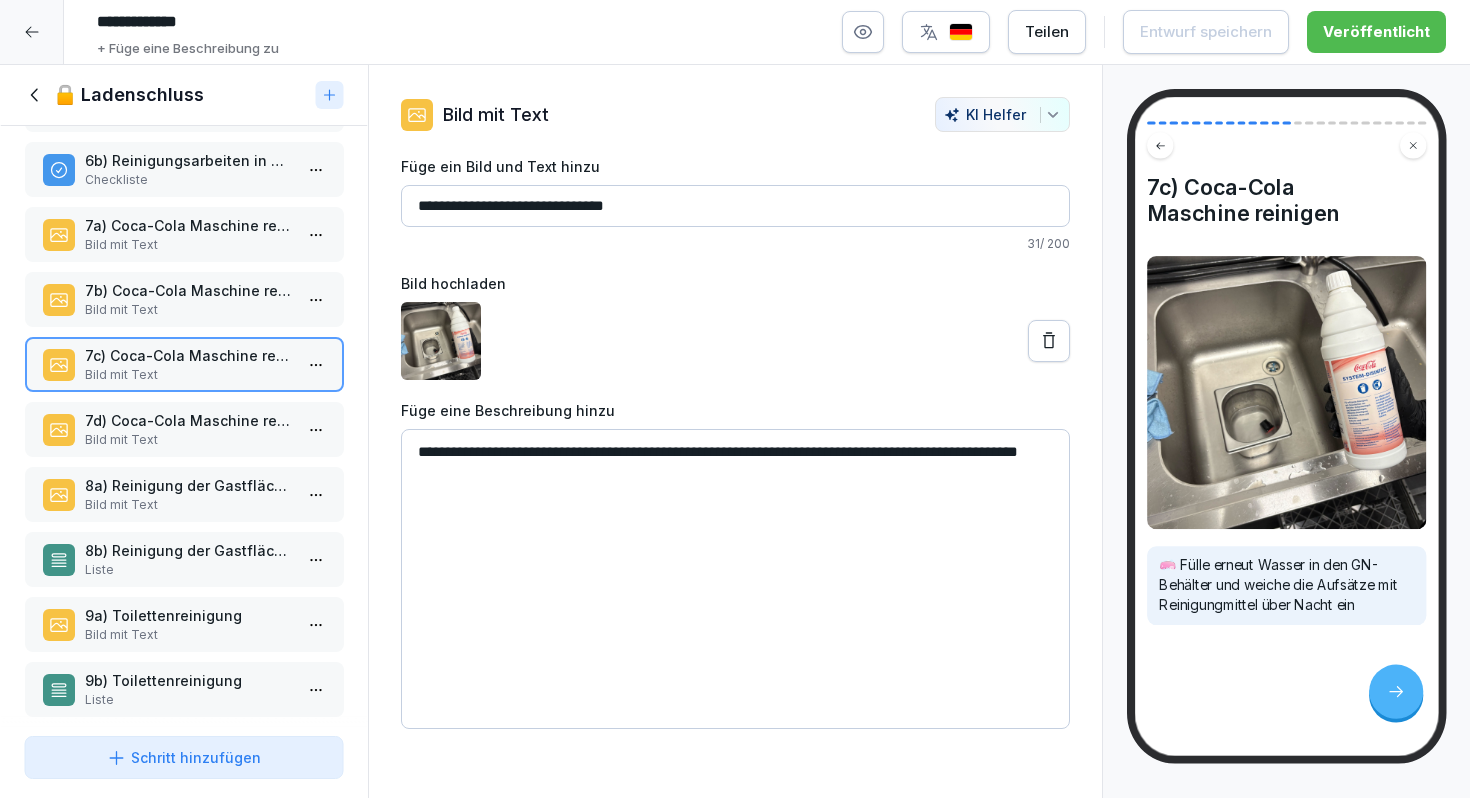 click on "7d) Coca-Cola Maschine reinigen" at bounding box center (188, 420) 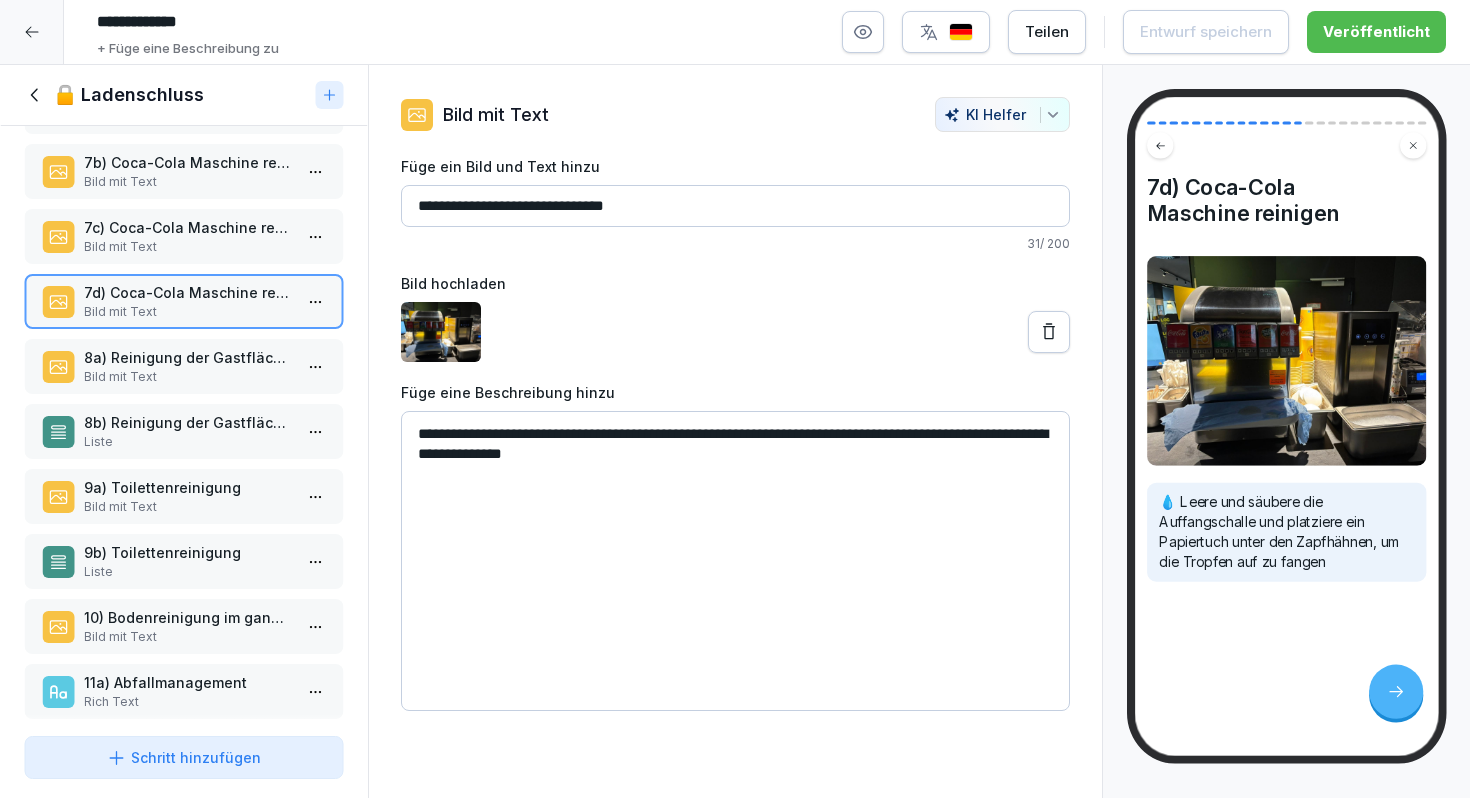 scroll, scrollTop: 744, scrollLeft: 0, axis: vertical 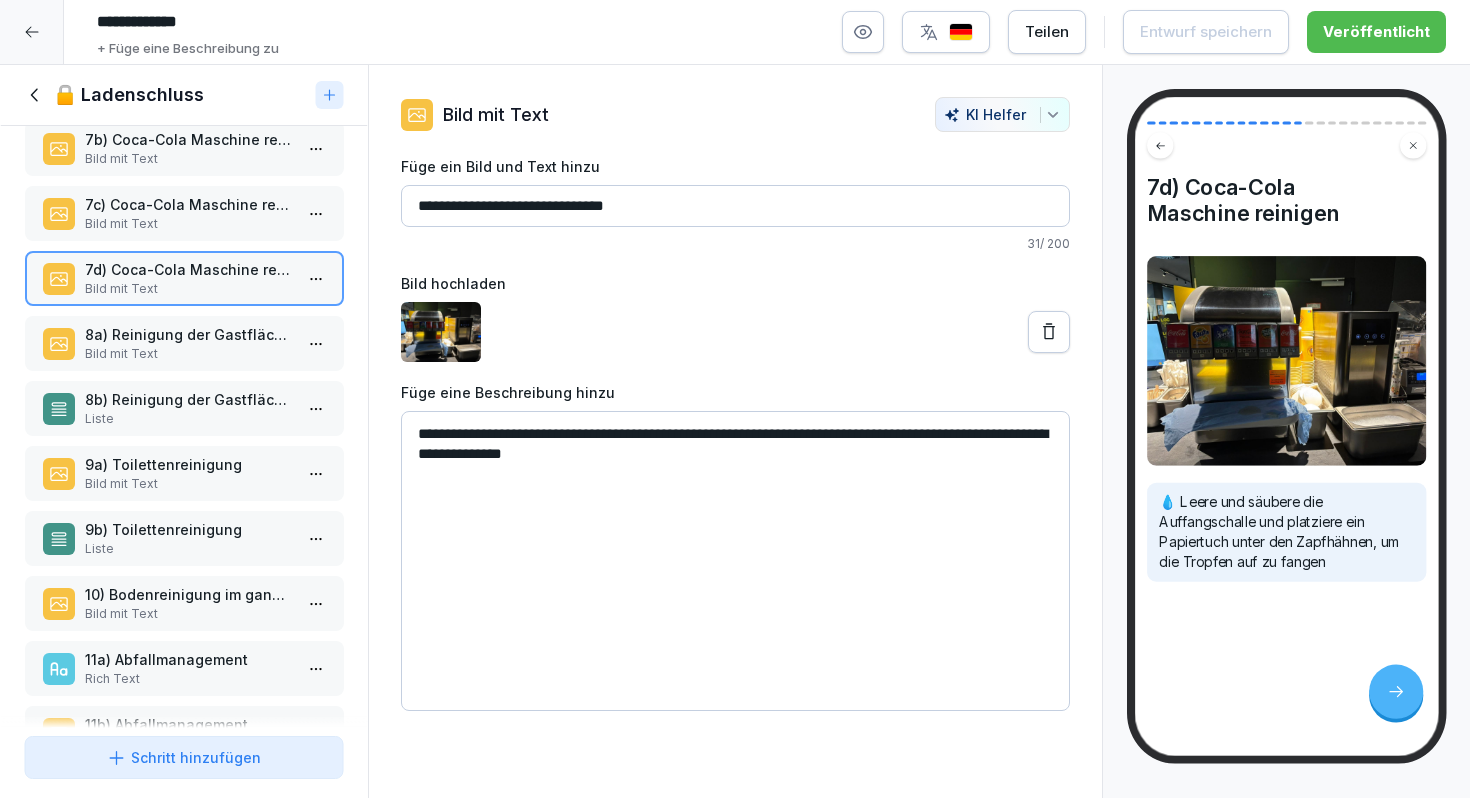 click on "8a) Reinigung der Gastflächen Bild mit Text" at bounding box center (184, 343) 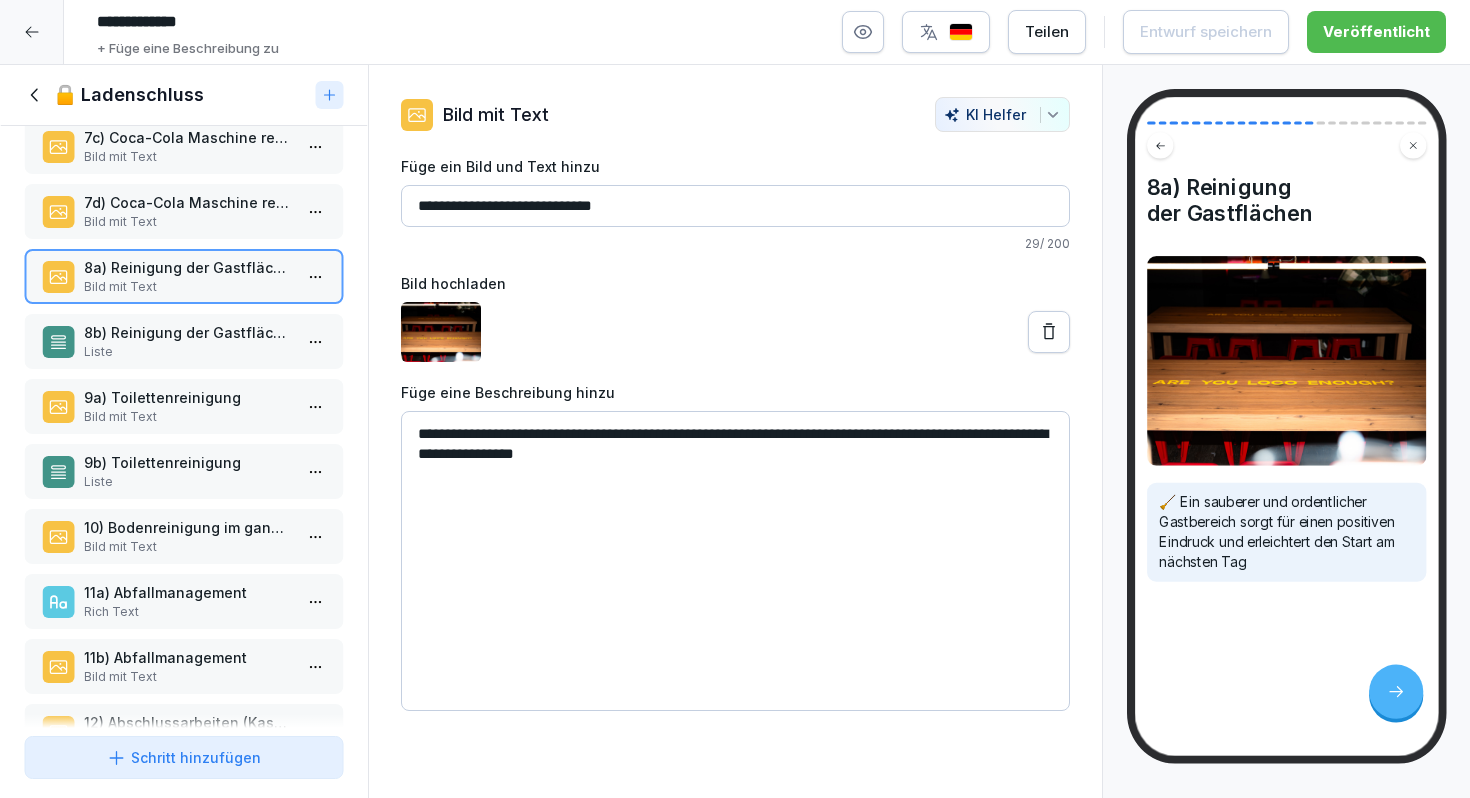 scroll, scrollTop: 813, scrollLeft: 0, axis: vertical 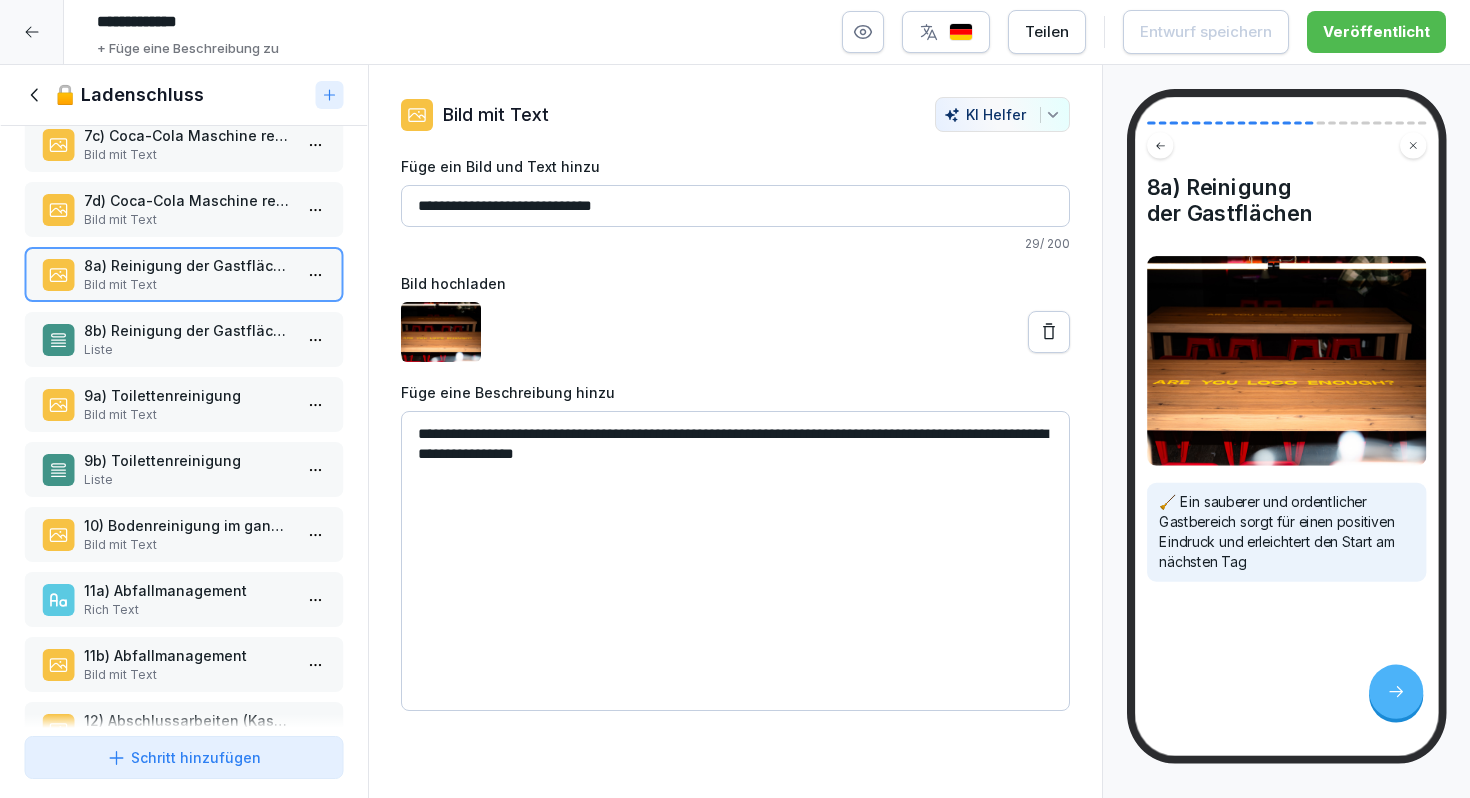 click on "9a) Toilettenreinigung" at bounding box center [188, 395] 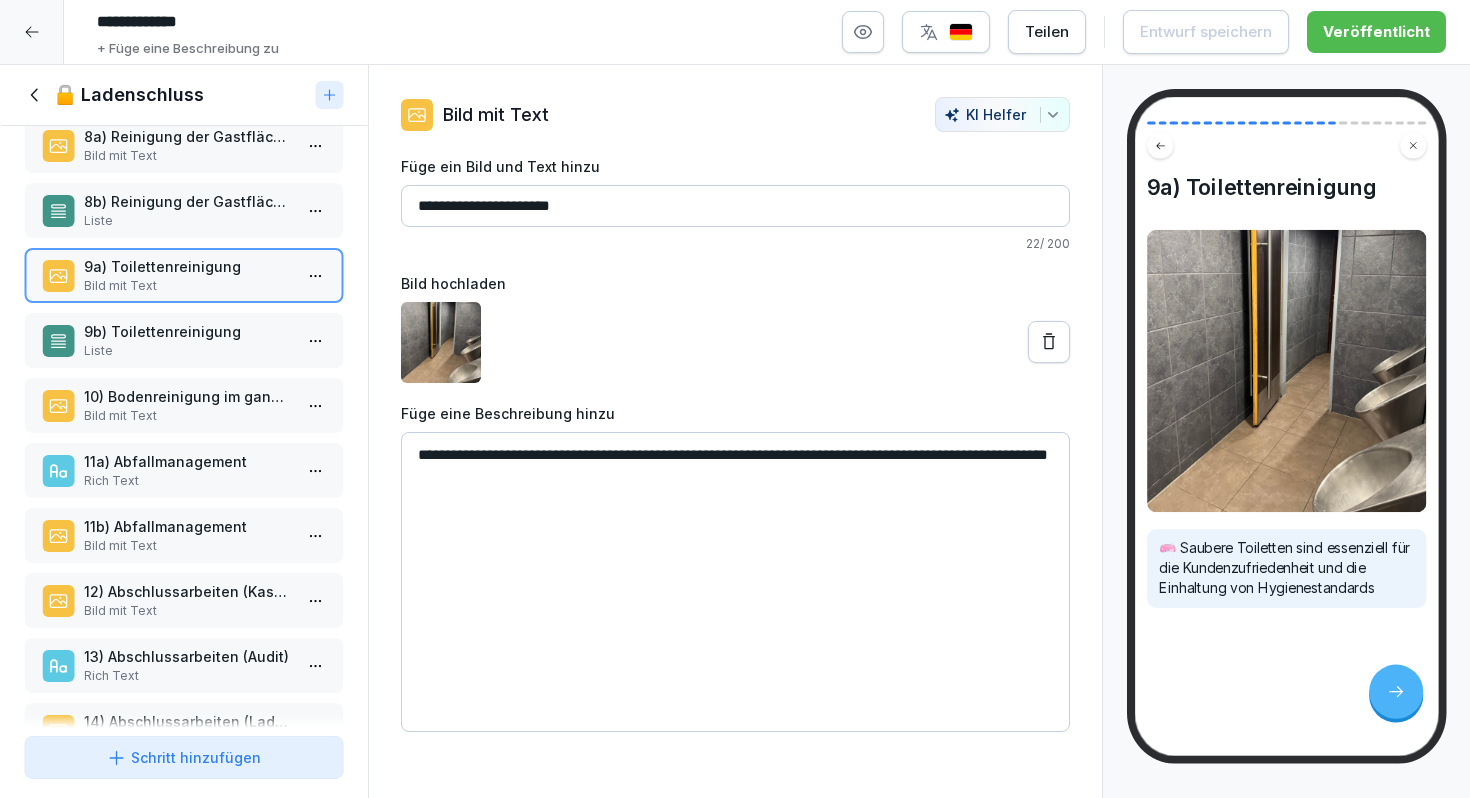 scroll, scrollTop: 982, scrollLeft: 0, axis: vertical 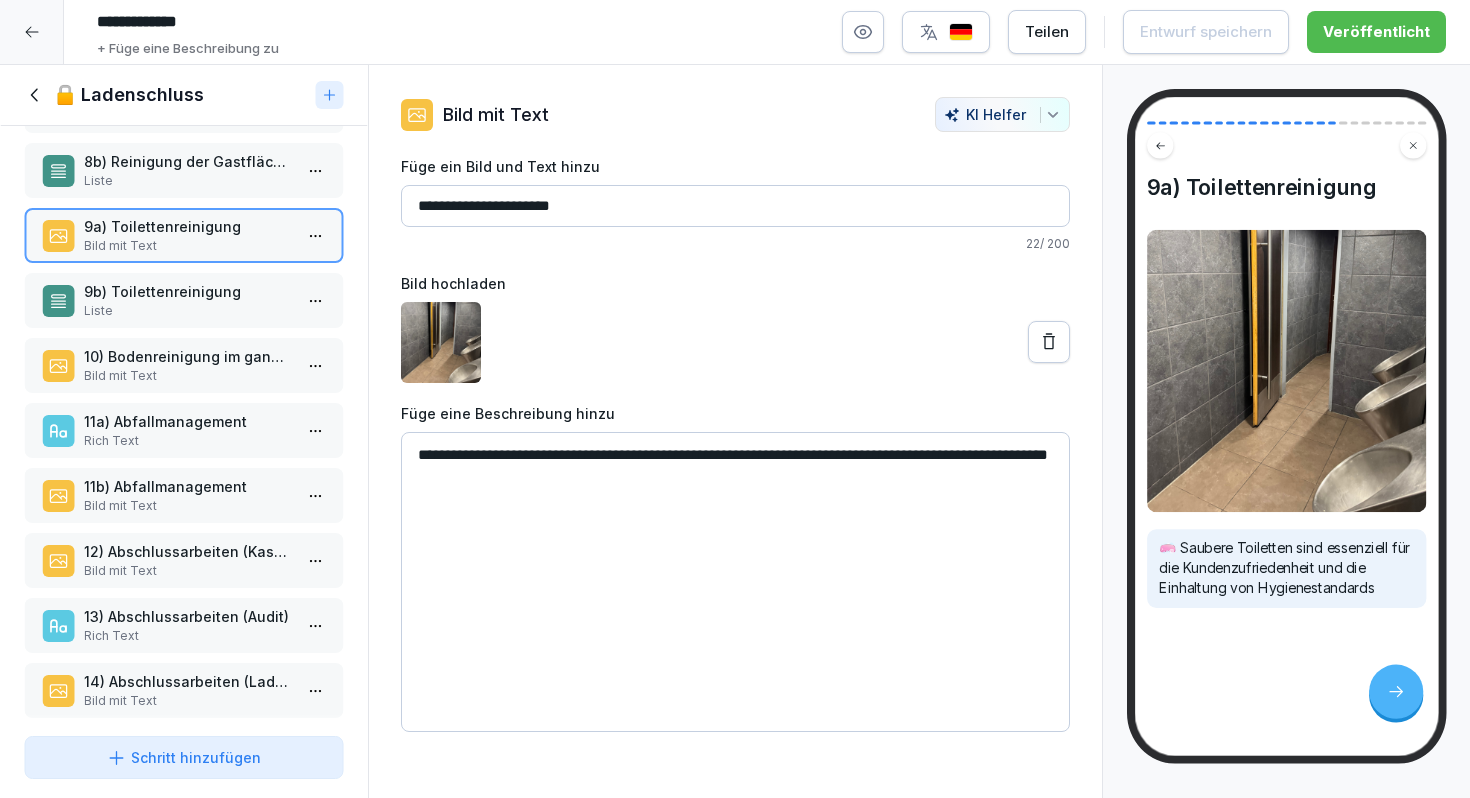 click on "Bild mit Text" at bounding box center (188, 376) 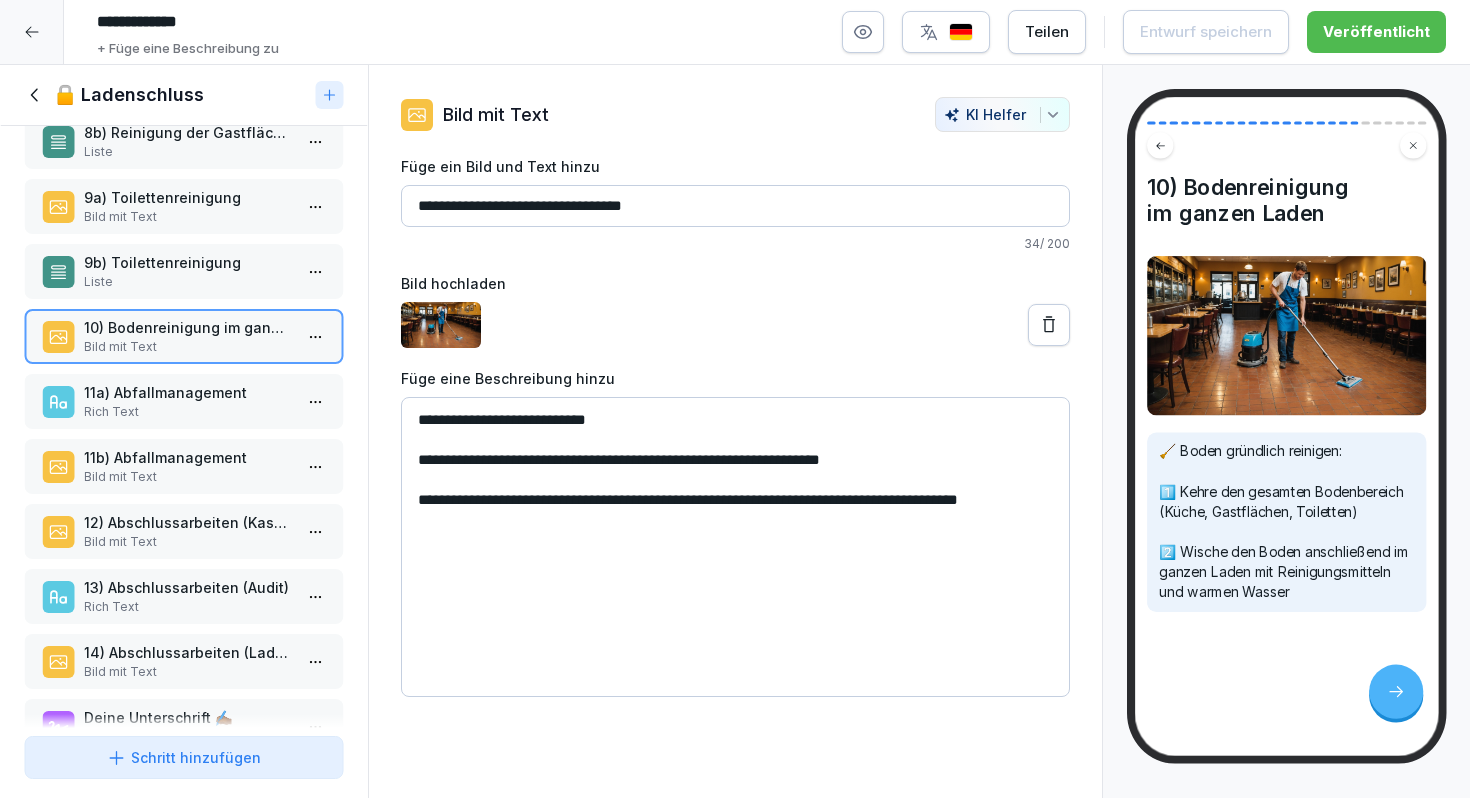 scroll, scrollTop: 1013, scrollLeft: 0, axis: vertical 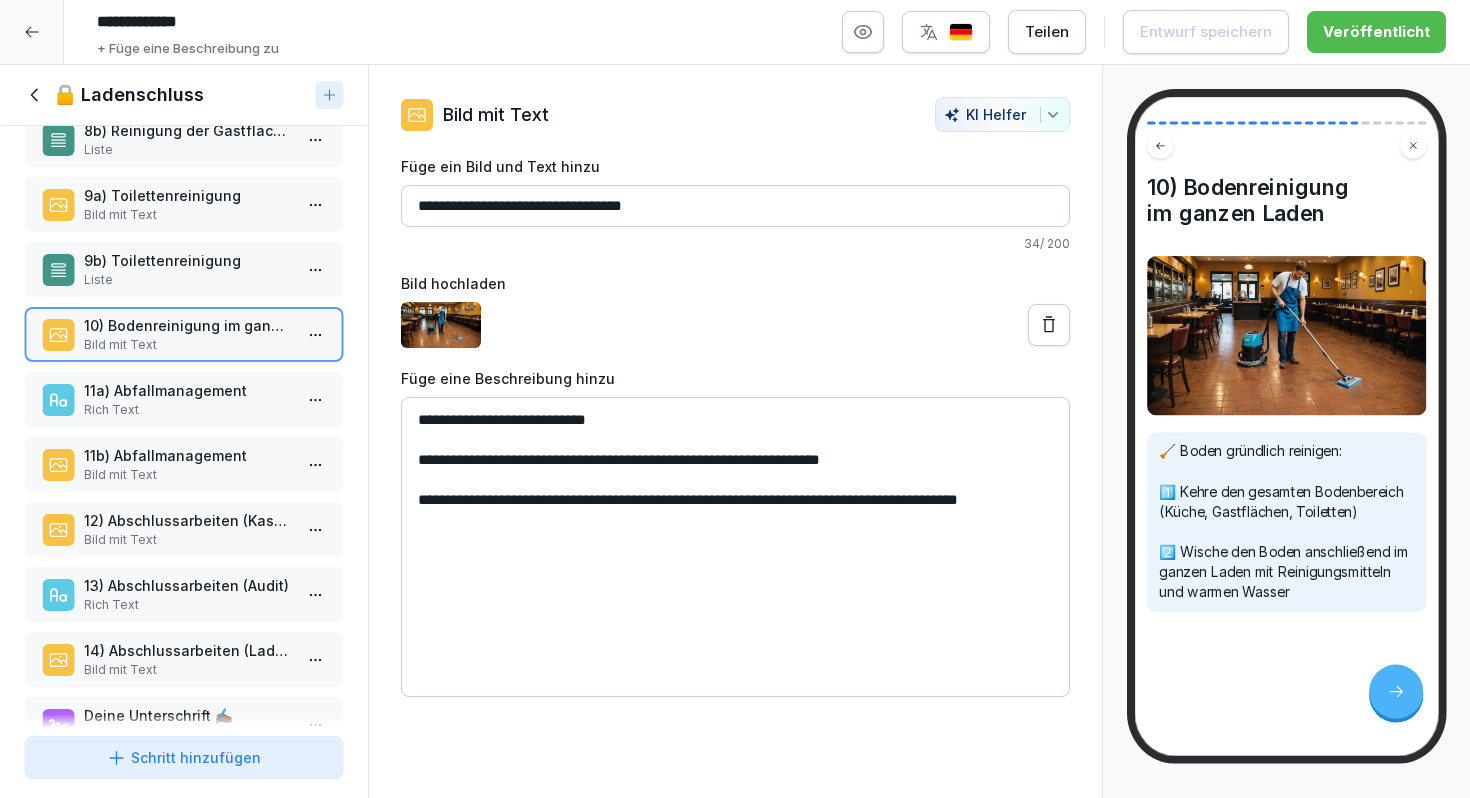click on "Schritt hinzufügen" at bounding box center (184, 757) 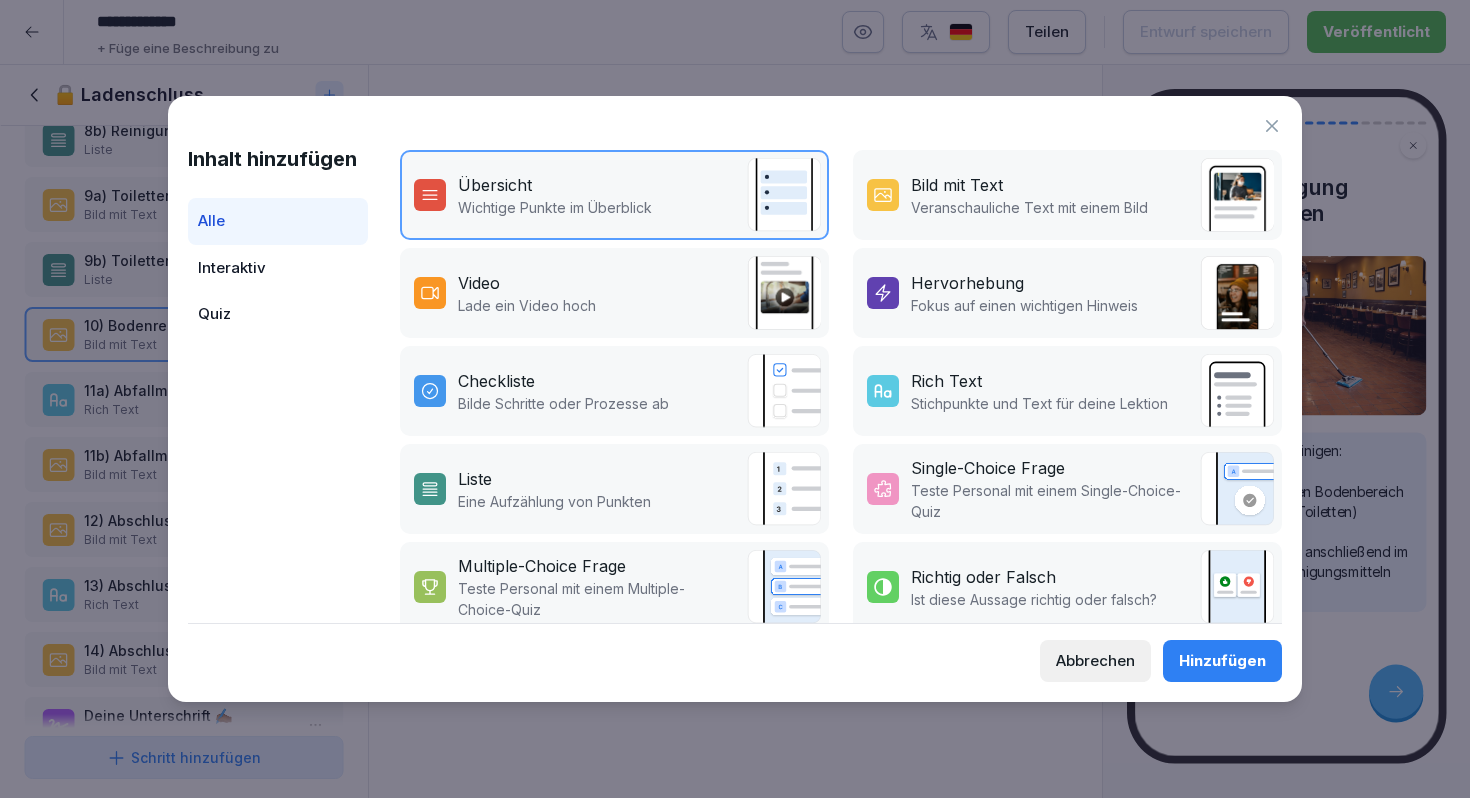 scroll, scrollTop: 313, scrollLeft: 0, axis: vertical 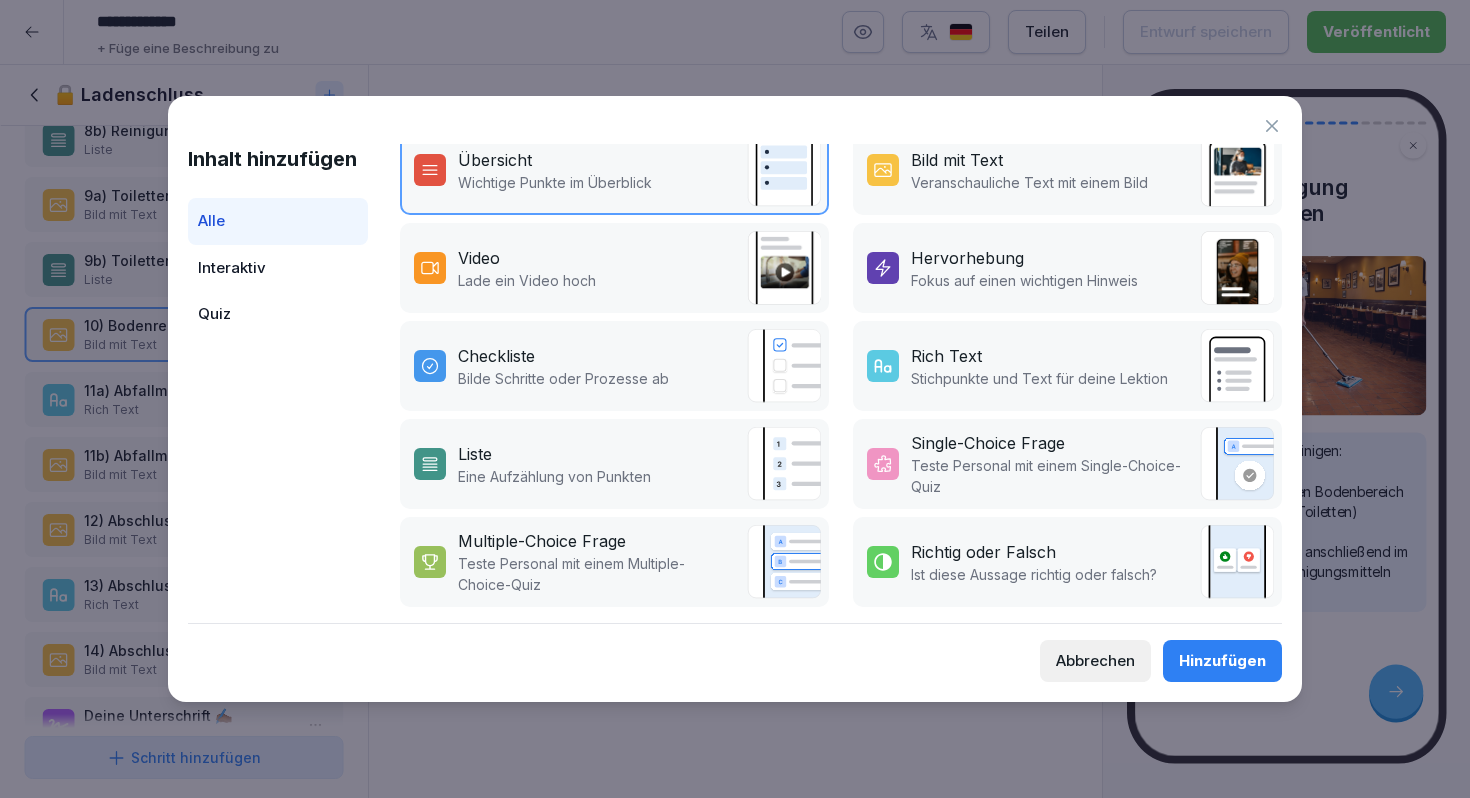 click at bounding box center (883, 366) 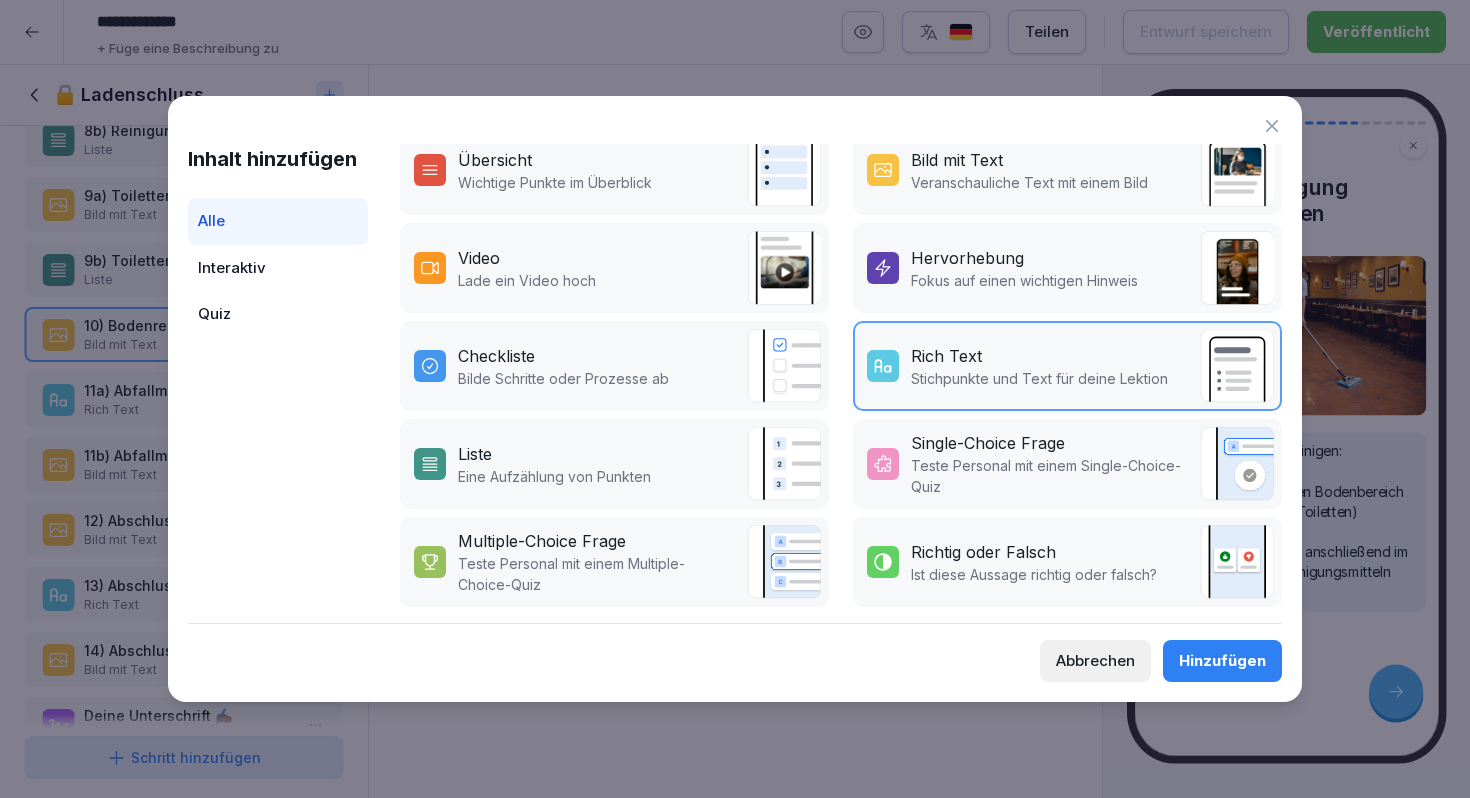 click on "Hinzufügen" at bounding box center [1222, 661] 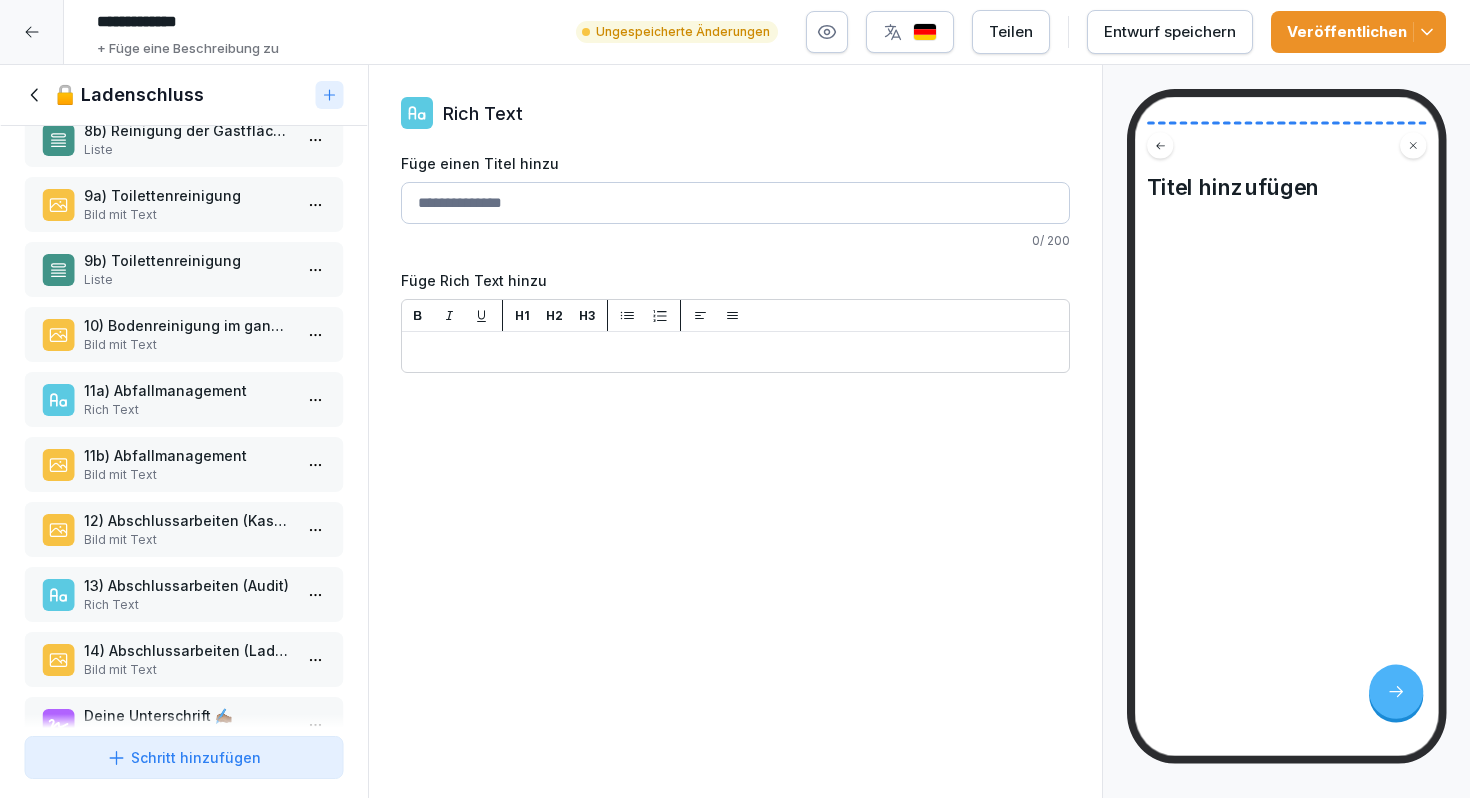 scroll, scrollTop: 1126, scrollLeft: 0, axis: vertical 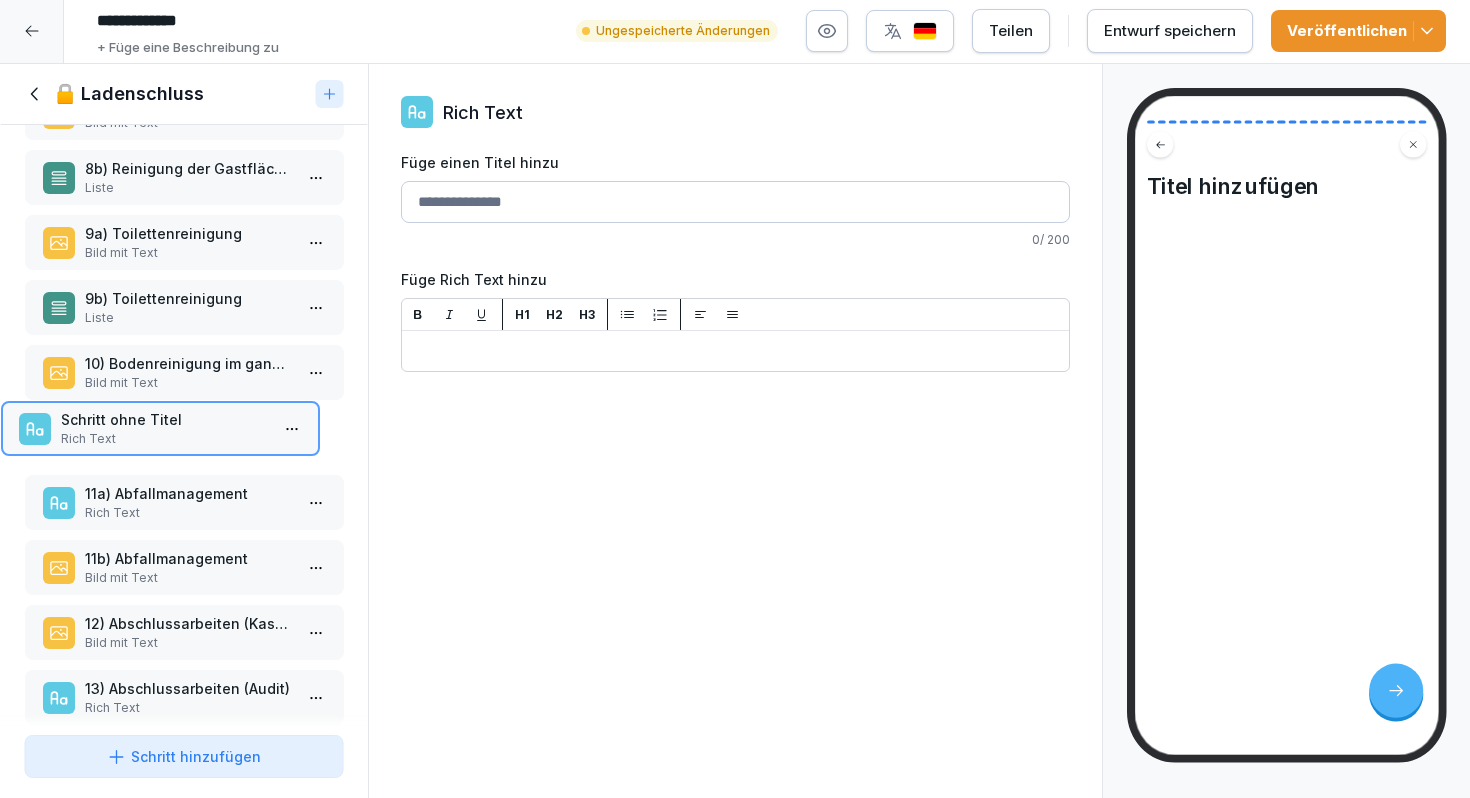 drag, startPoint x: 160, startPoint y: 624, endPoint x: 108, endPoint y: 424, distance: 206.64946 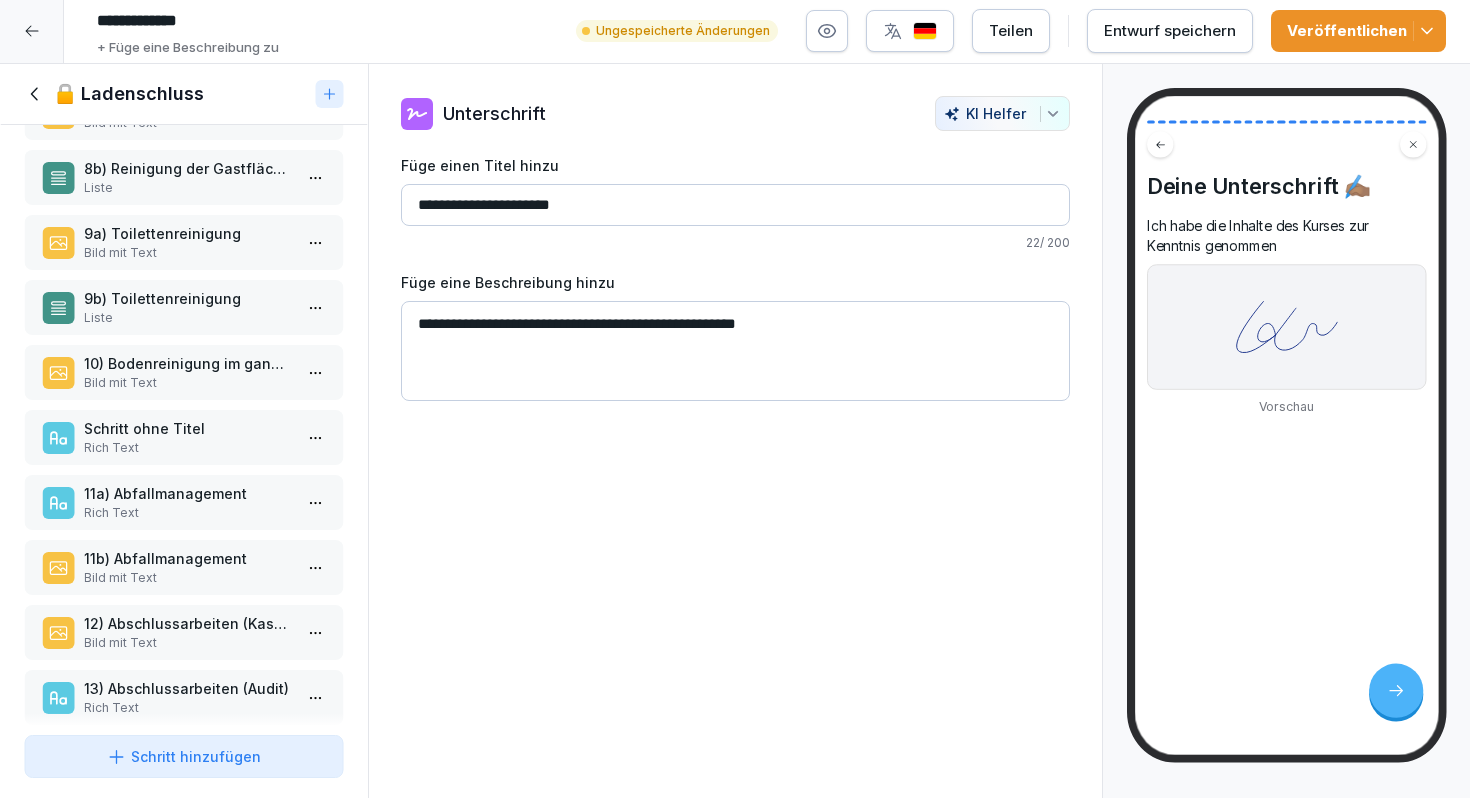 click on "10) Bodenreinigung im ganzen Laden" at bounding box center [188, 363] 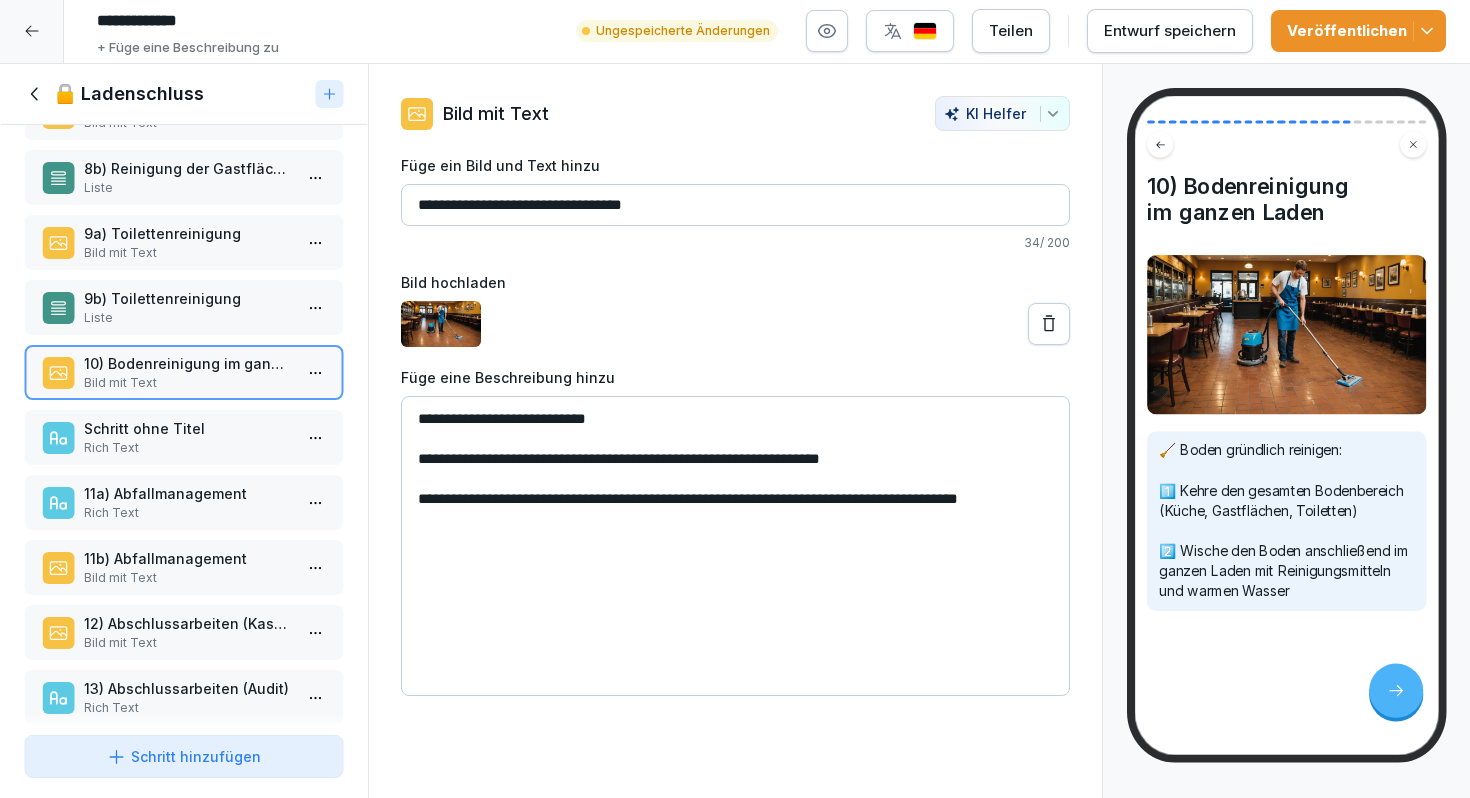 click on "**********" at bounding box center [735, 205] 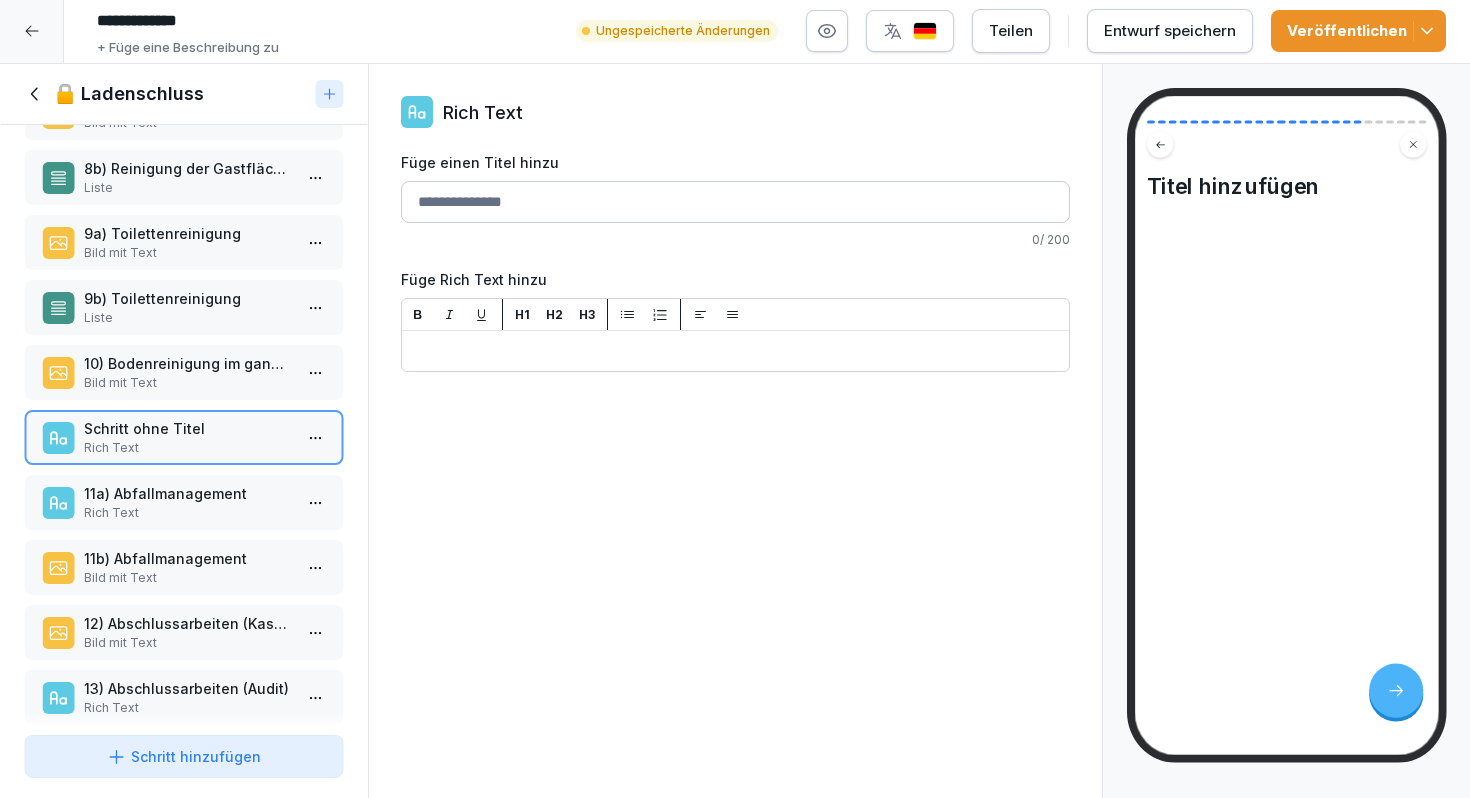 click on "Füge einen Titel hinzu" at bounding box center [735, 202] 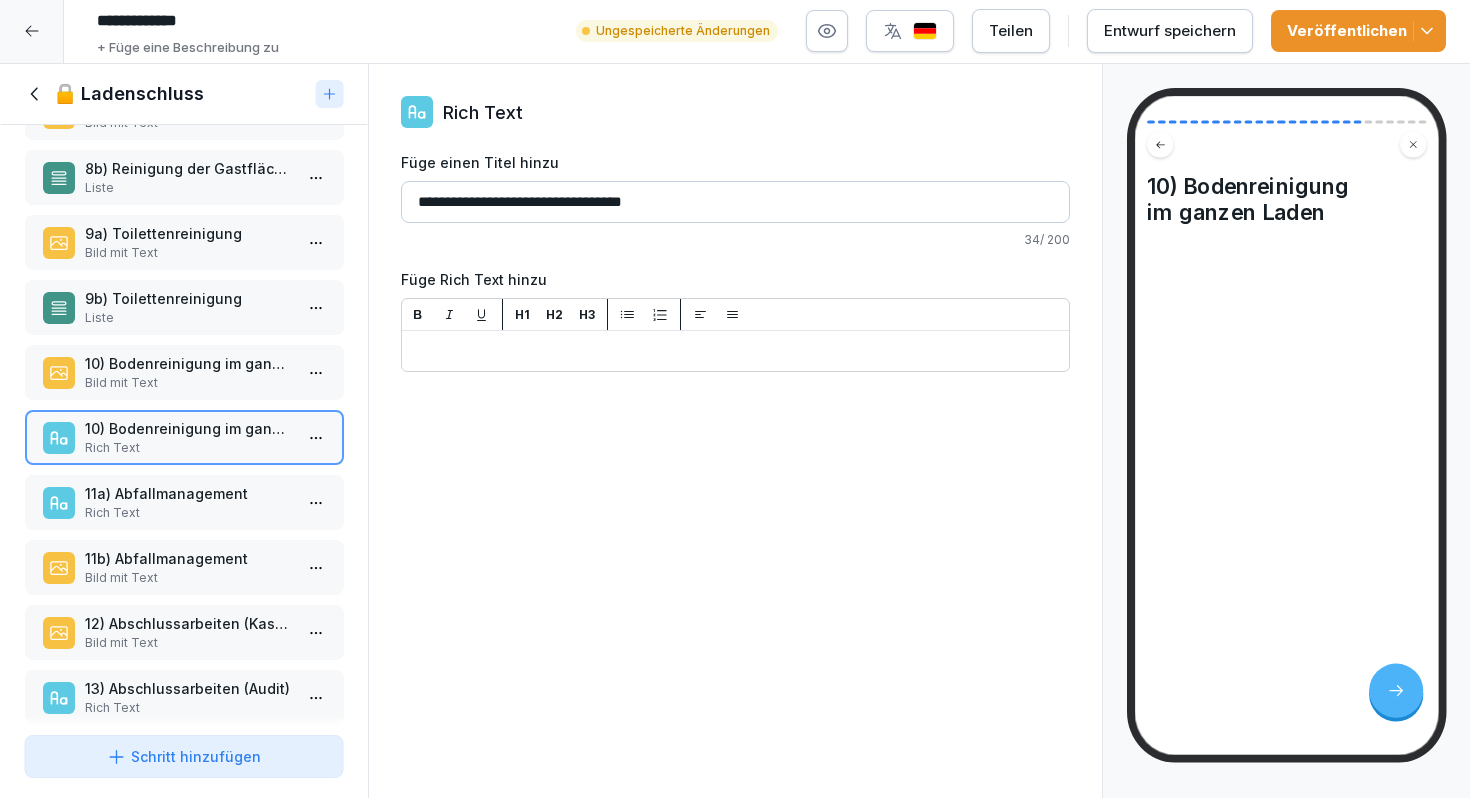 click on "10) Bodenreinigung im ganzen Laden" at bounding box center [188, 363] 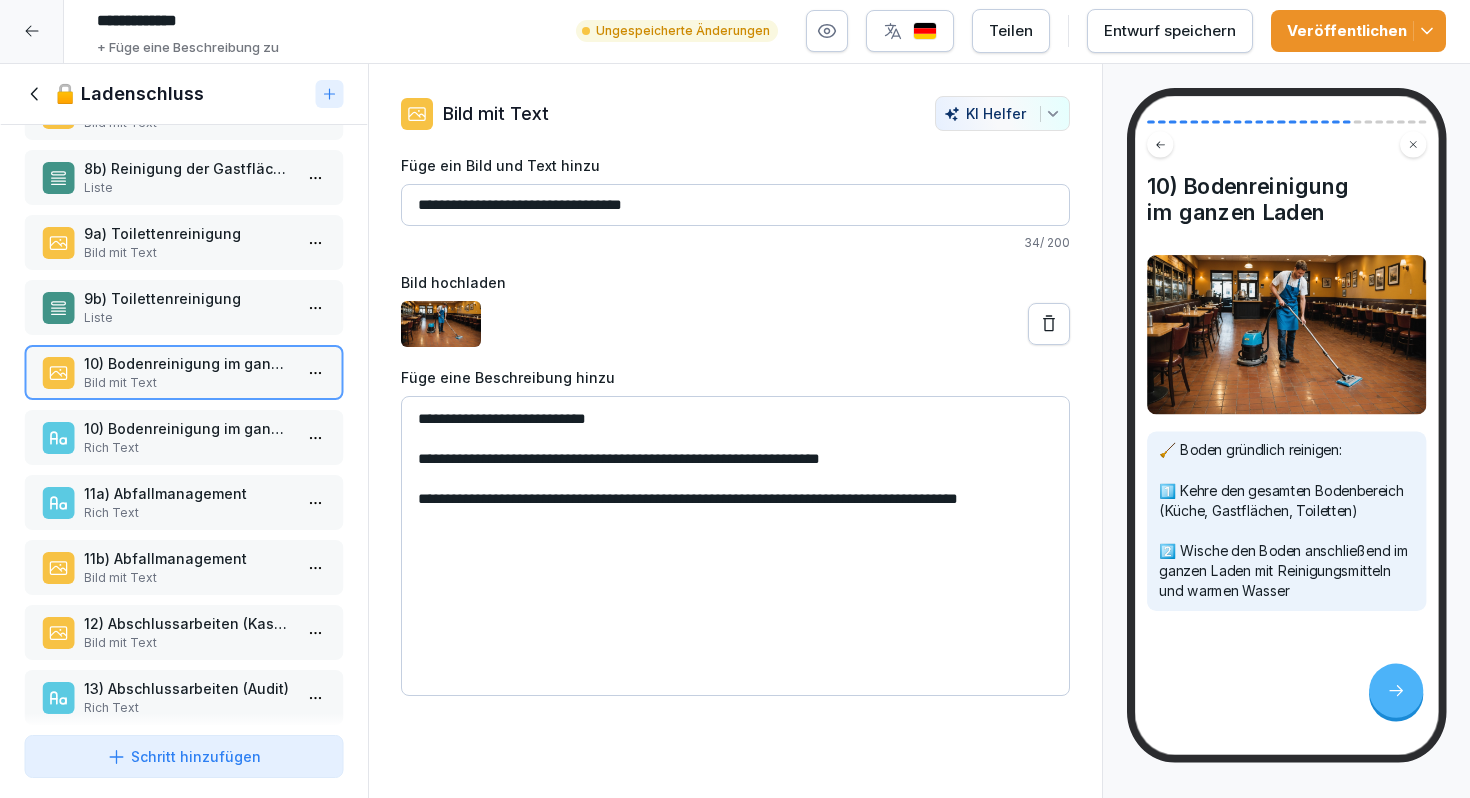 drag, startPoint x: 486, startPoint y: 519, endPoint x: 410, endPoint y: 424, distance: 121.65936 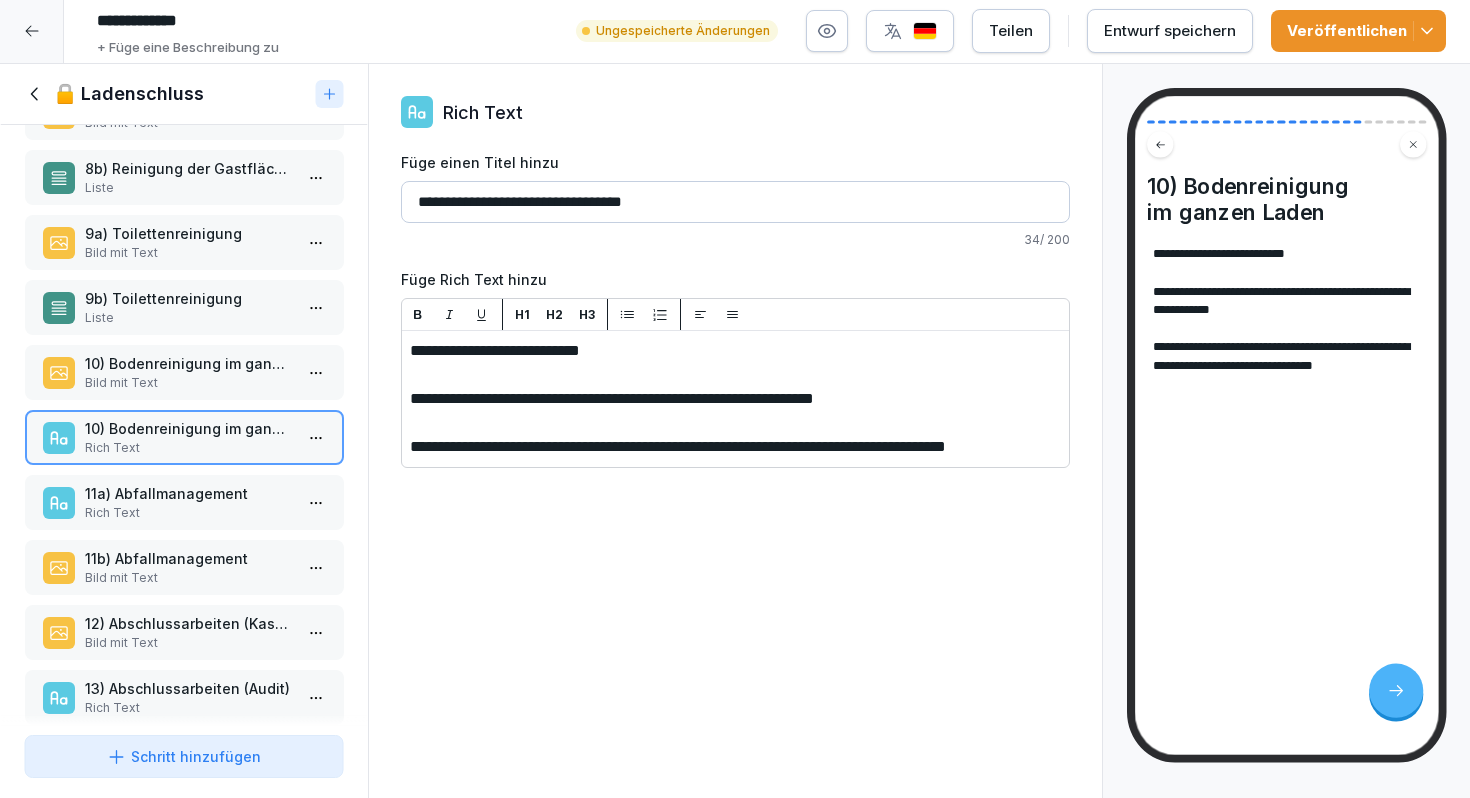 click on "10) Bodenreinigung im ganzen Laden Bild mit Text" at bounding box center (184, 372) 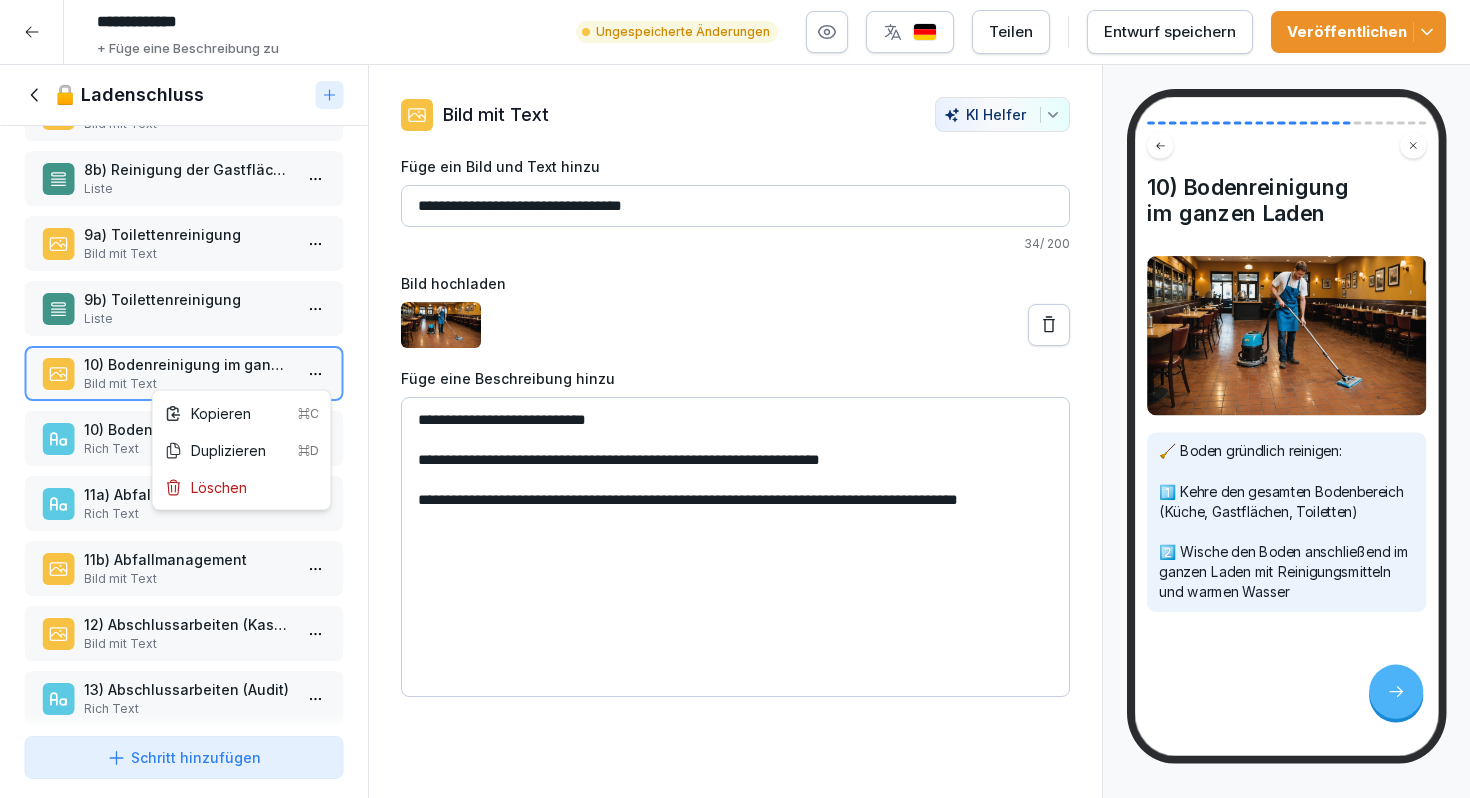 scroll, scrollTop: 0, scrollLeft: 0, axis: both 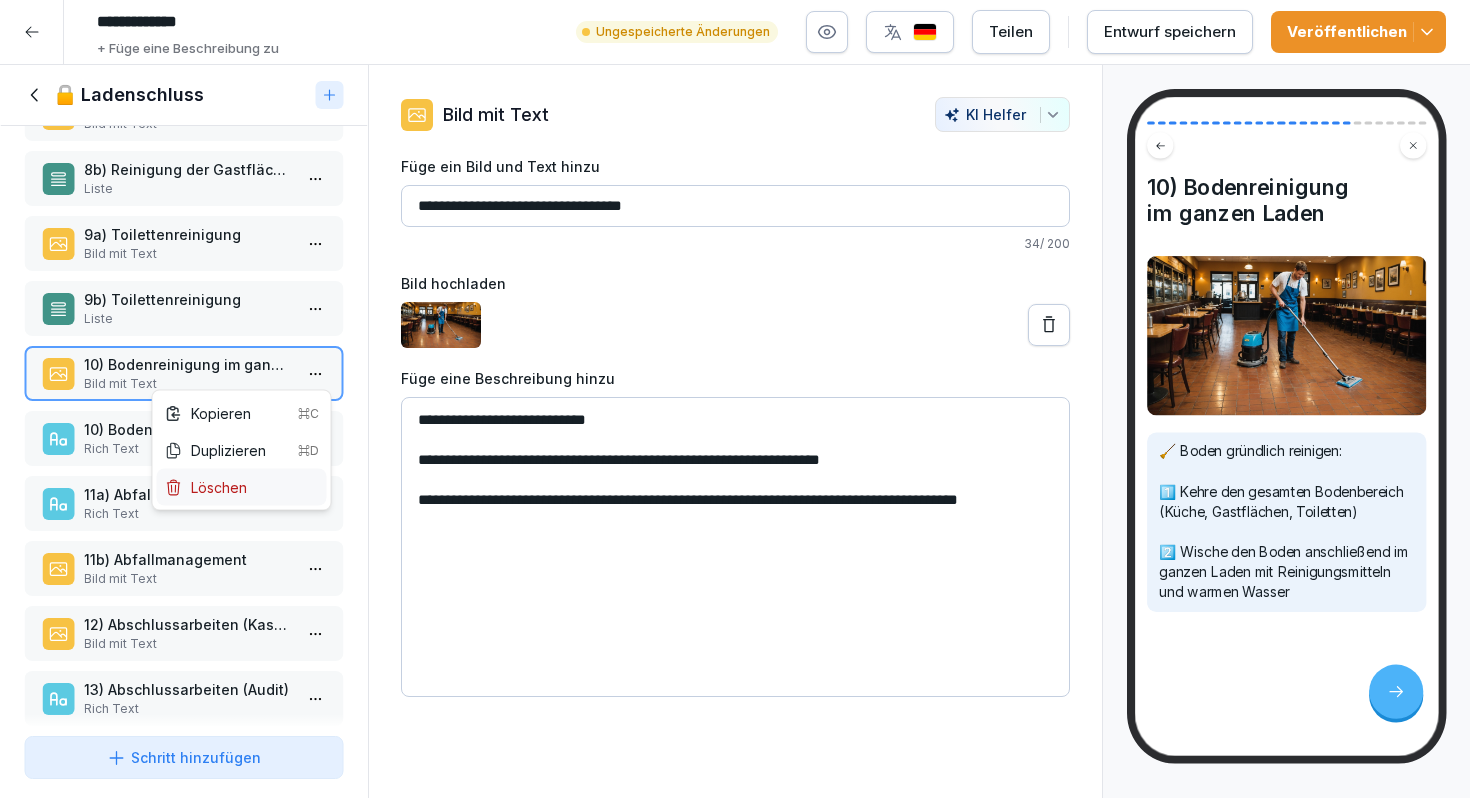 click on "Löschen" at bounding box center [206, 487] 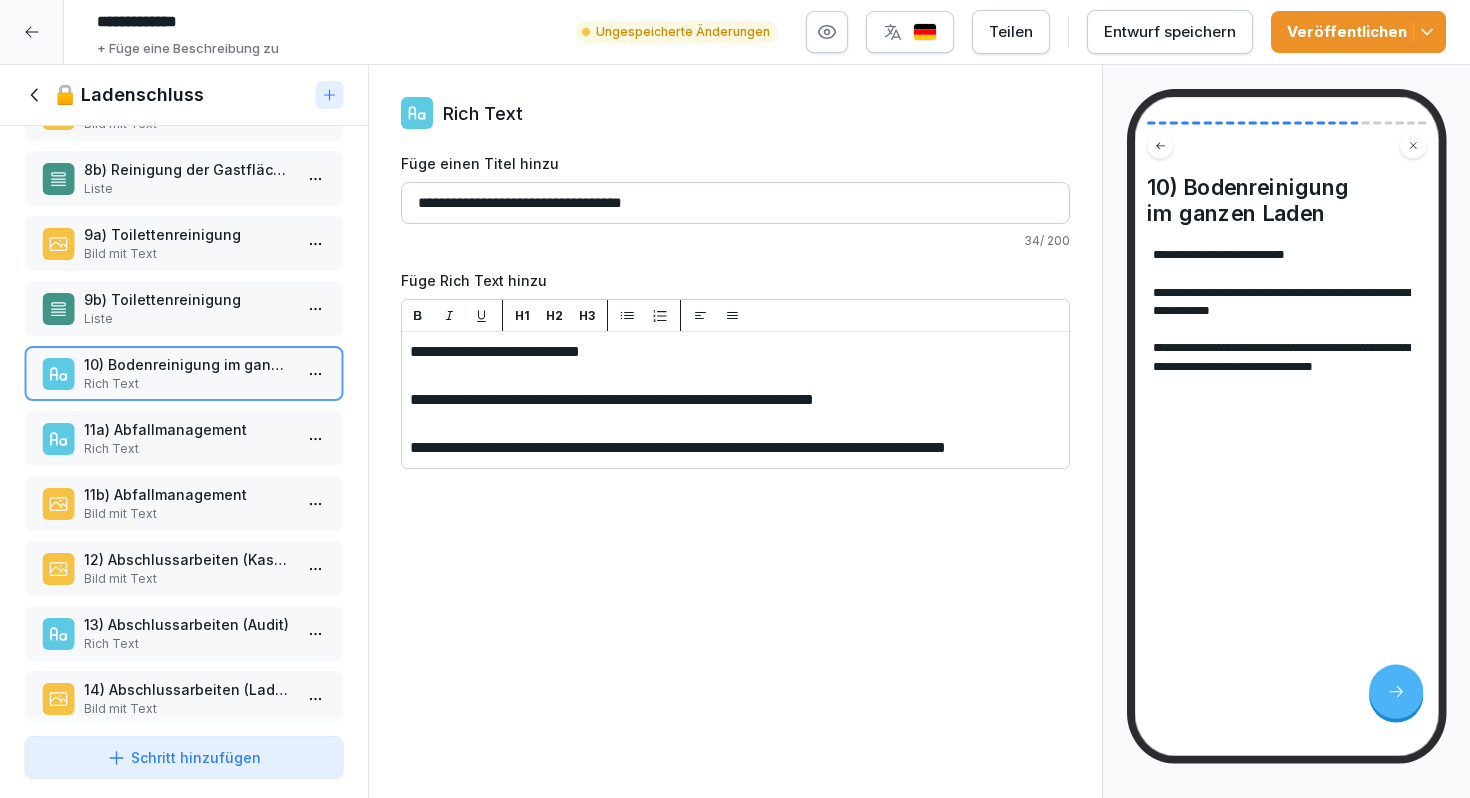 drag, startPoint x: 673, startPoint y: 350, endPoint x: 401, endPoint y: 330, distance: 272.7343 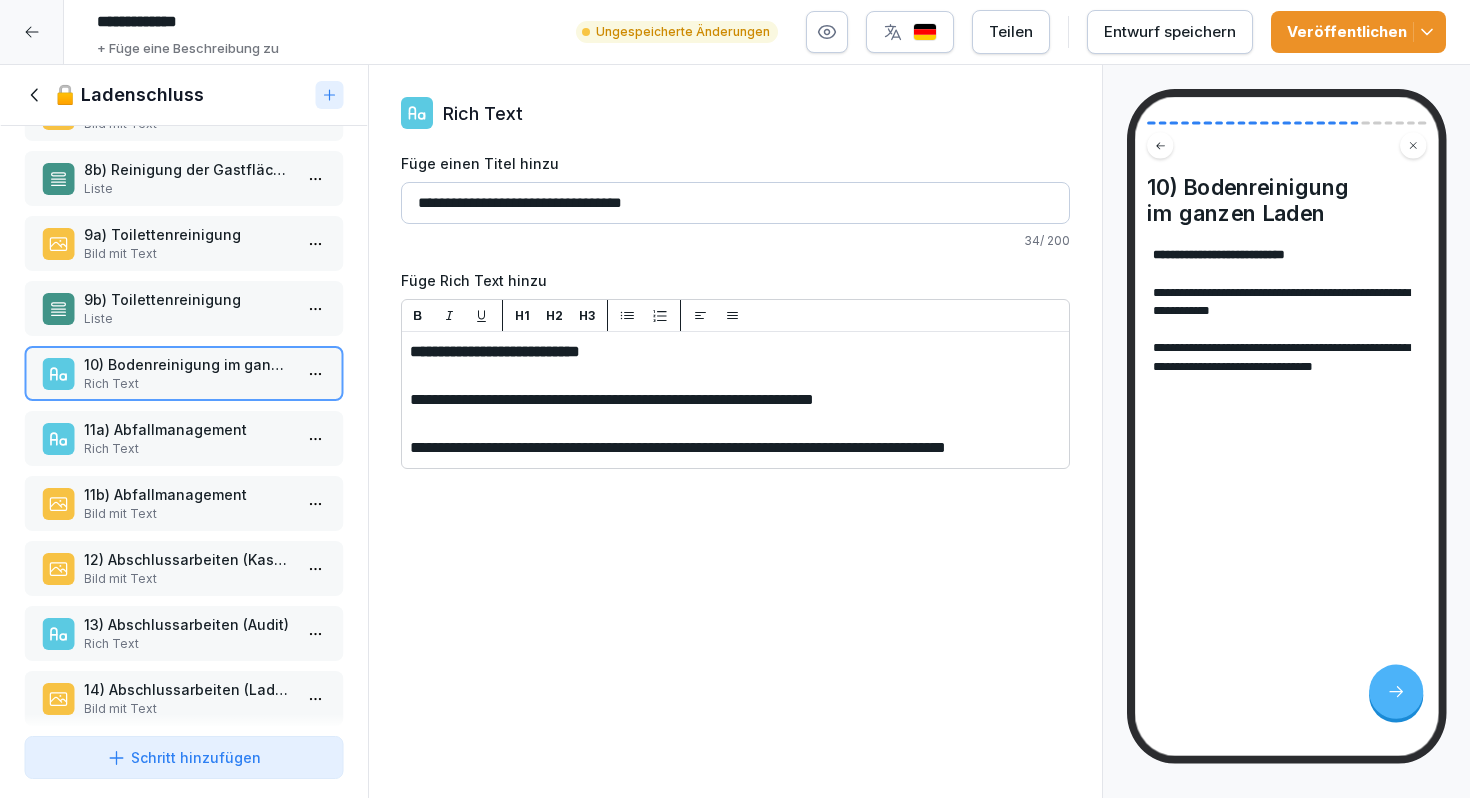 click on "Veröffentlichen" at bounding box center [1358, 32] 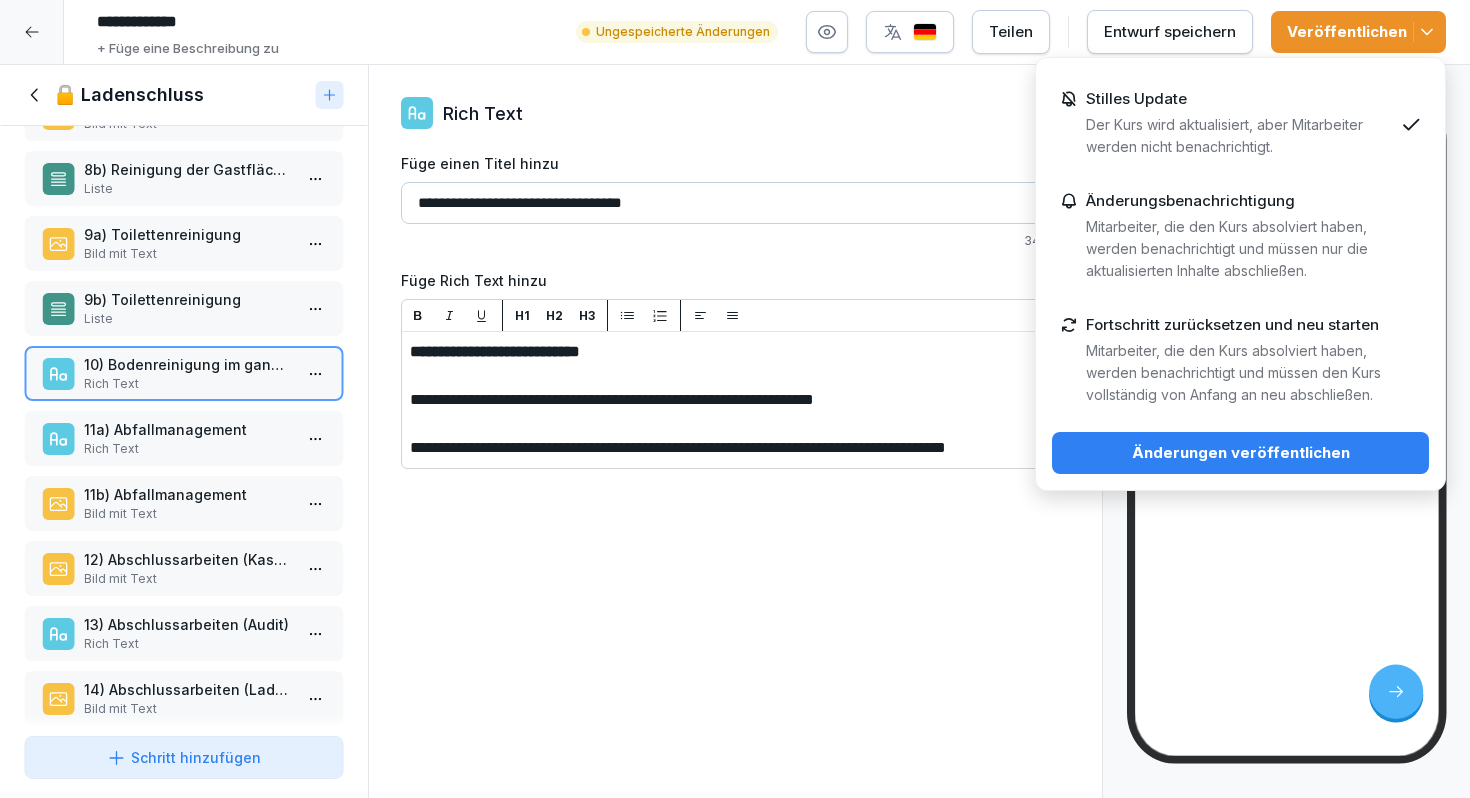 click on "Änderungen veröffentlichen" at bounding box center (1240, 453) 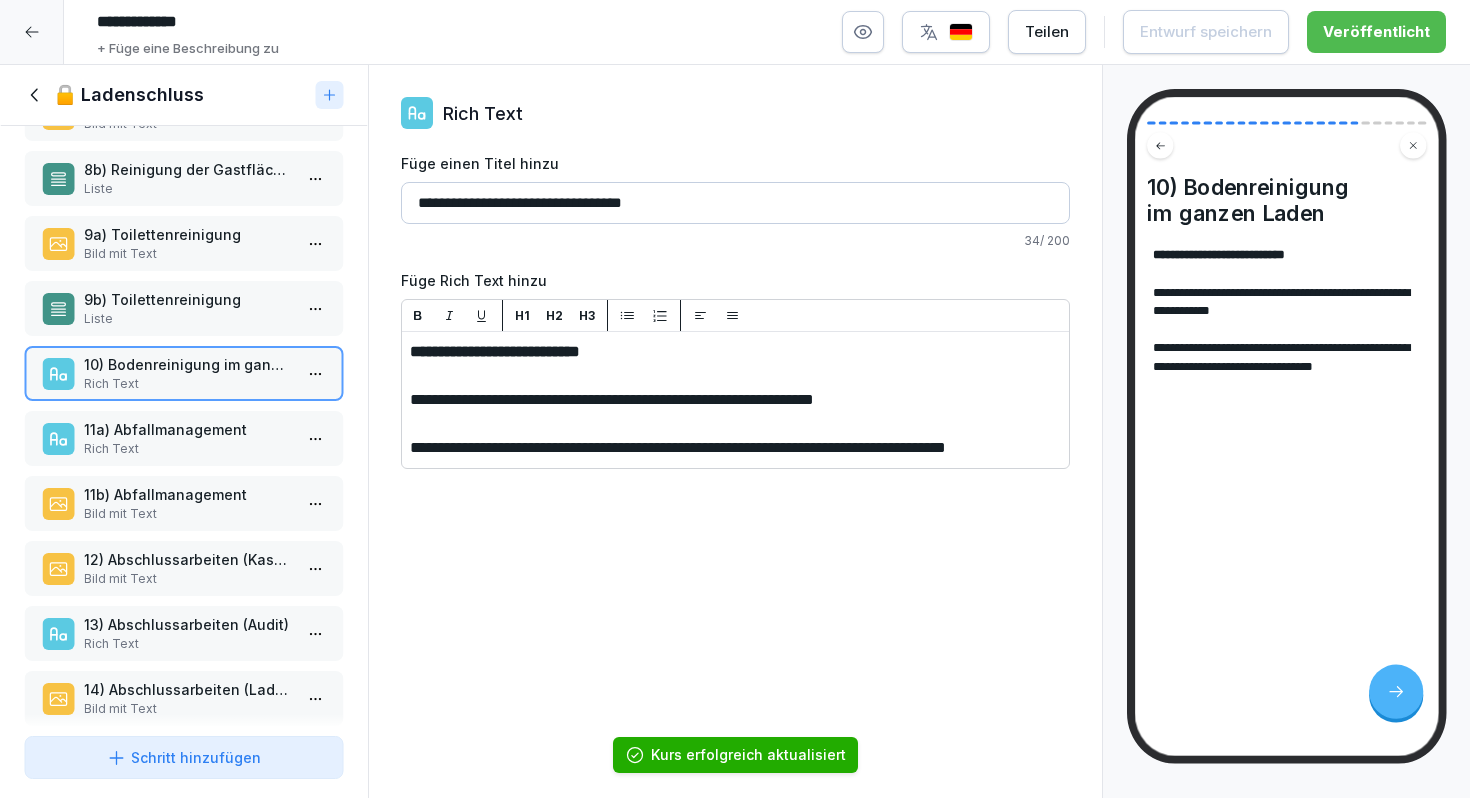 click on "Rich Text" at bounding box center (188, 449) 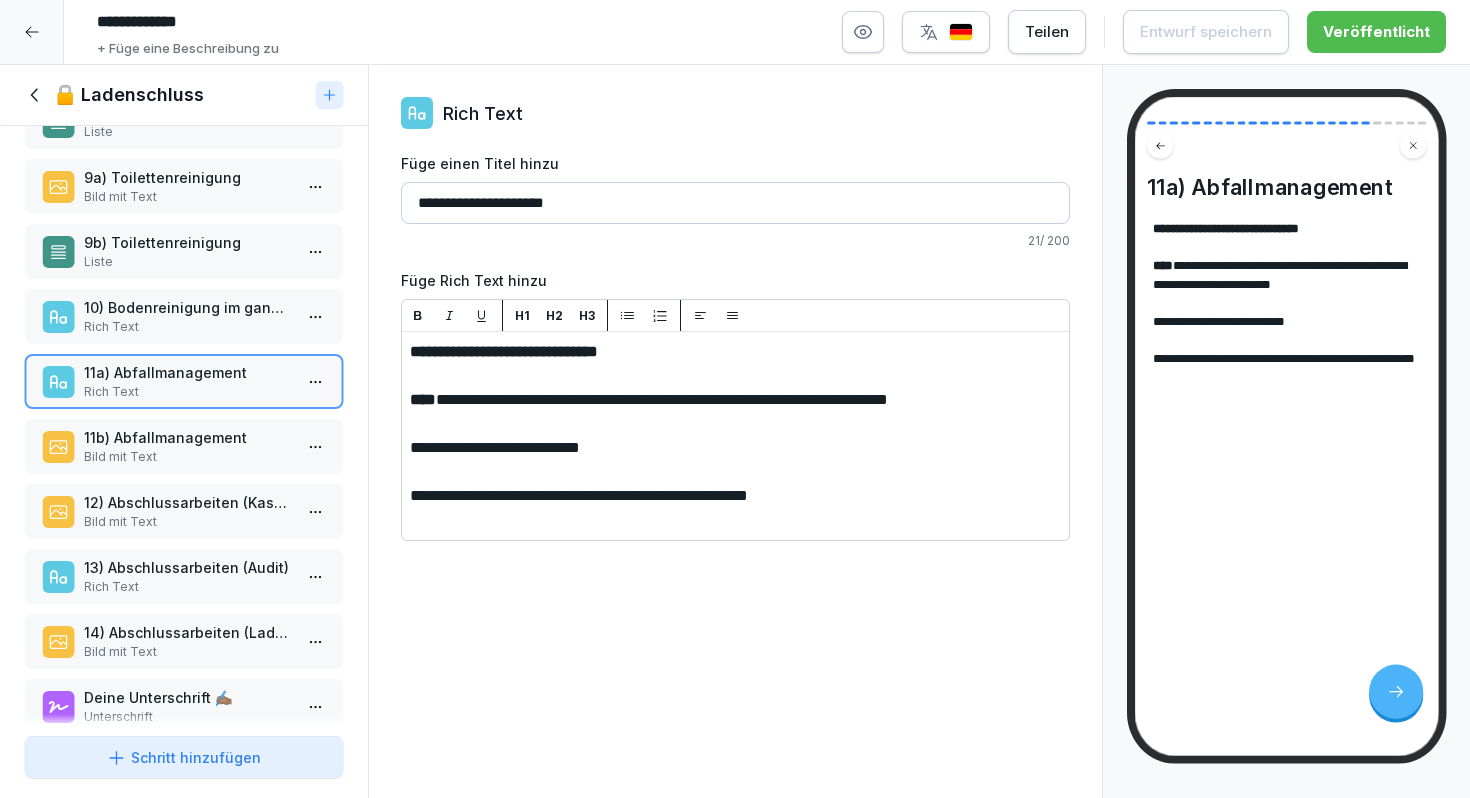 scroll, scrollTop: 1048, scrollLeft: 0, axis: vertical 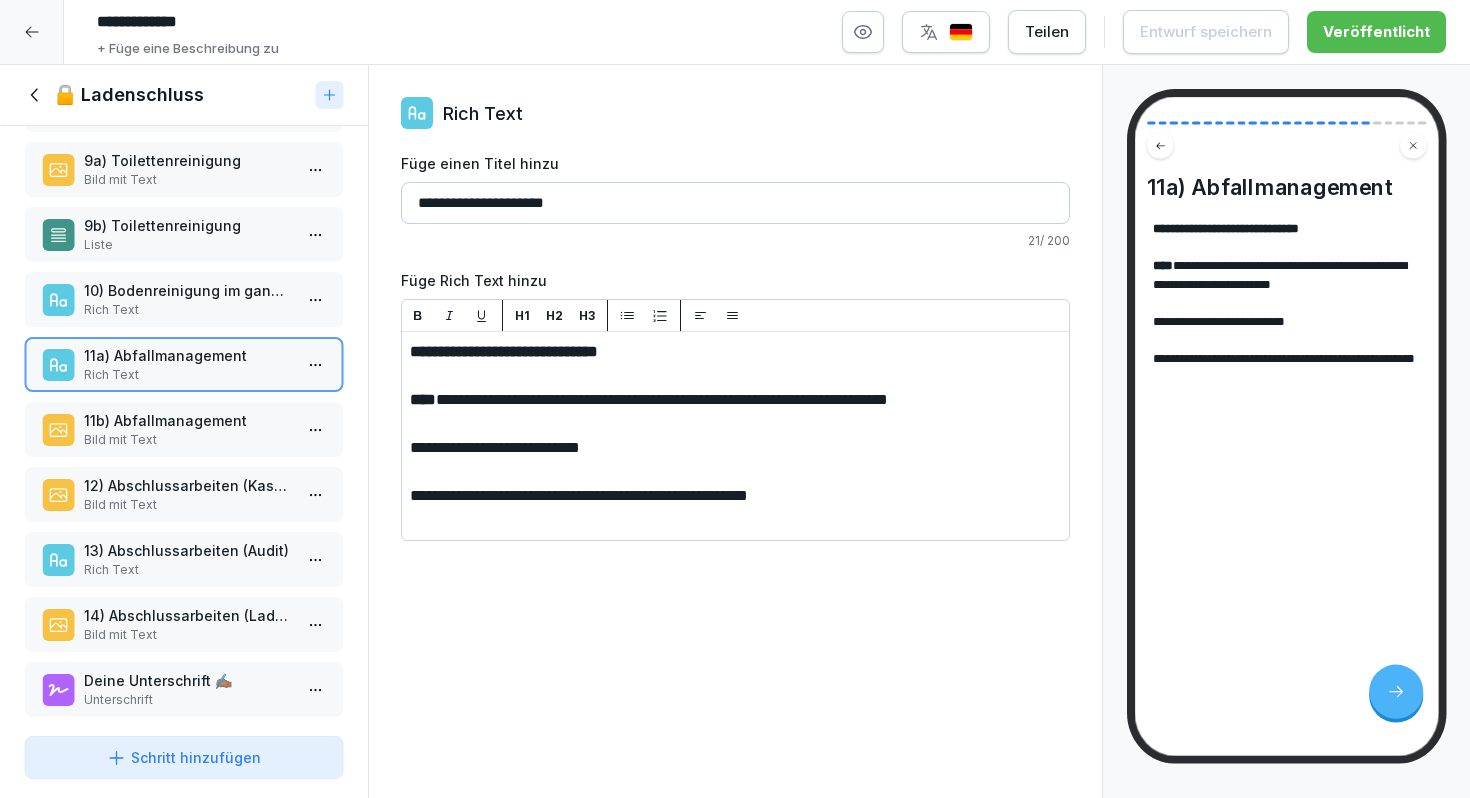 drag, startPoint x: 566, startPoint y: 498, endPoint x: 720, endPoint y: 491, distance: 154.15901 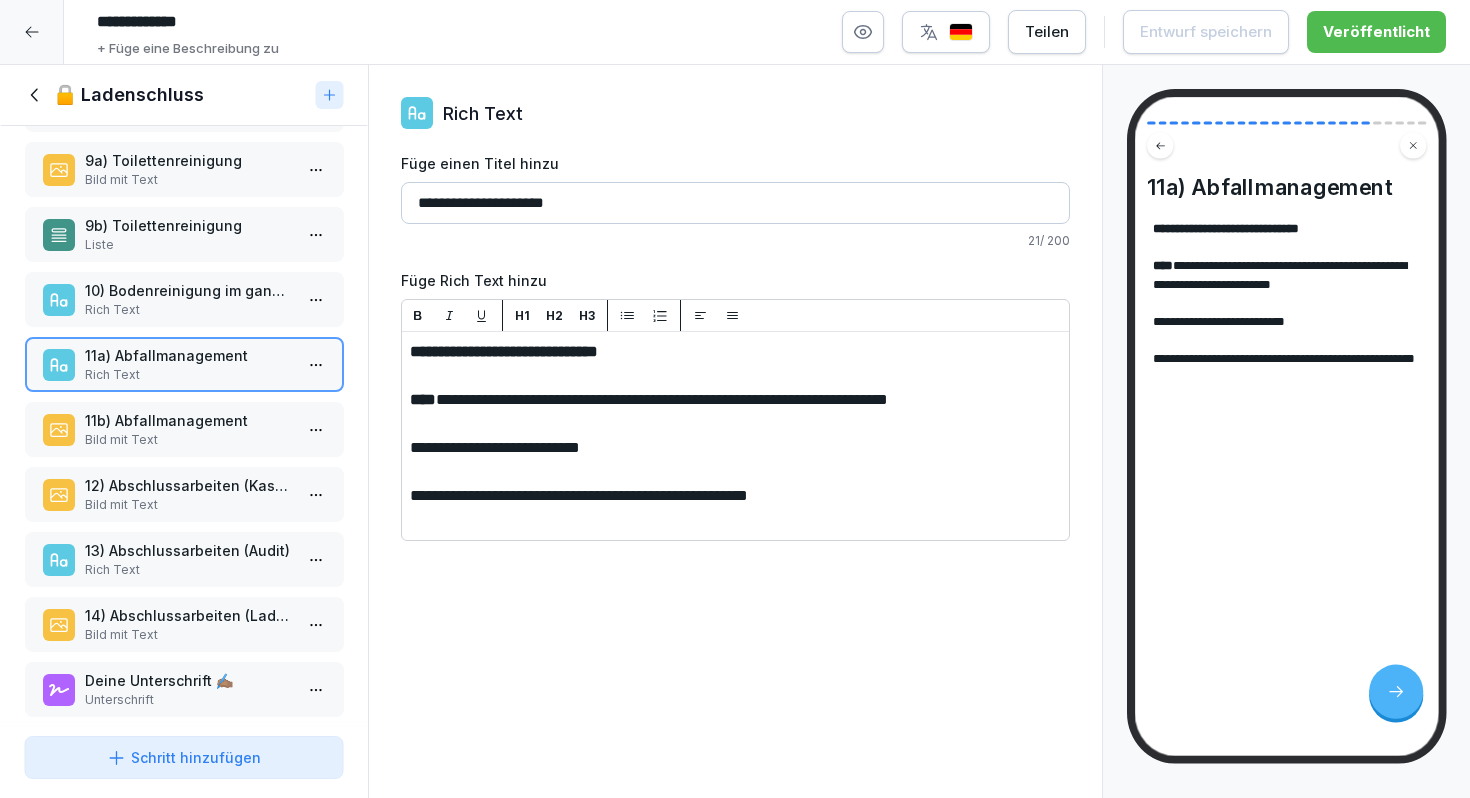 click on "11b) Abfallmanagement" at bounding box center [188, 420] 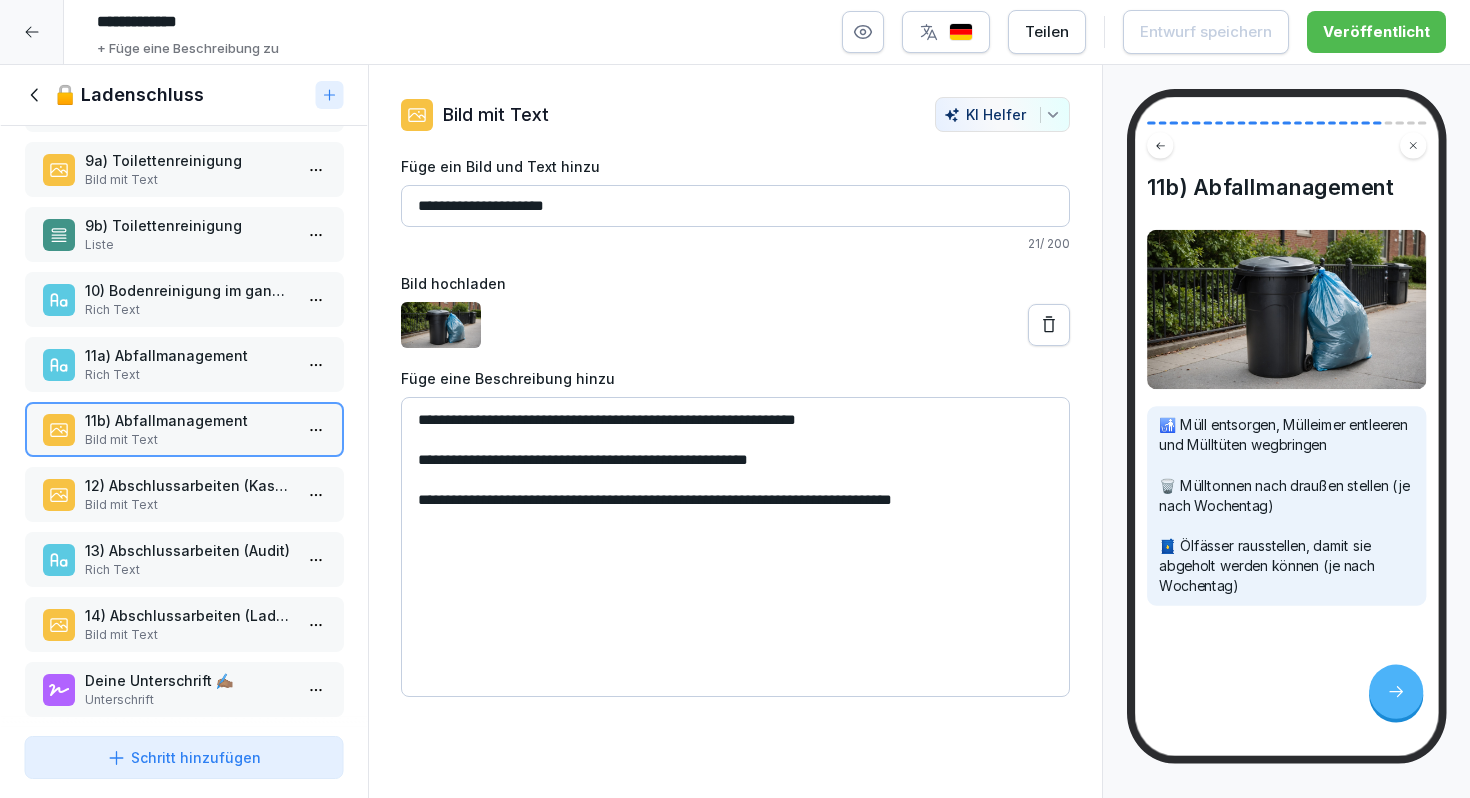 click on "12) Abschlussarbeiten (Kassenabschluss) Bild mit Text" at bounding box center [184, 494] 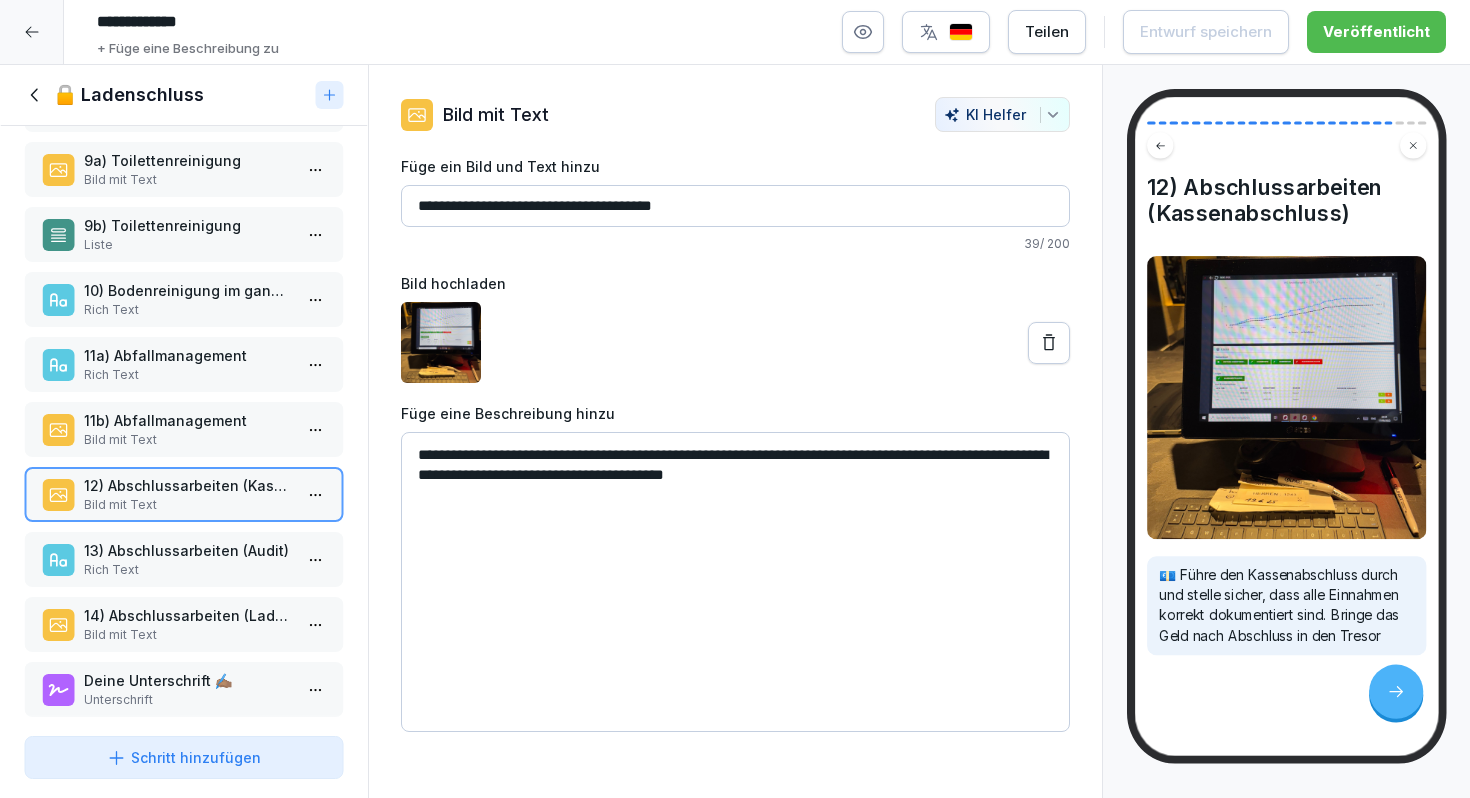 scroll, scrollTop: 1061, scrollLeft: 0, axis: vertical 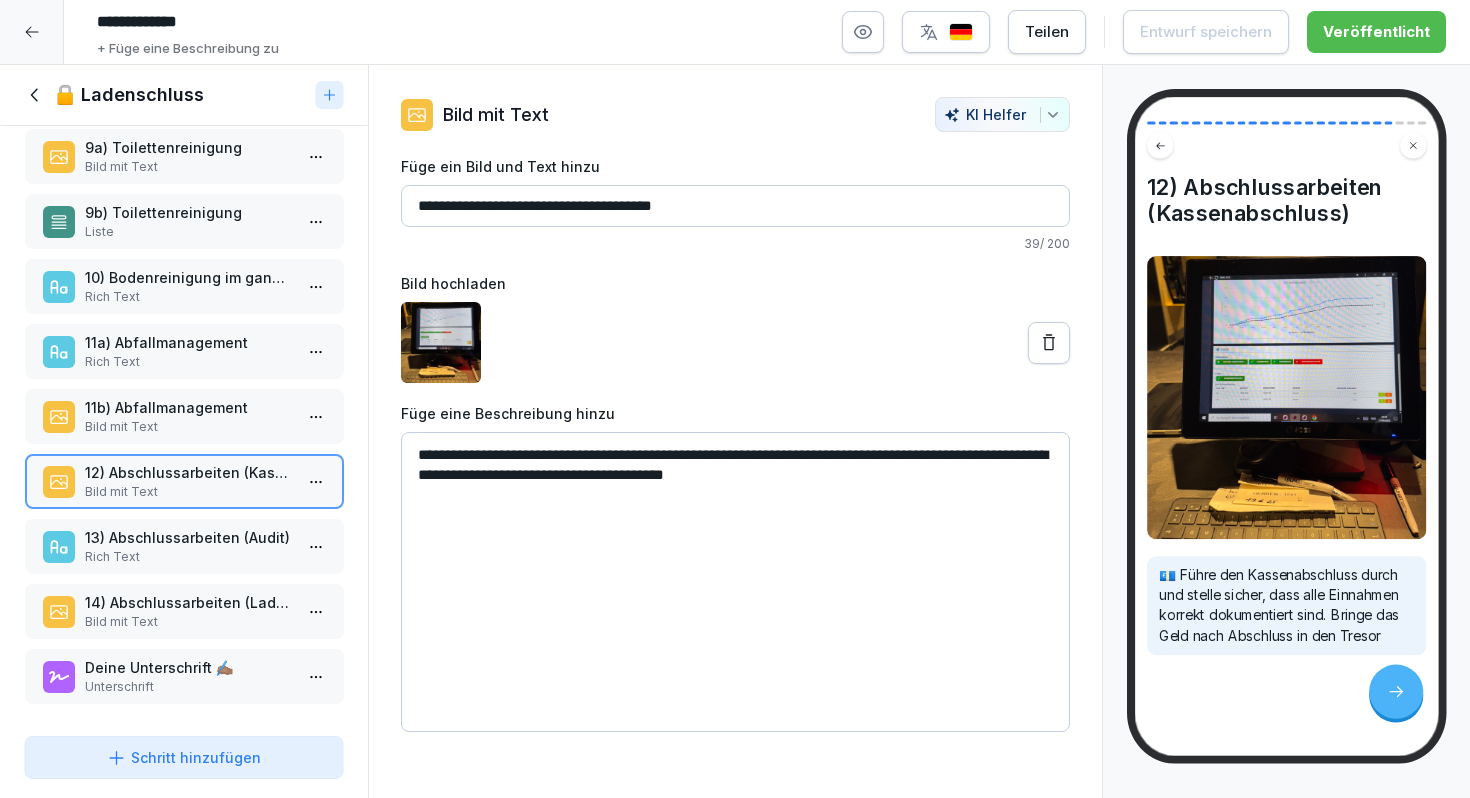 click on "13) Abschlussarbeiten (Audit)" at bounding box center (188, 537) 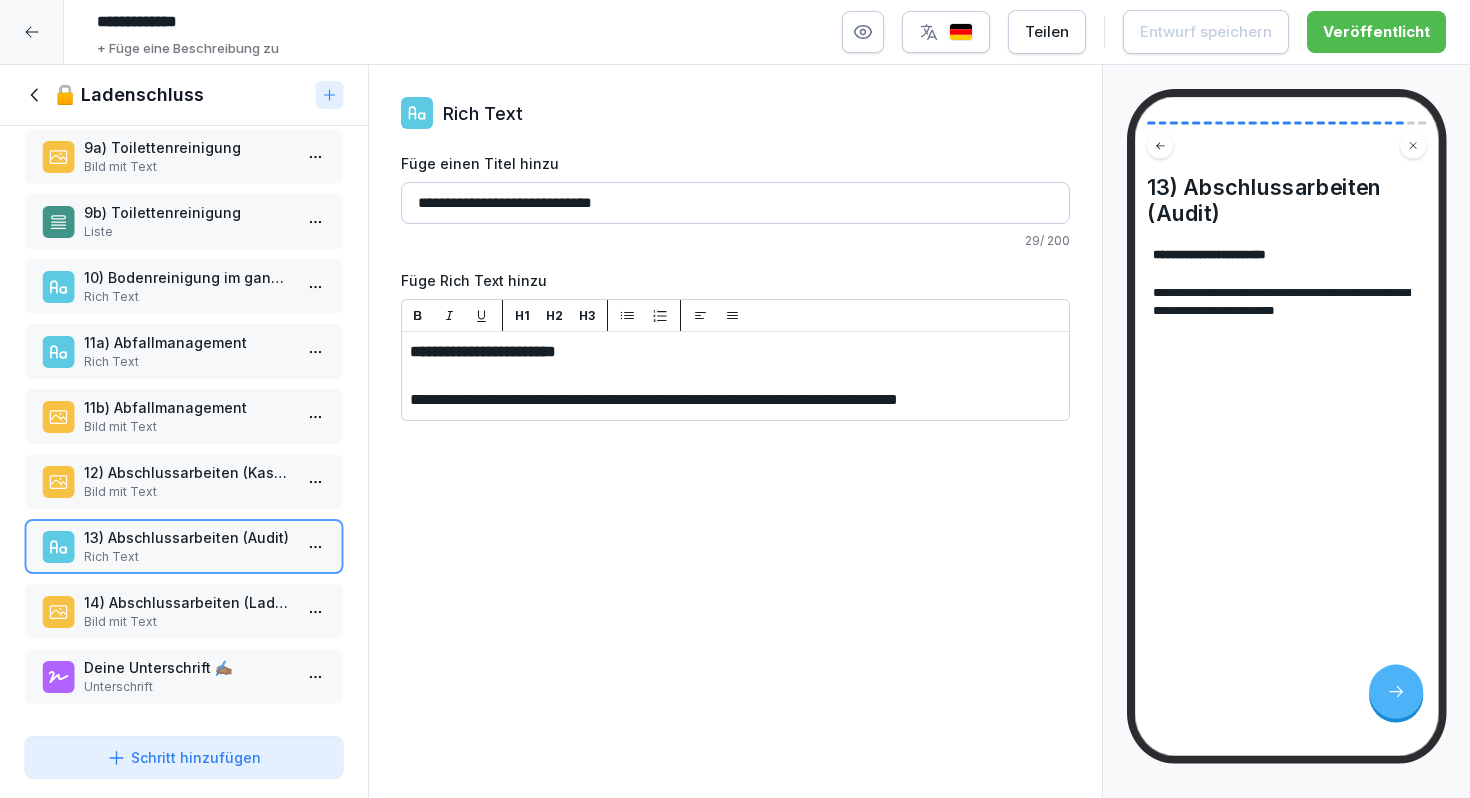 click on "14) Abschlussarbeiten (Laden abschließen)" at bounding box center [188, 602] 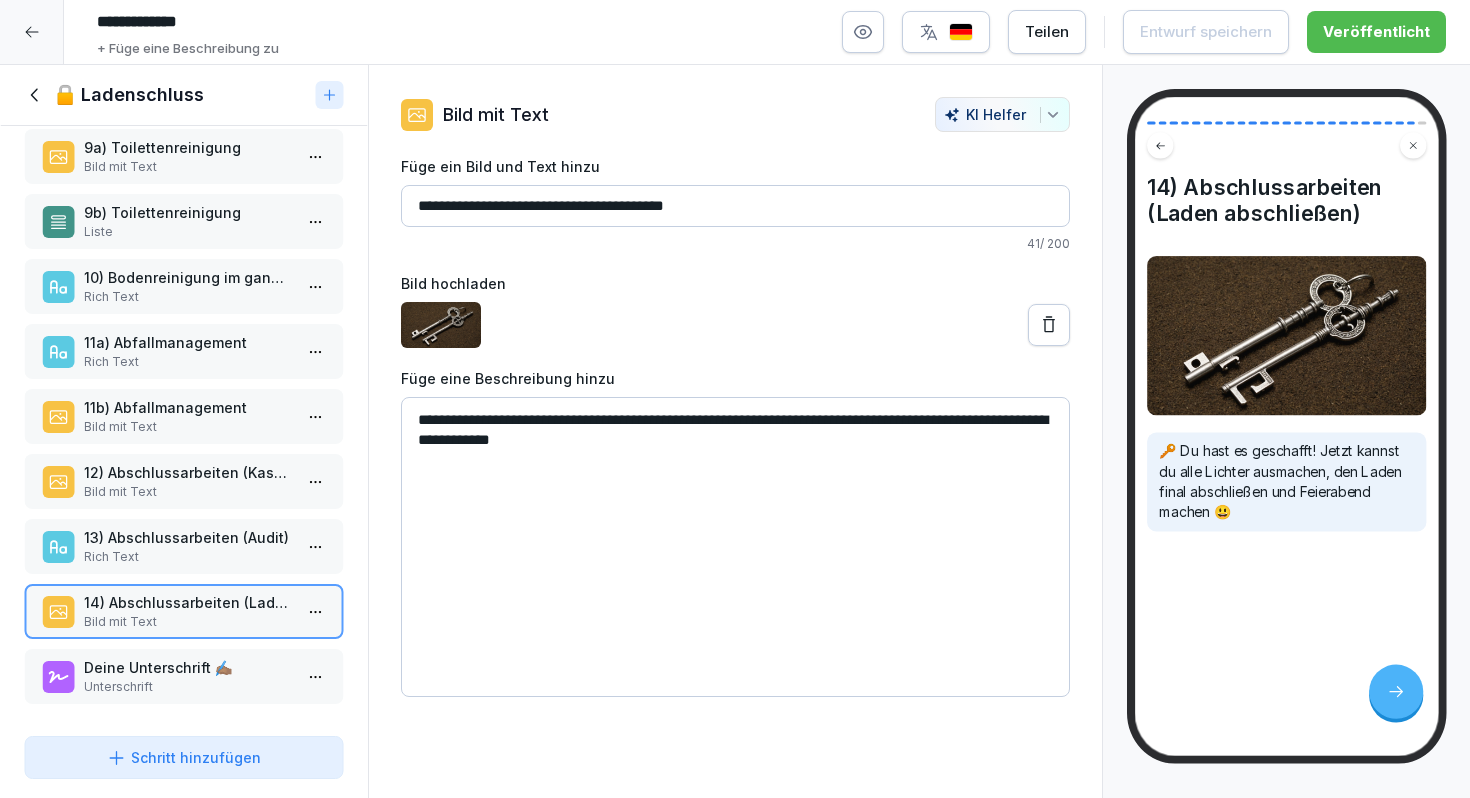 click on "**********" at bounding box center [735, 547] 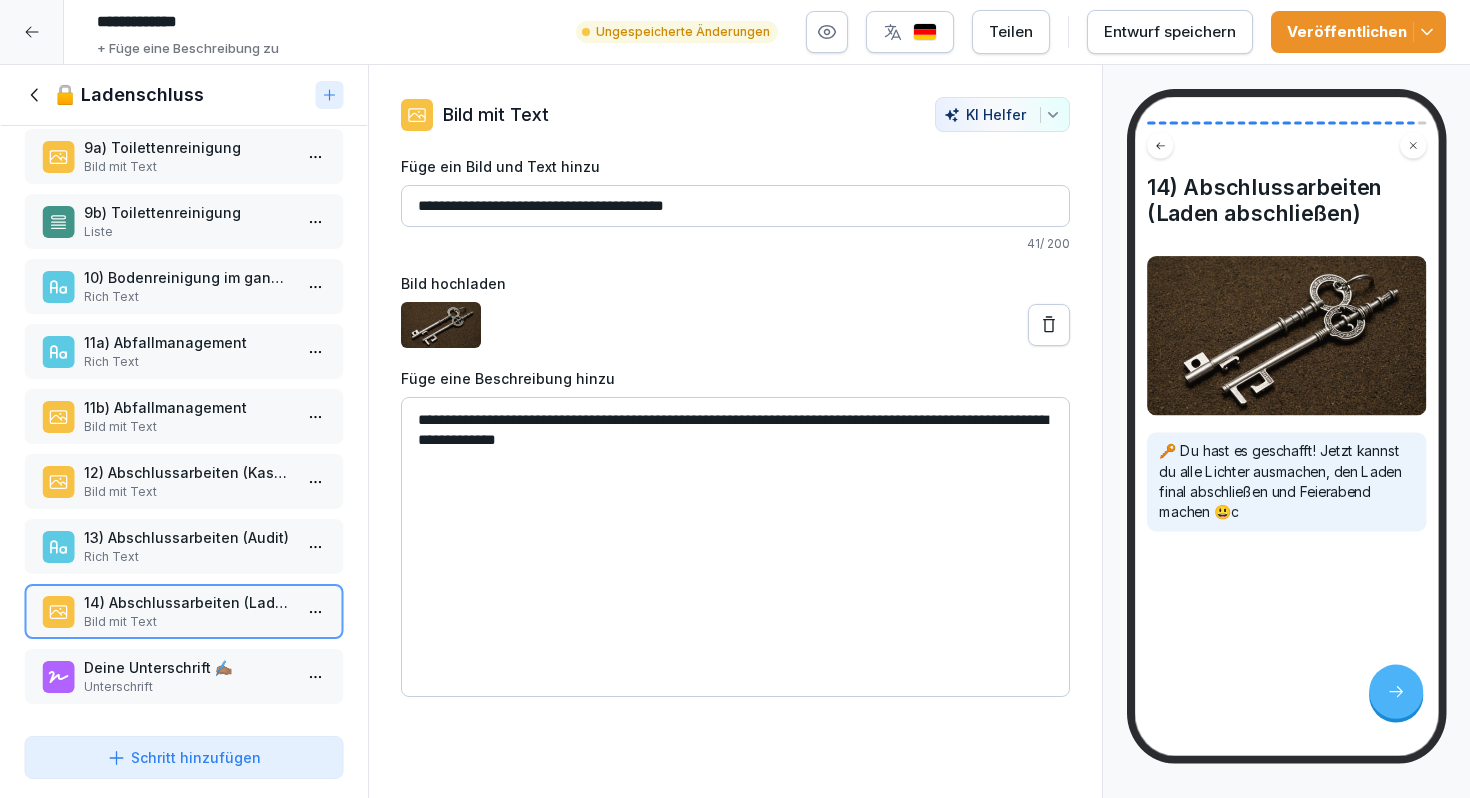 type on "**********" 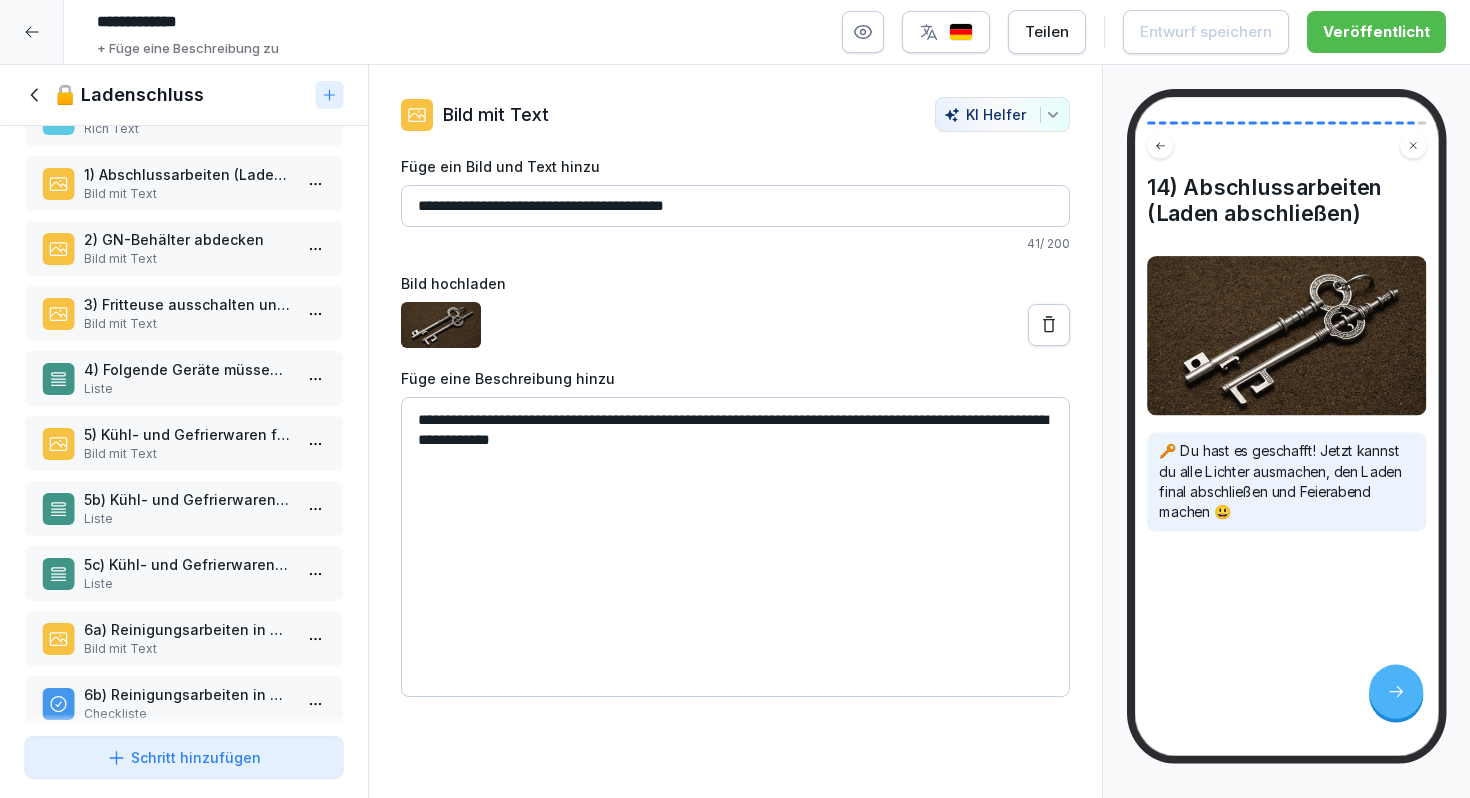 scroll, scrollTop: 0, scrollLeft: 0, axis: both 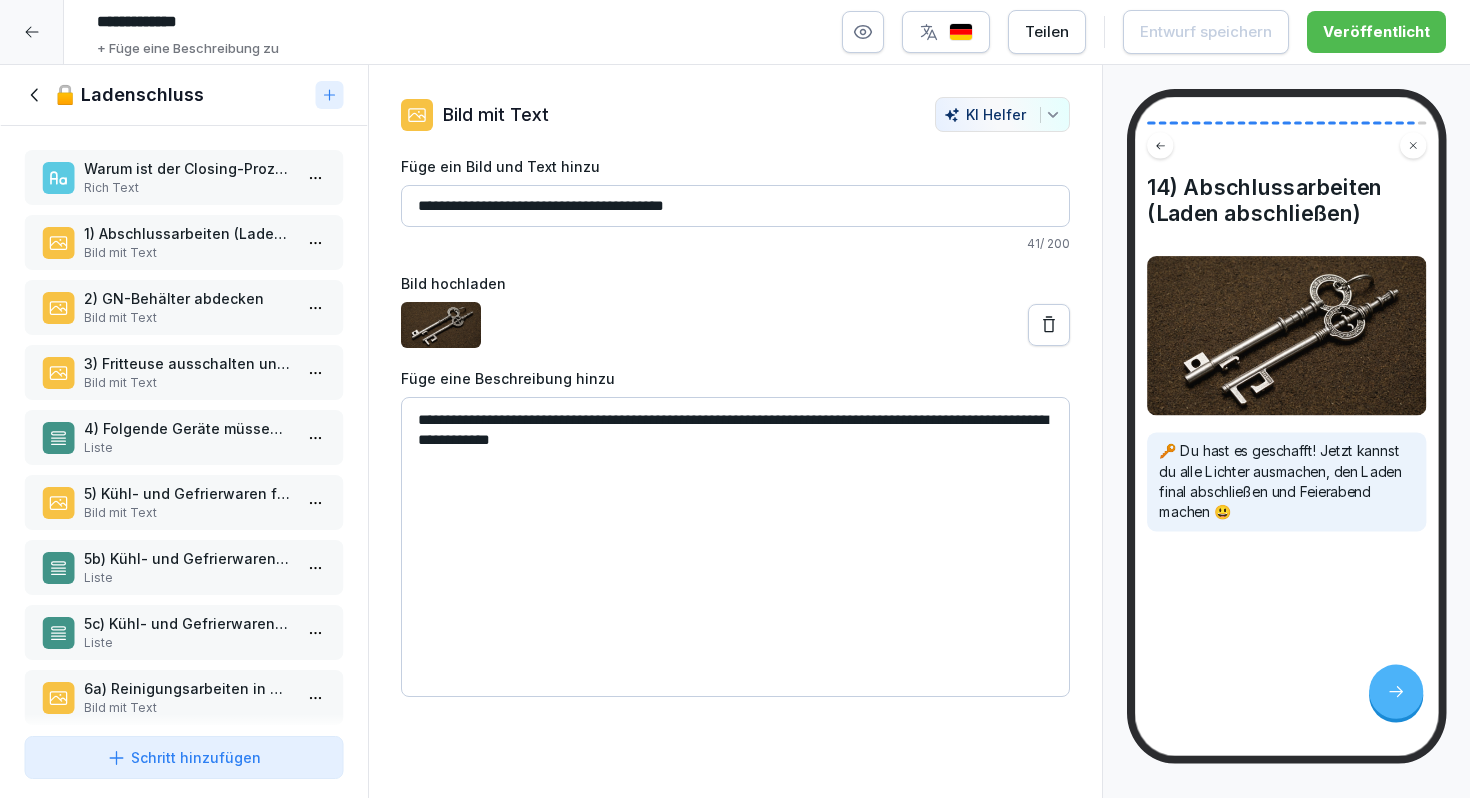 click 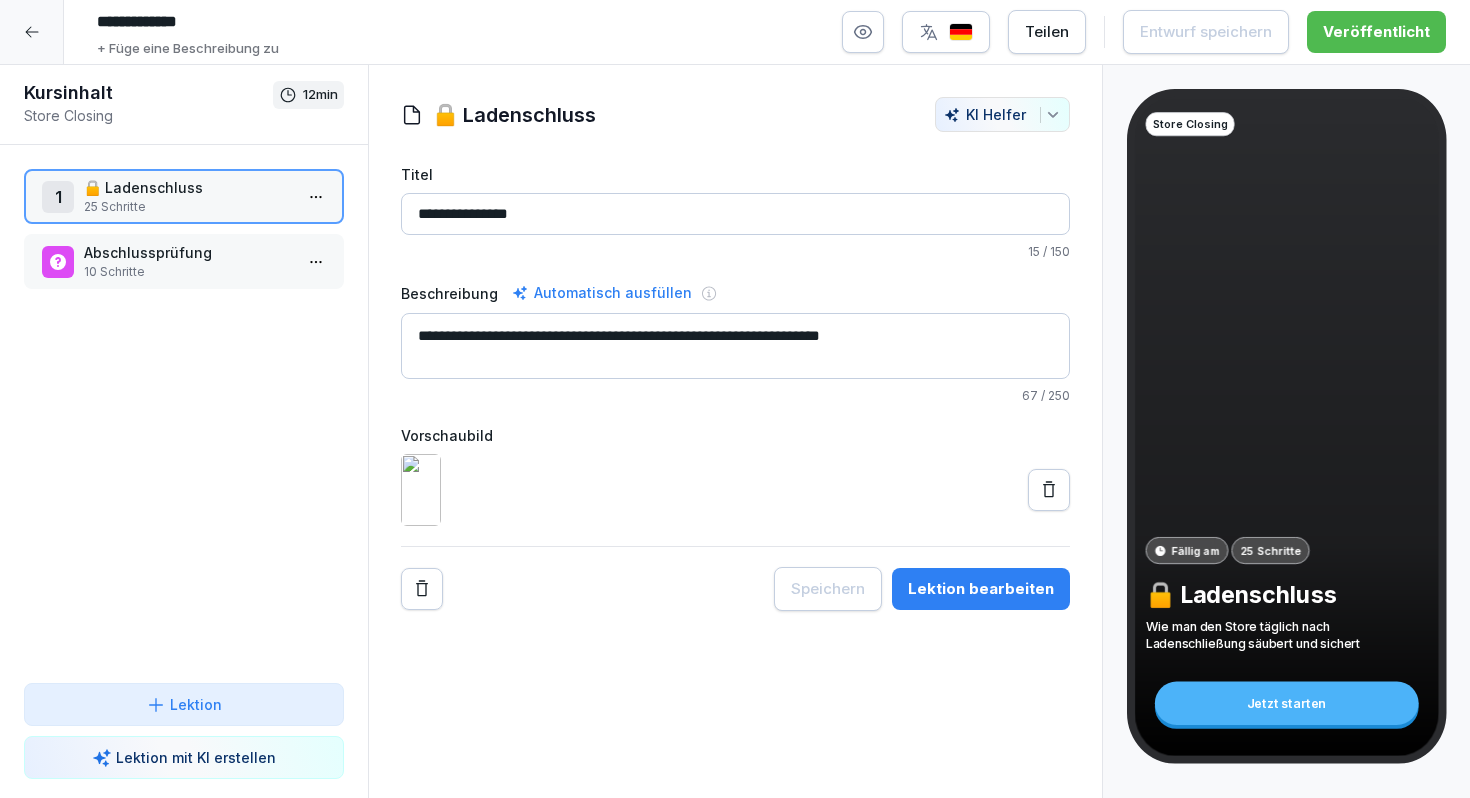 click at bounding box center (32, 32) 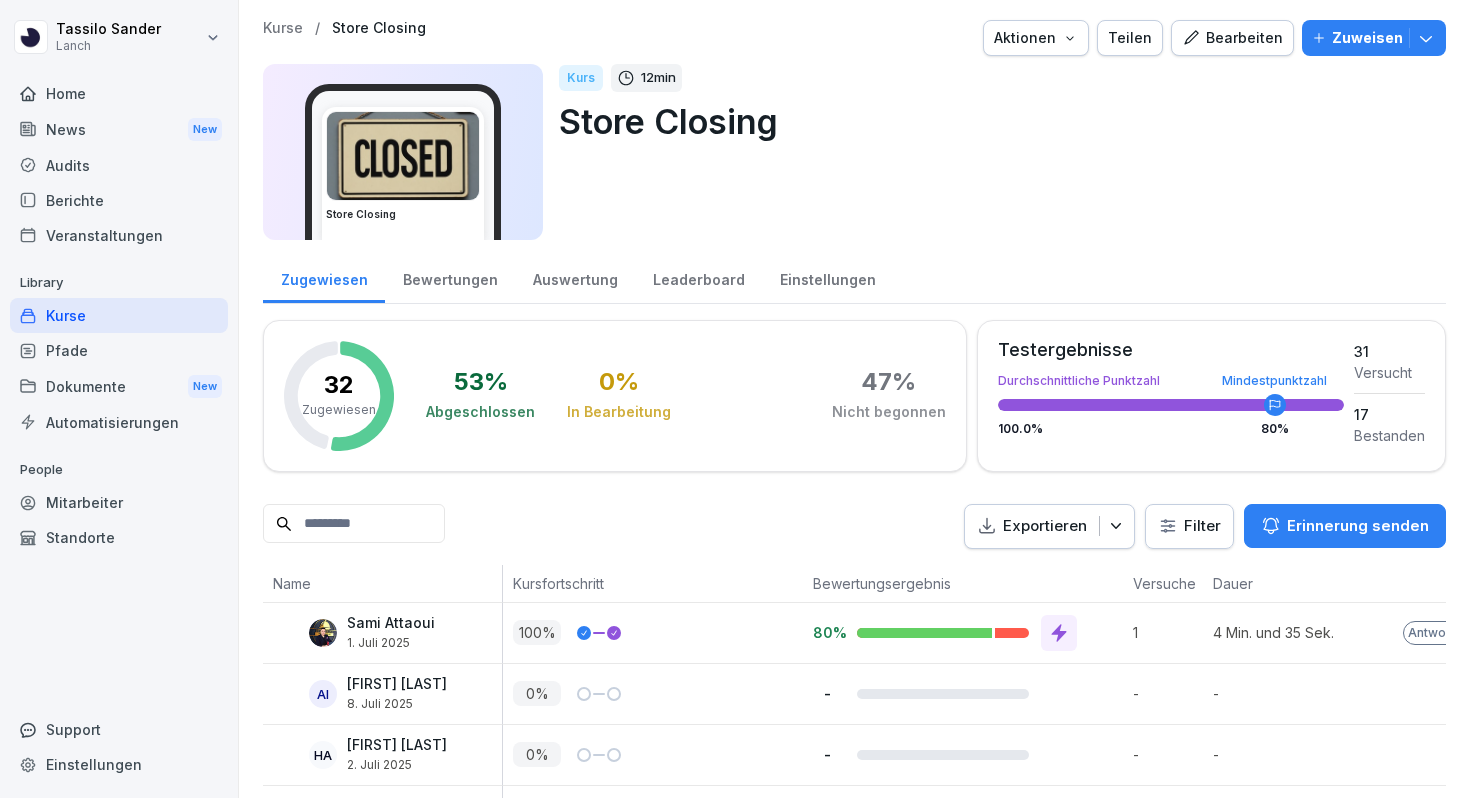 click on "Kurse" at bounding box center [119, 315] 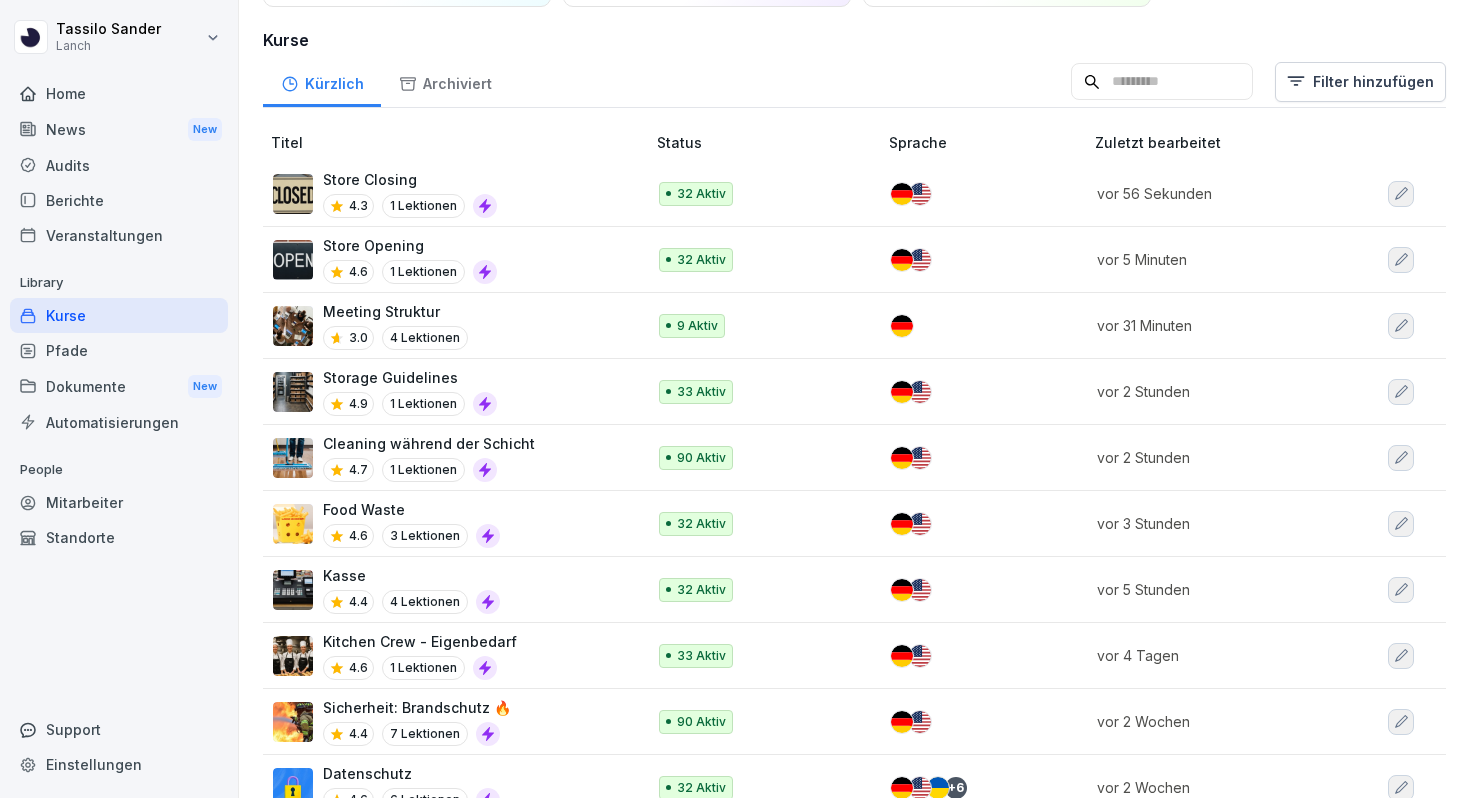 scroll, scrollTop: 140, scrollLeft: 0, axis: vertical 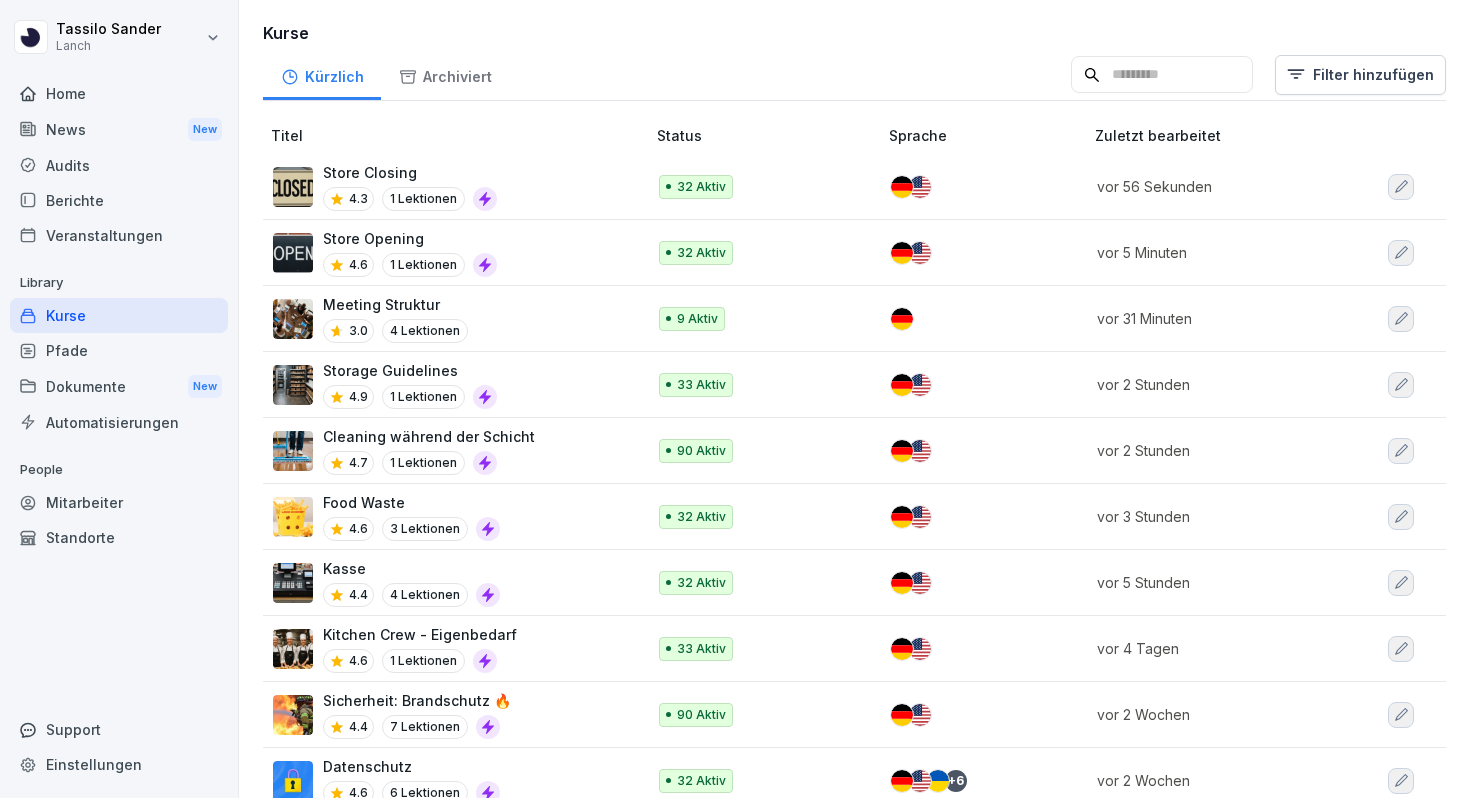 click on "Kasse" at bounding box center (411, 568) 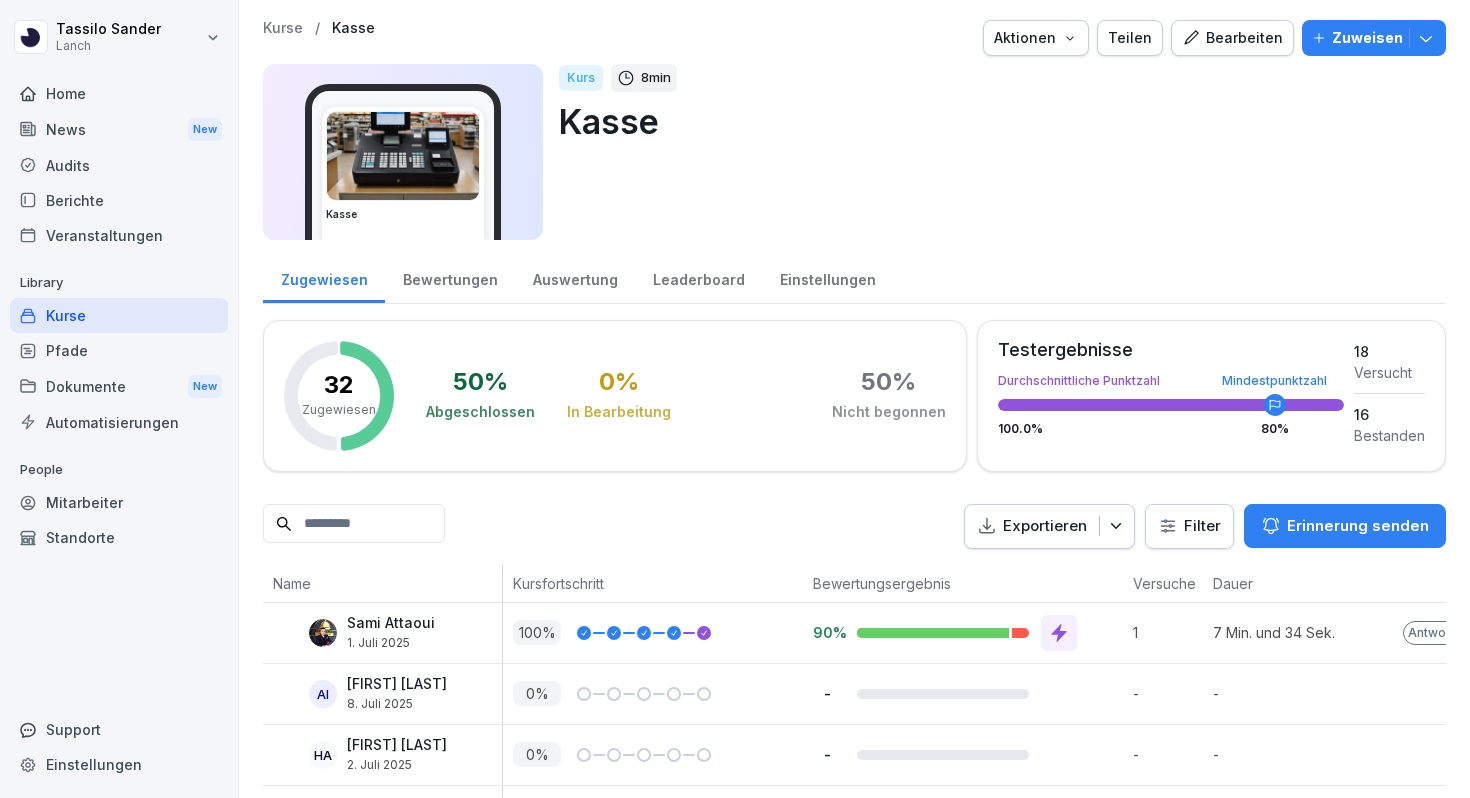 scroll, scrollTop: 0, scrollLeft: 0, axis: both 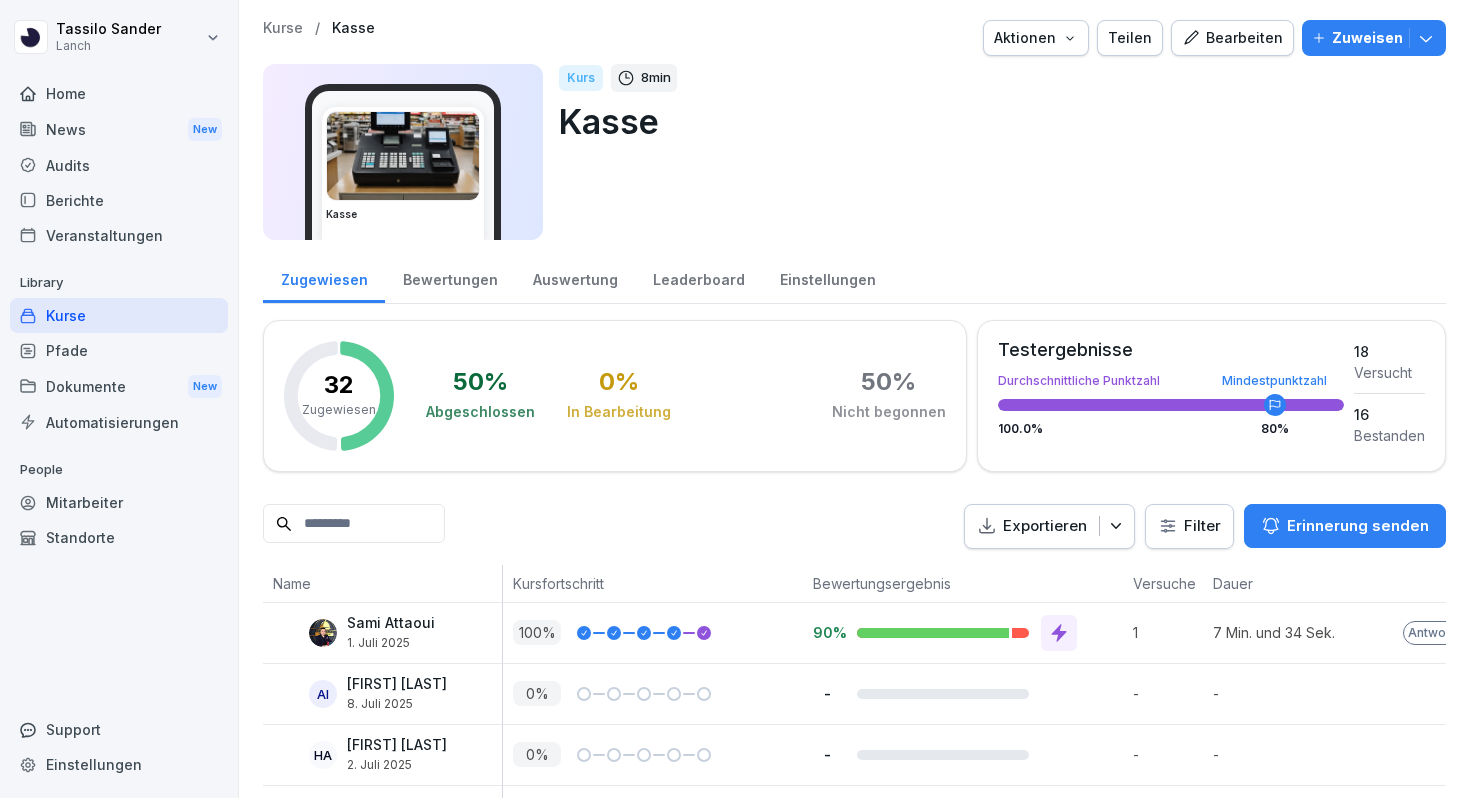 click on "Bearbeiten" at bounding box center [1232, 38] 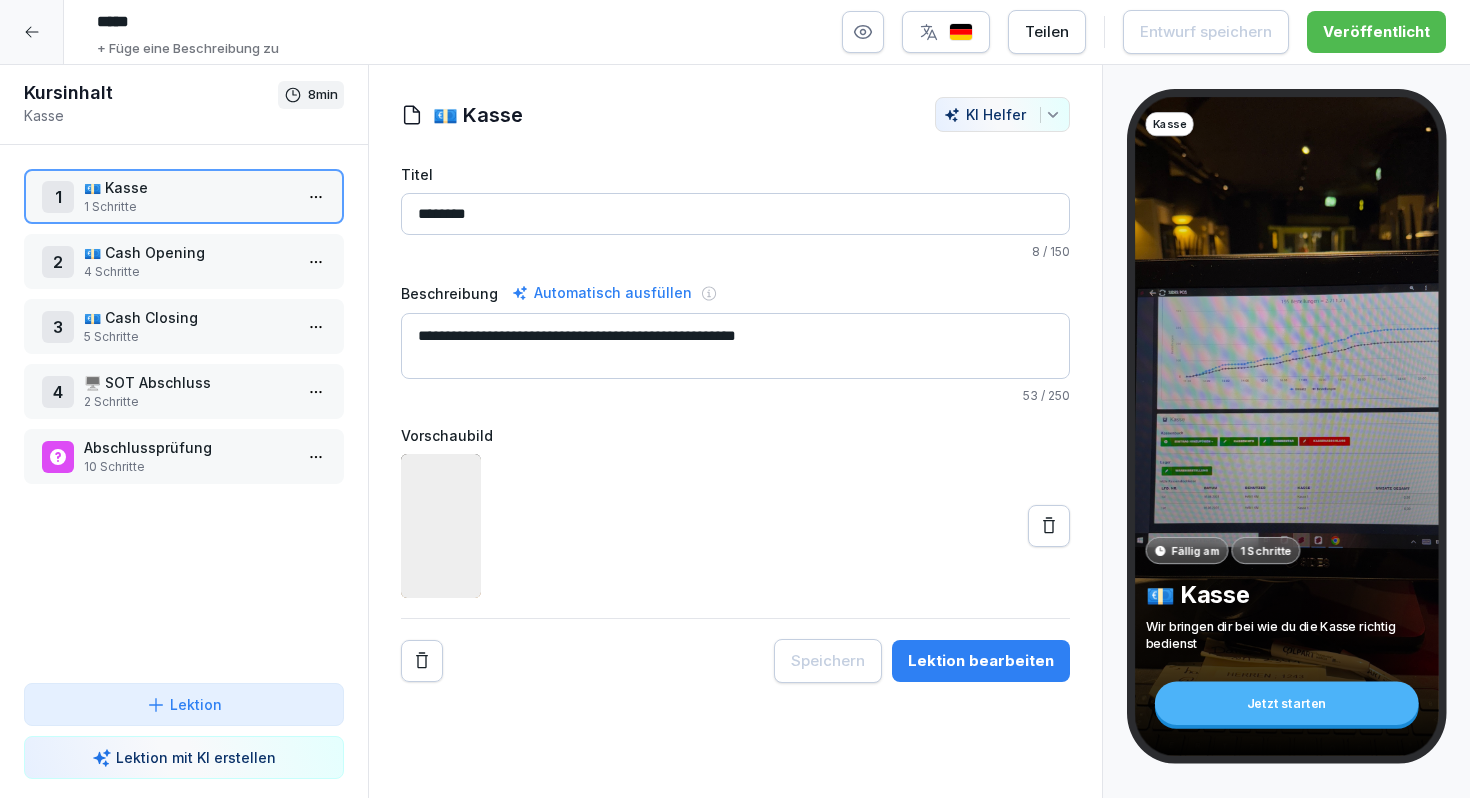 click on "💶 Cash Opening" at bounding box center (188, 252) 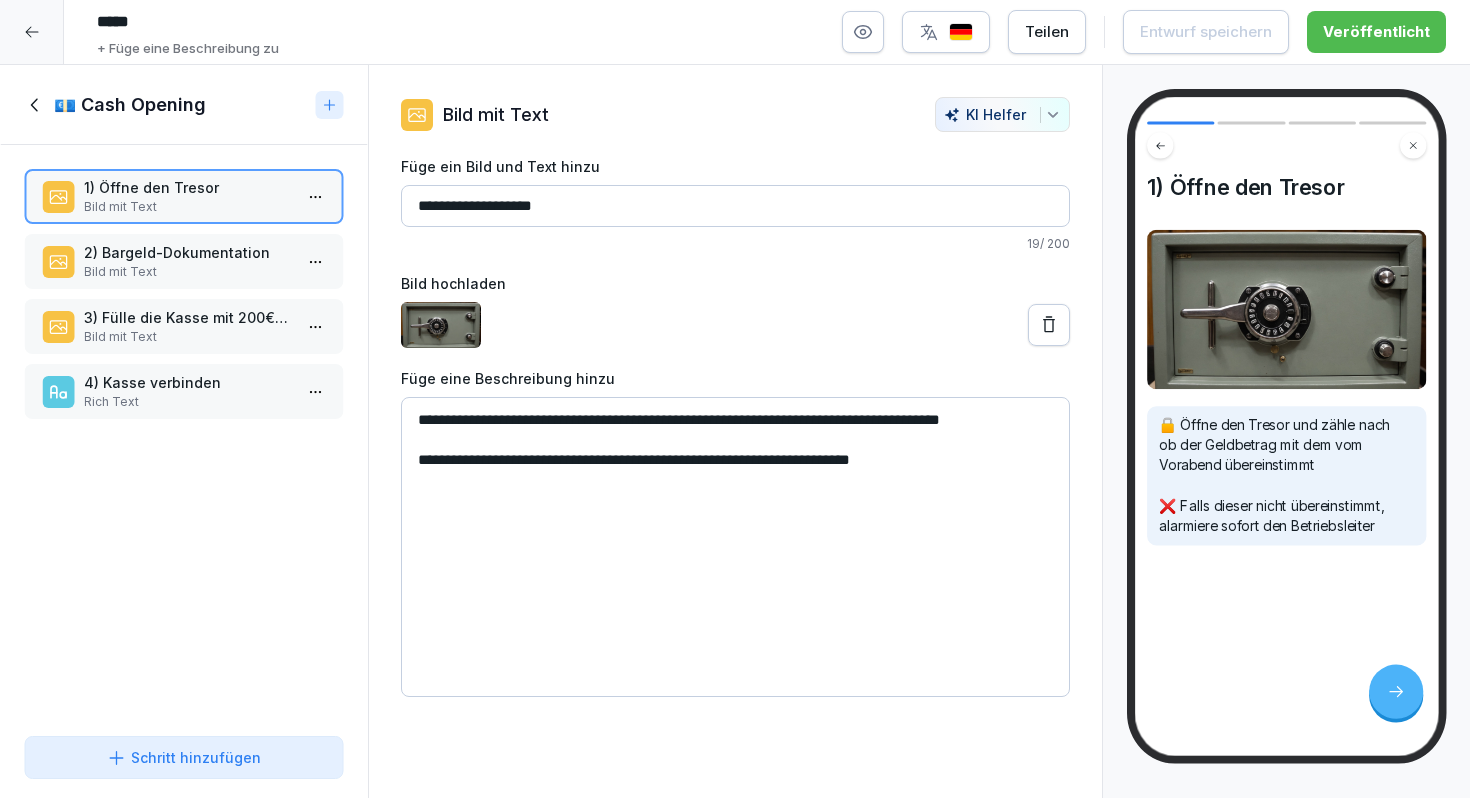 click at bounding box center [1049, 325] 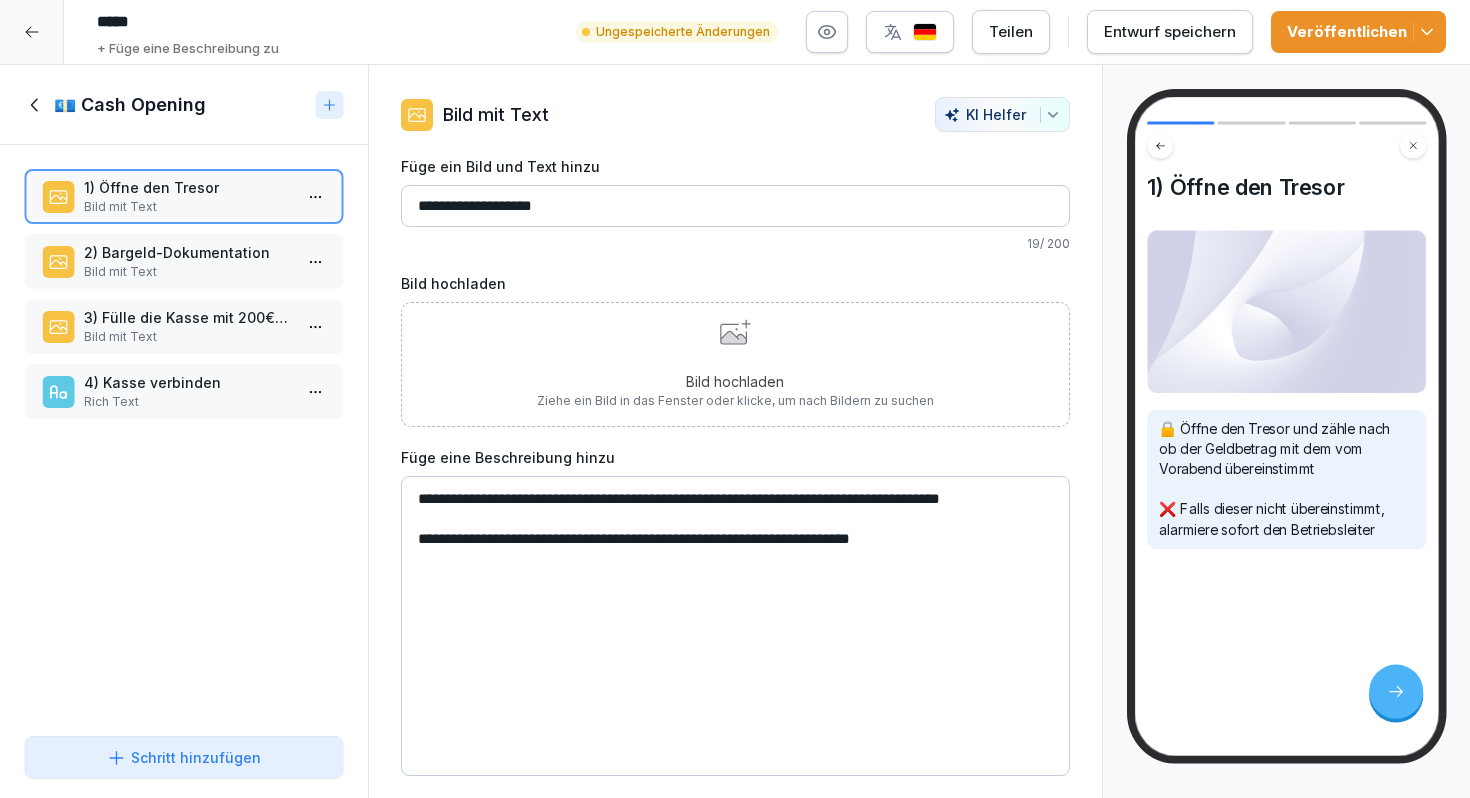 click 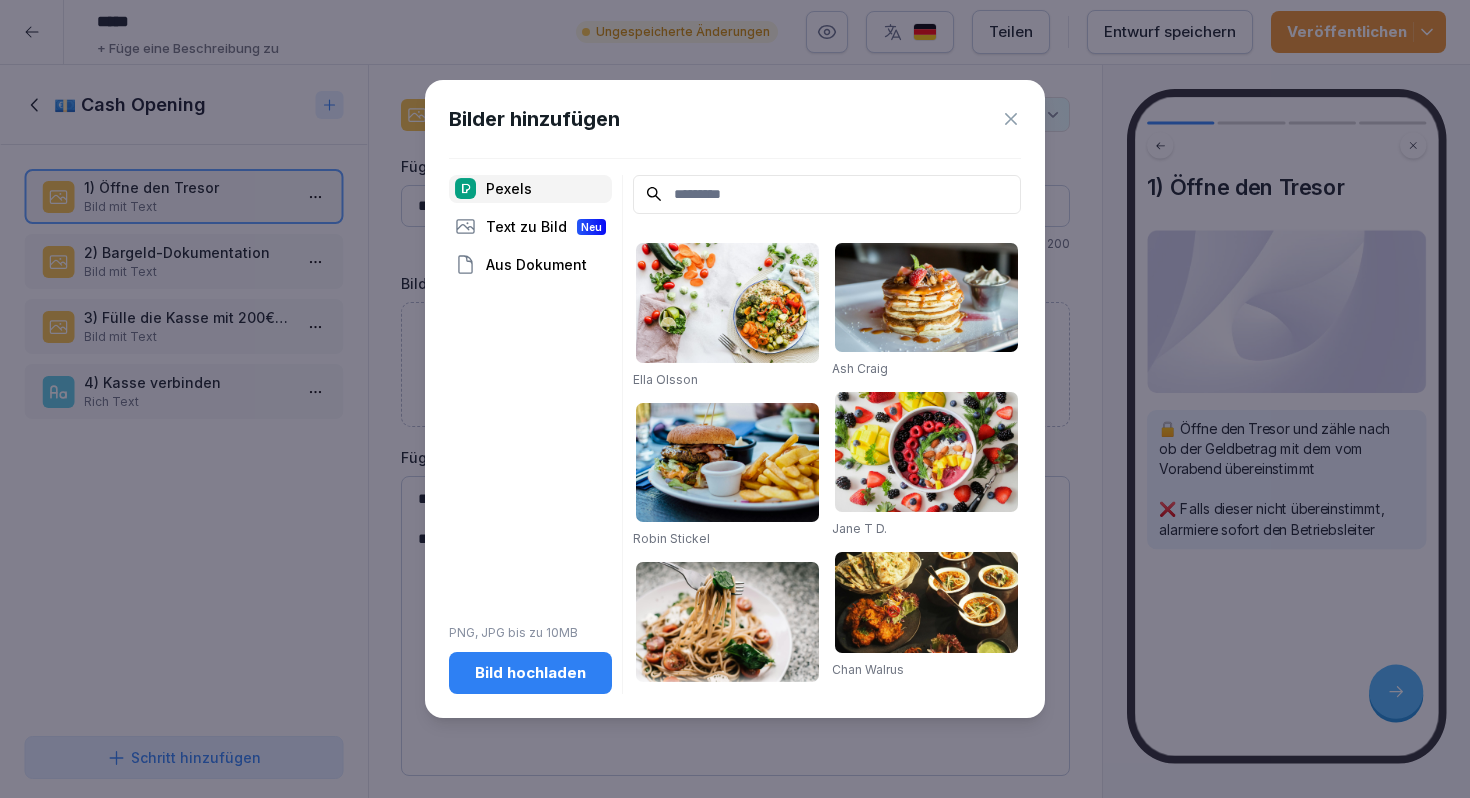 click on "Bild hochladen" at bounding box center [530, 673] 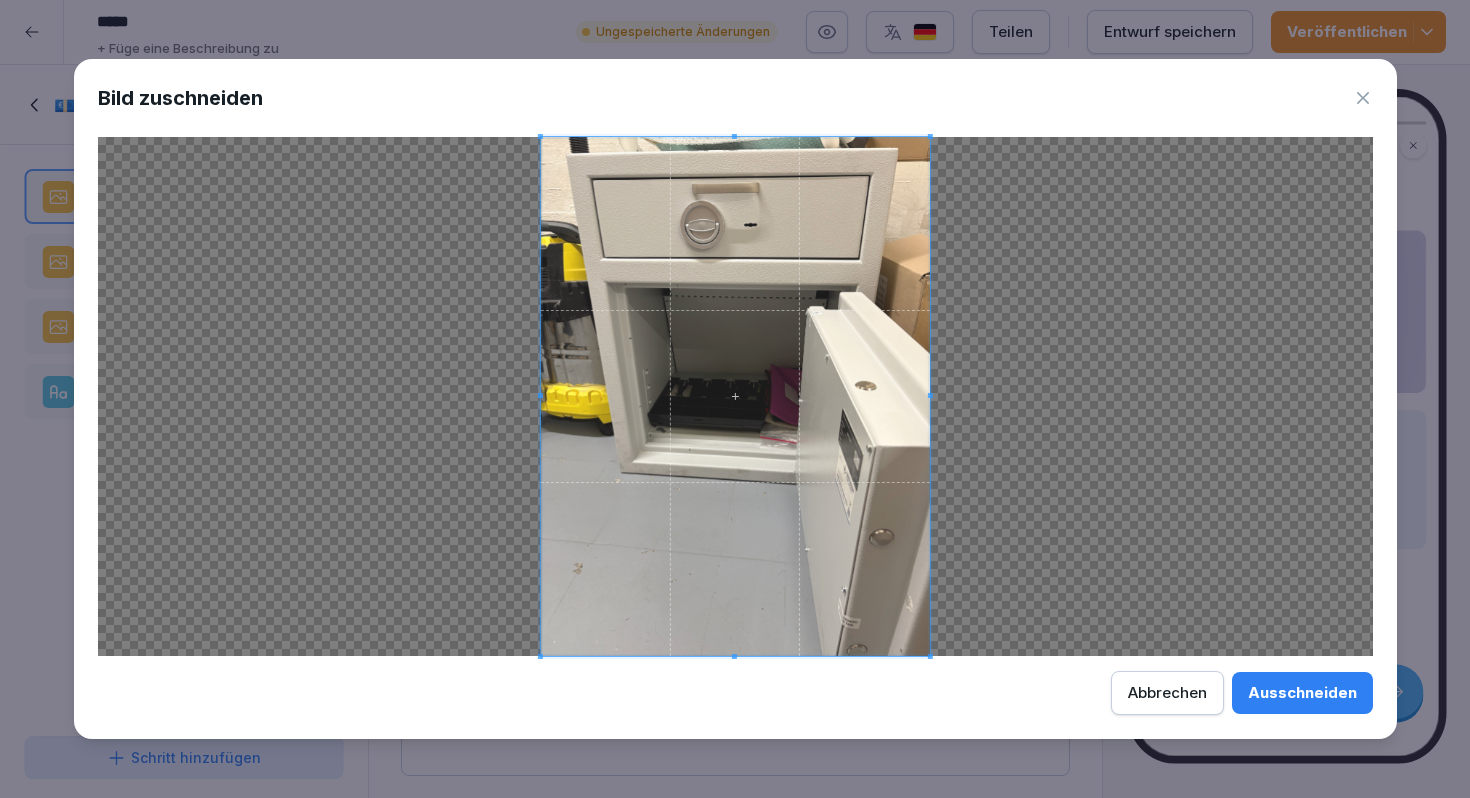 click at bounding box center (734, 656) 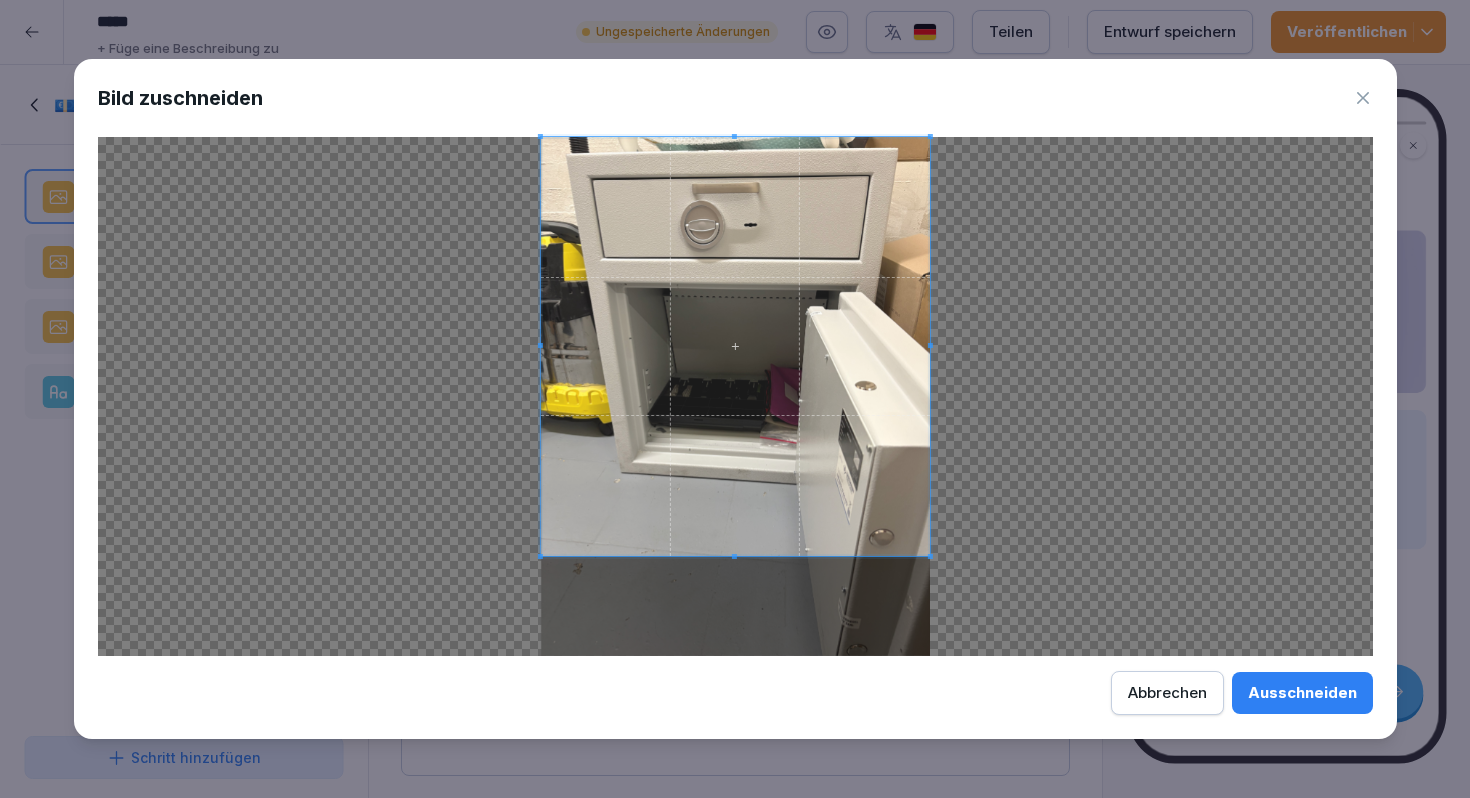 click at bounding box center (734, 347) 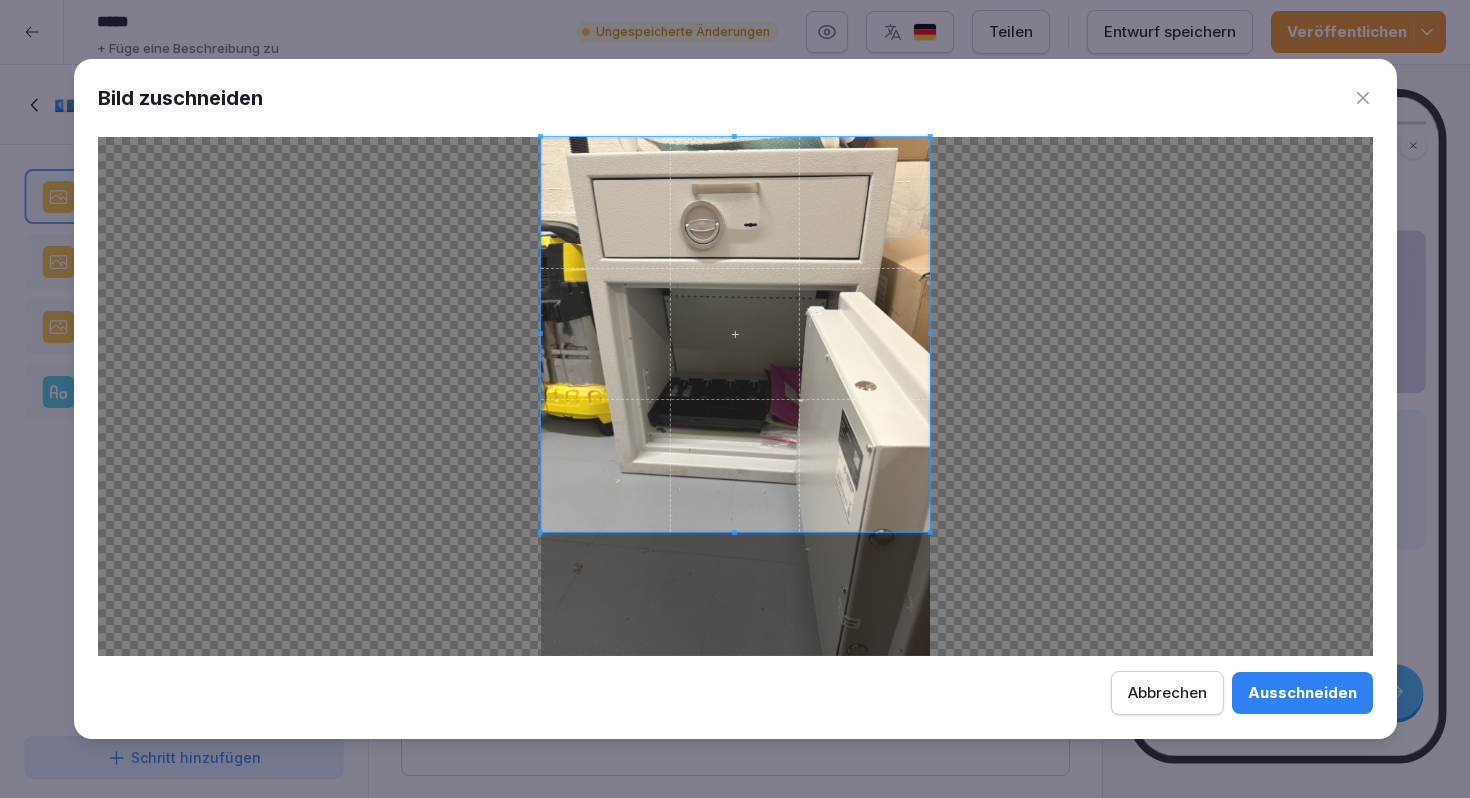 click on "Ausschneiden" at bounding box center (1302, 693) 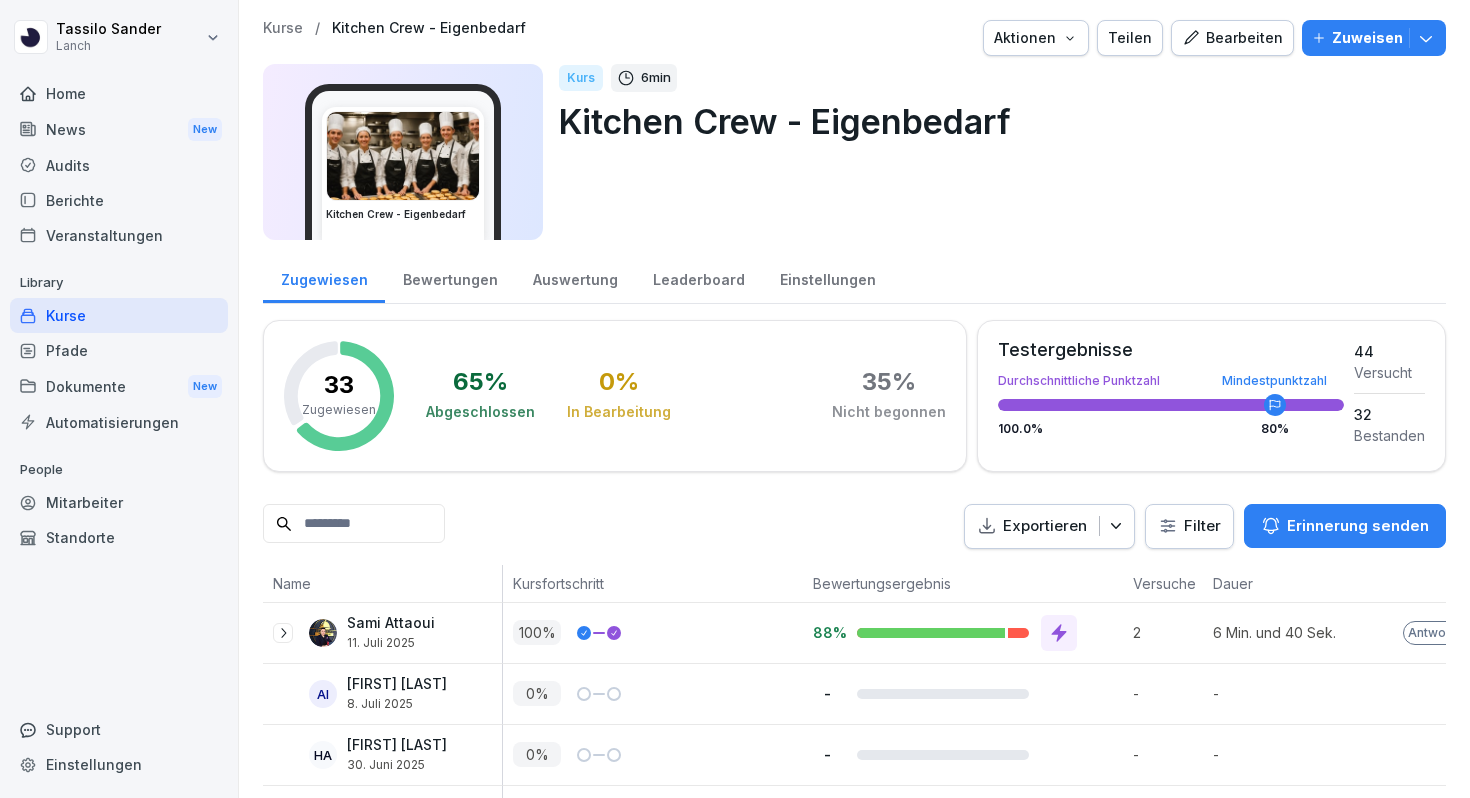 scroll, scrollTop: 0, scrollLeft: 0, axis: both 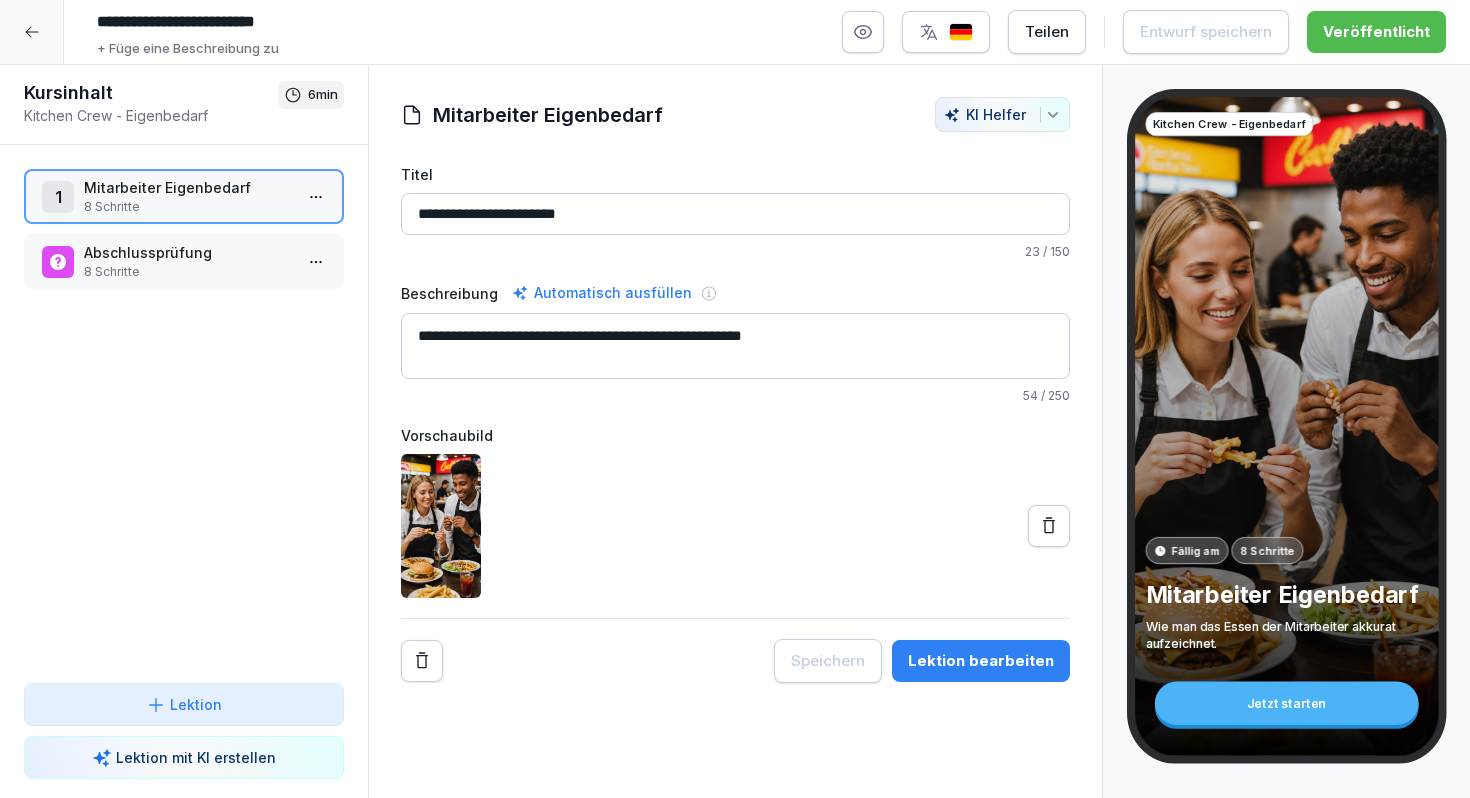 click on "8 Schritte" at bounding box center [188, 207] 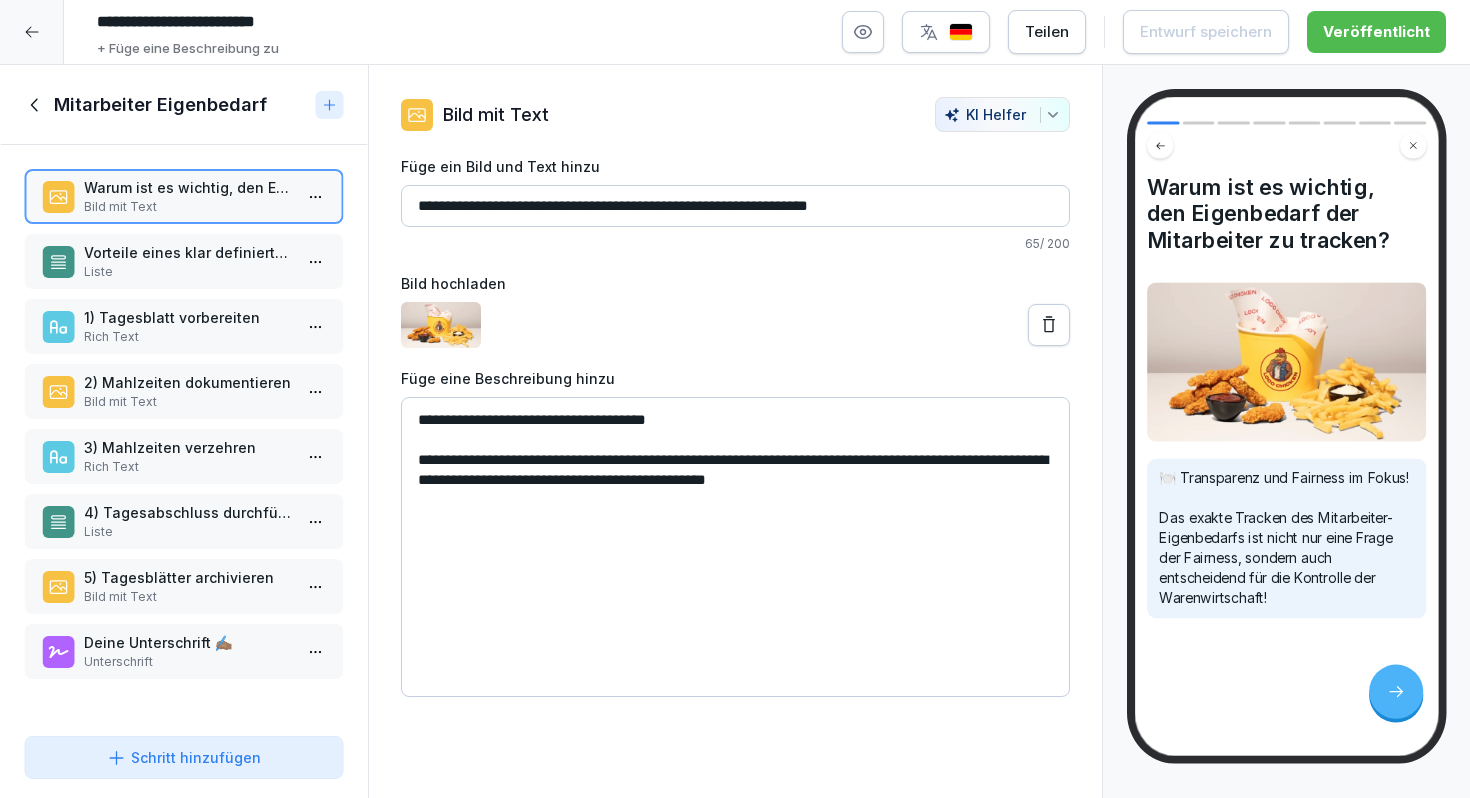 click on "5) Tagesblätter archivieren Bild mit Text" at bounding box center (184, 586) 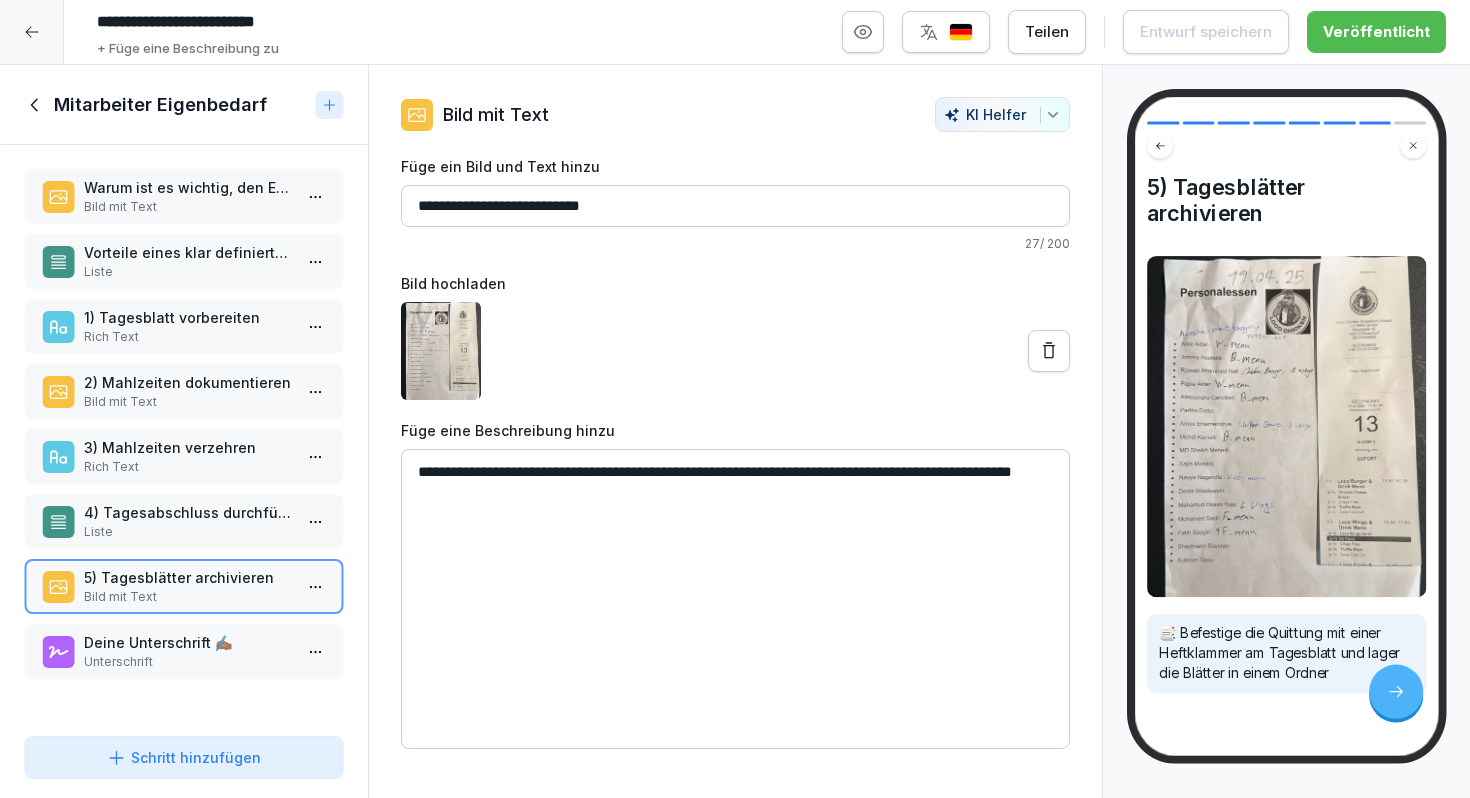 click 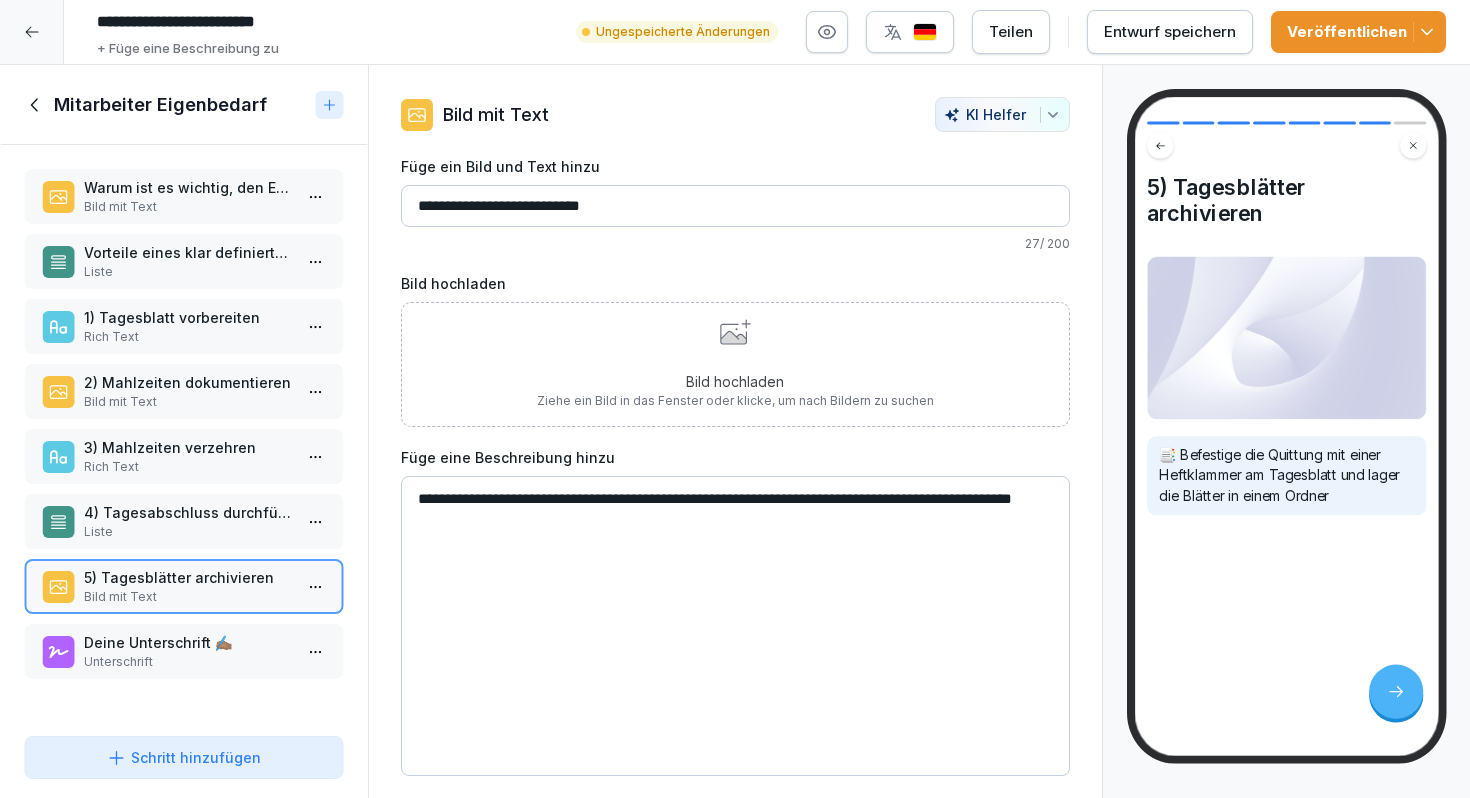 click on "Bild hochladen Ziehe ein Bild in das Fenster oder klicke, um nach Bildern zu suchen" at bounding box center [735, 364] 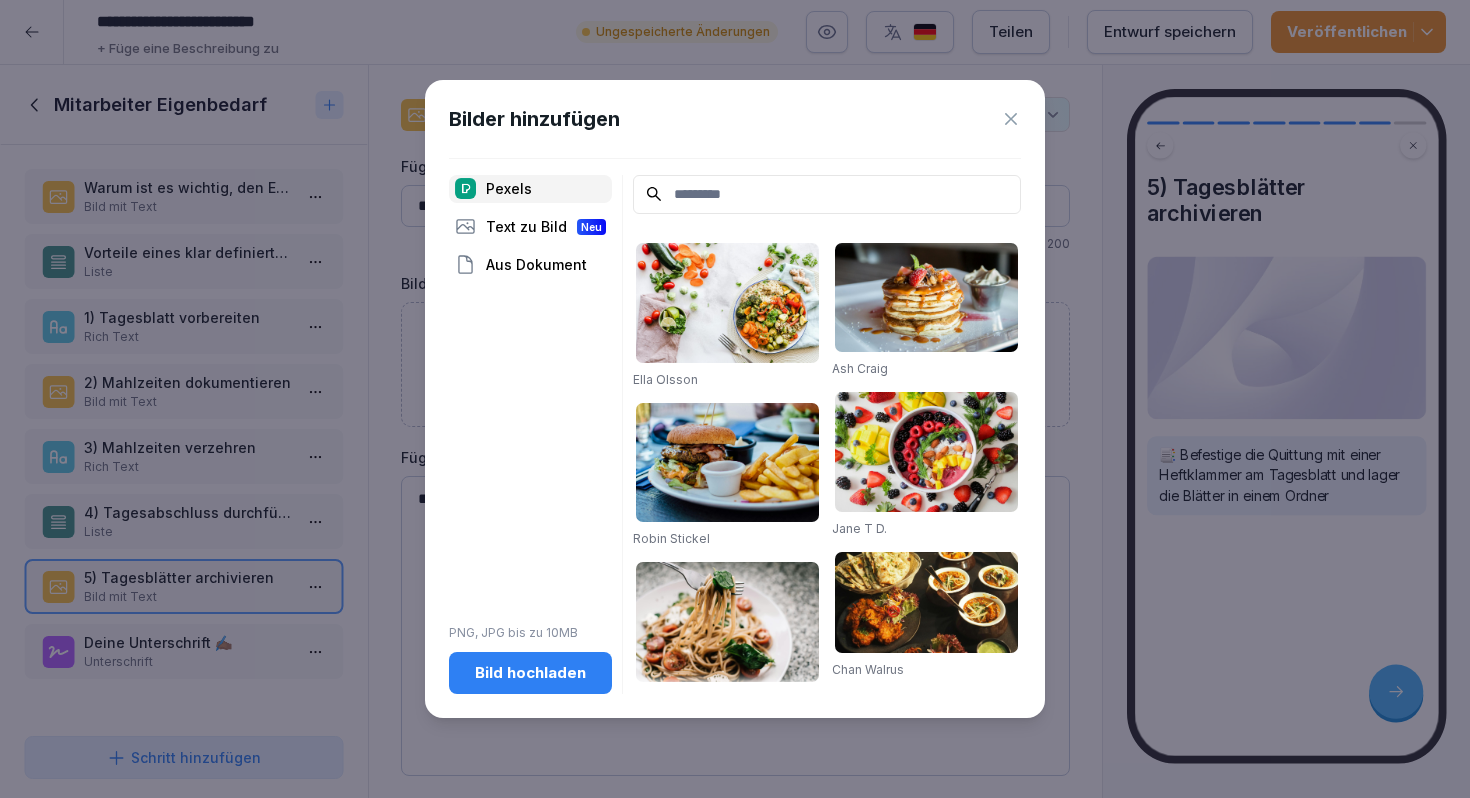 click on "Bild hochladen" at bounding box center (530, 673) 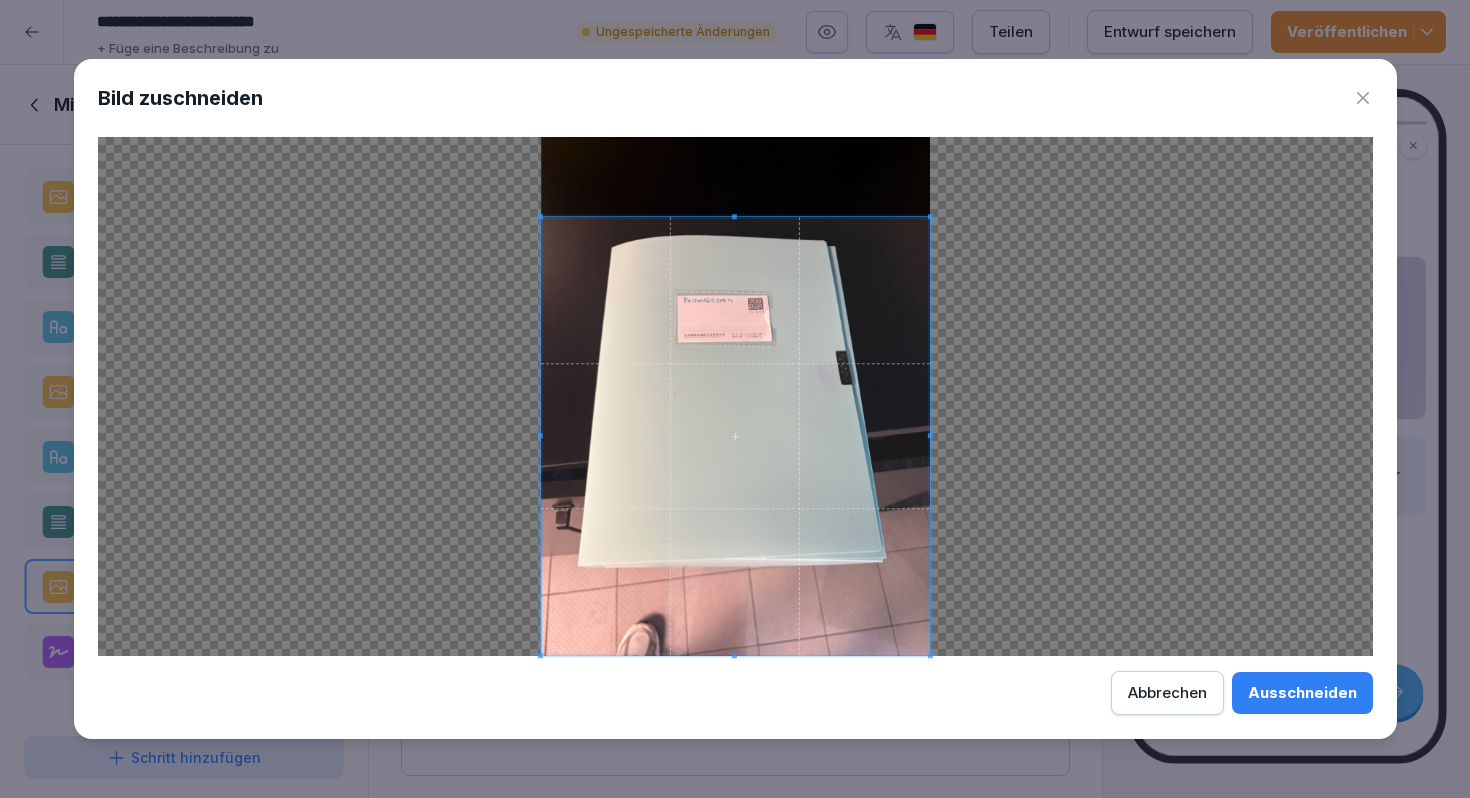 click at bounding box center (734, 436) 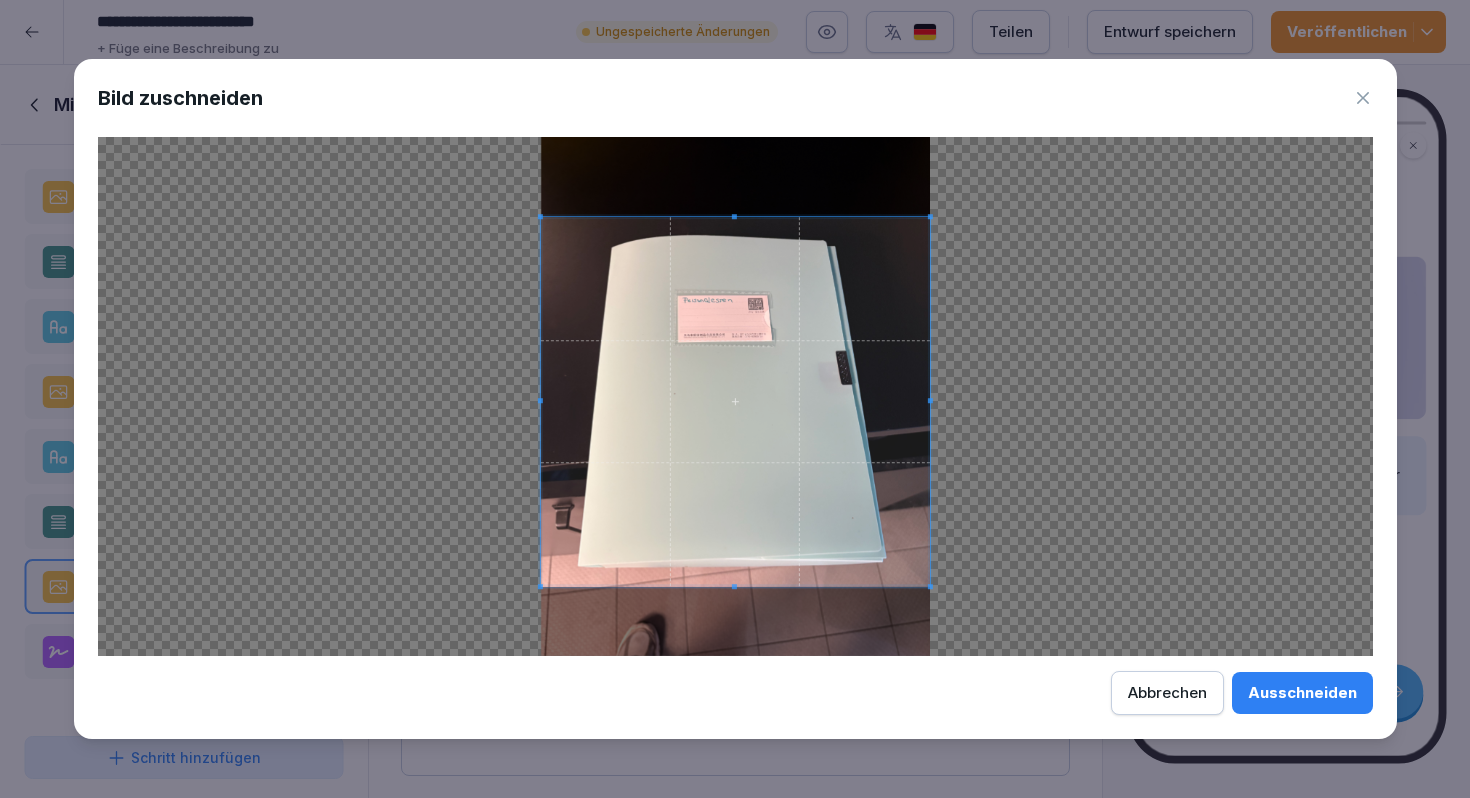 click at bounding box center [734, 586] 